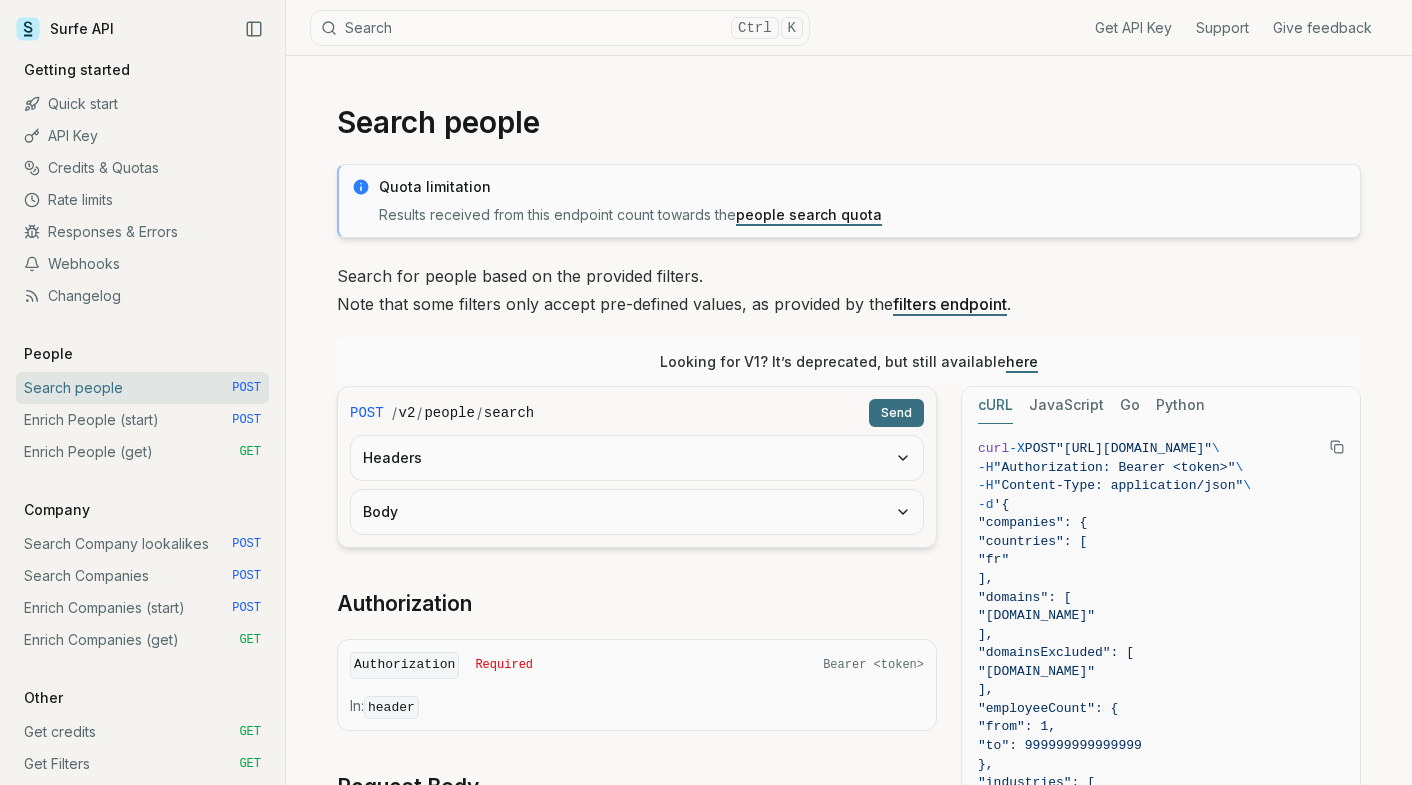 scroll, scrollTop: 0, scrollLeft: 0, axis: both 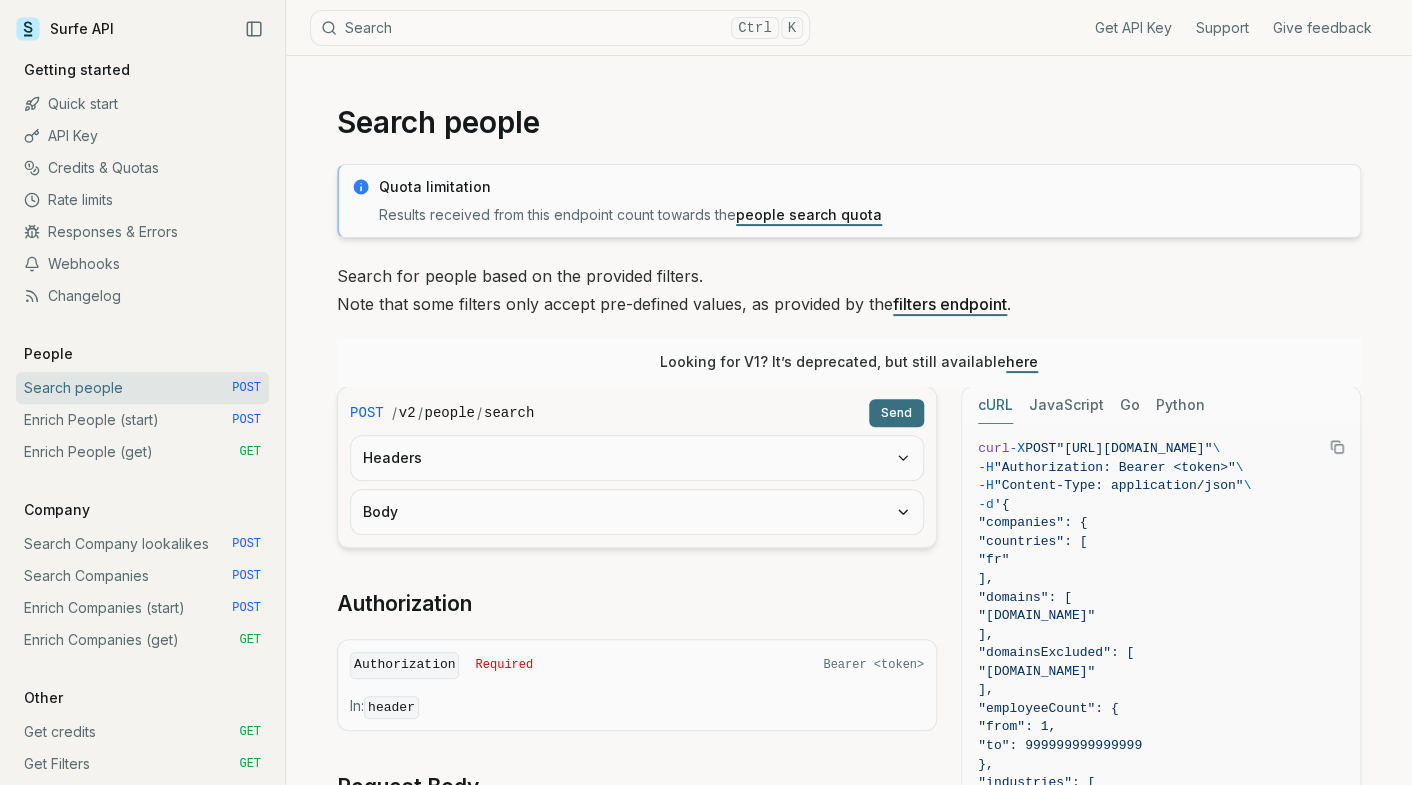 click on "Headers" at bounding box center [637, 458] 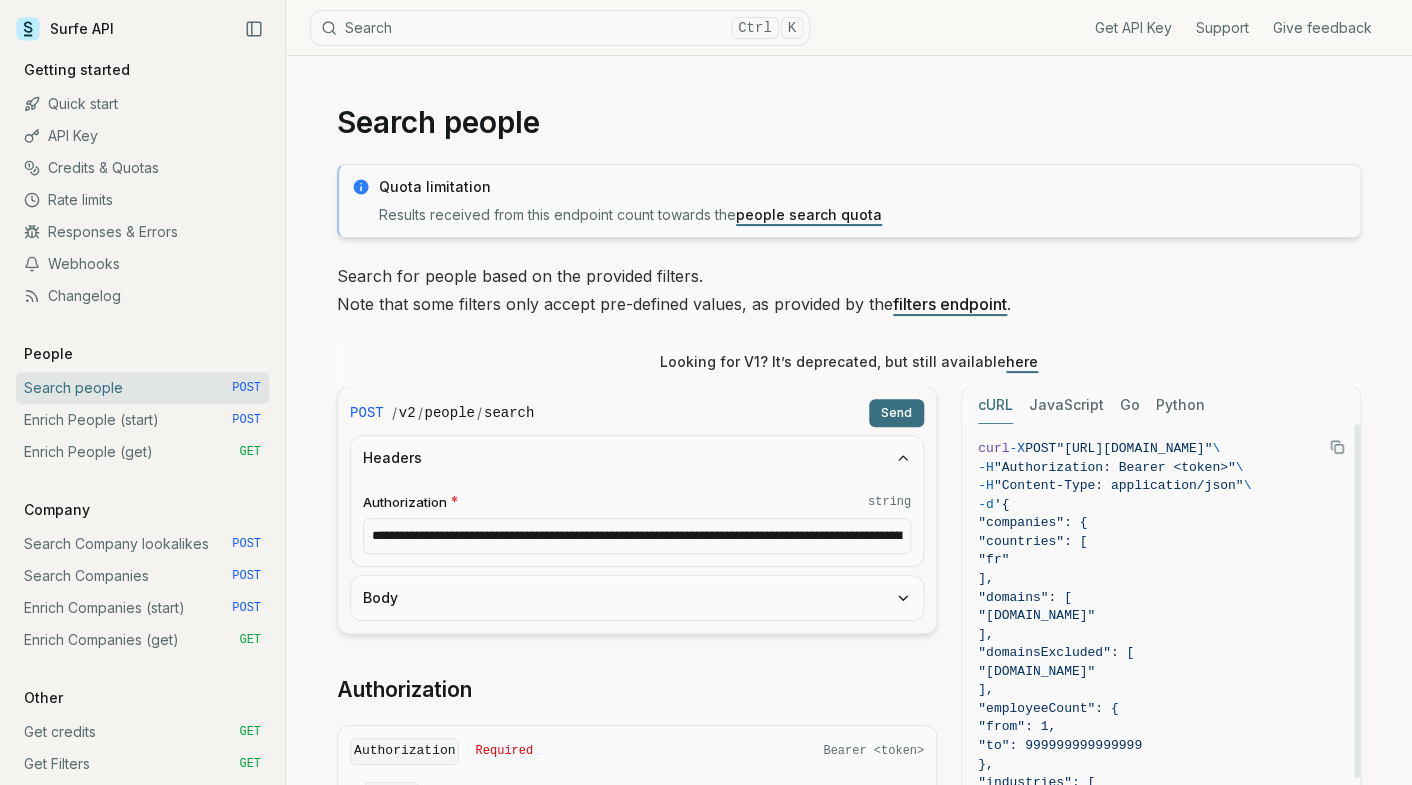 click on ""Authorization: Bearer <token>"" at bounding box center (1115, 467) 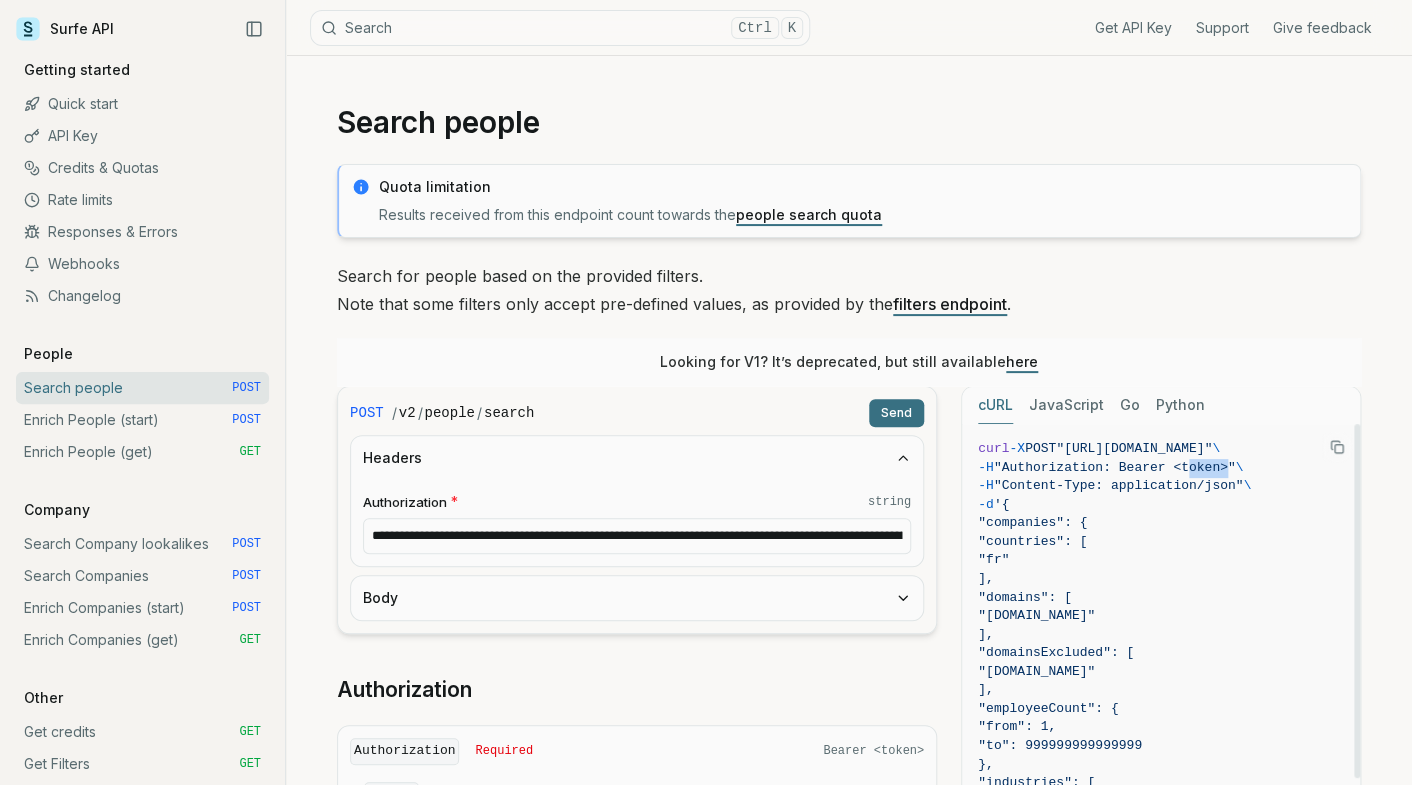 click on ""Authorization: Bearer <token>"" at bounding box center (1115, 467) 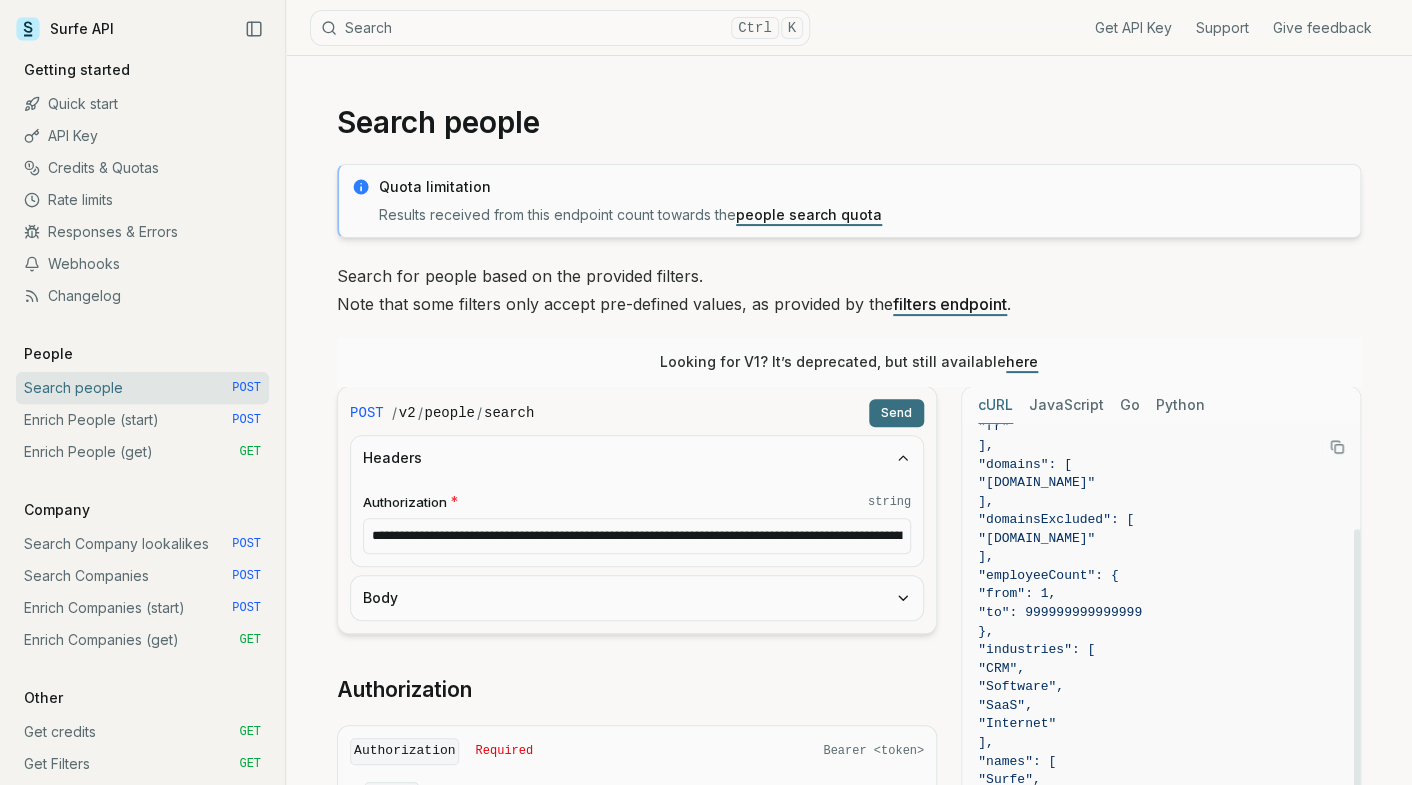 scroll, scrollTop: 177, scrollLeft: 0, axis: vertical 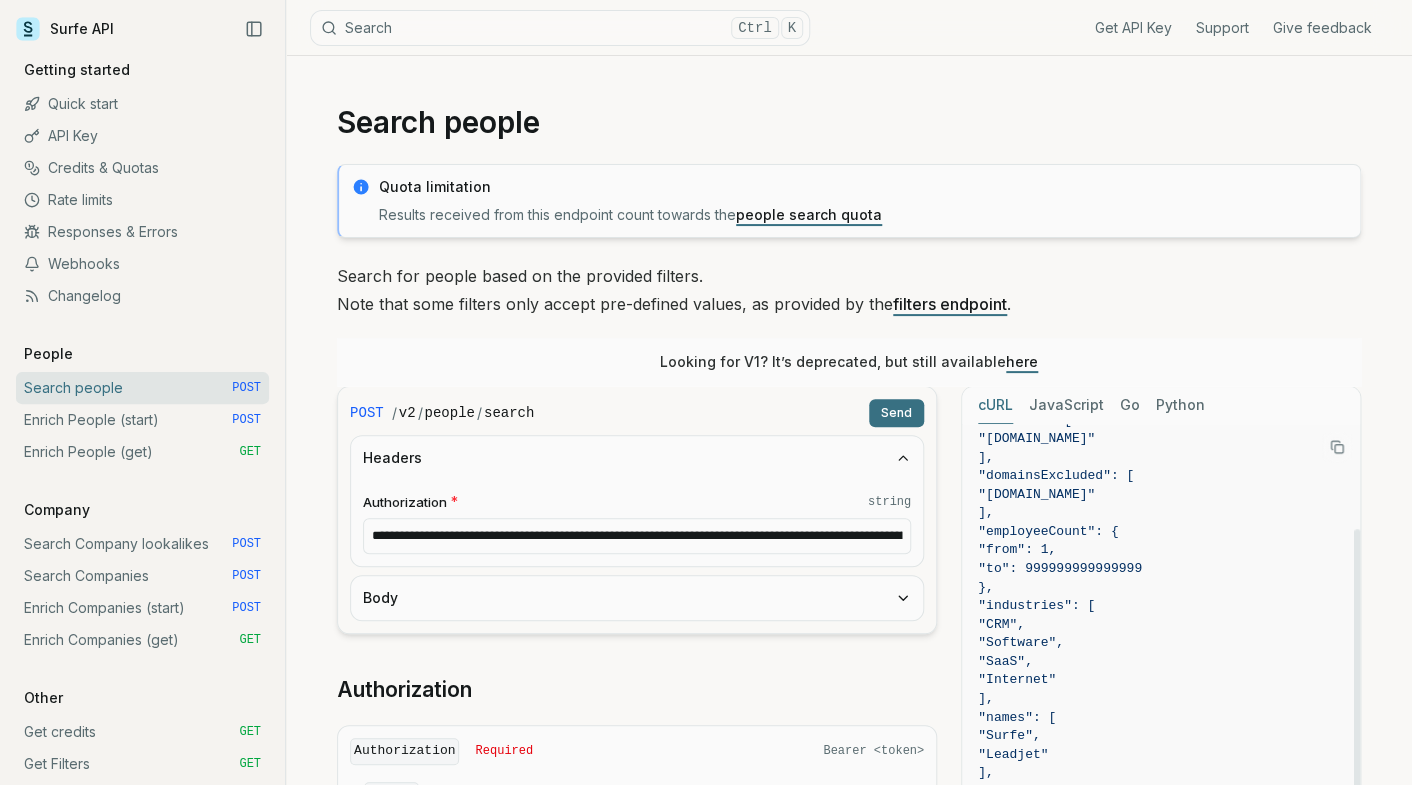 click on "]," at bounding box center [1161, 458] 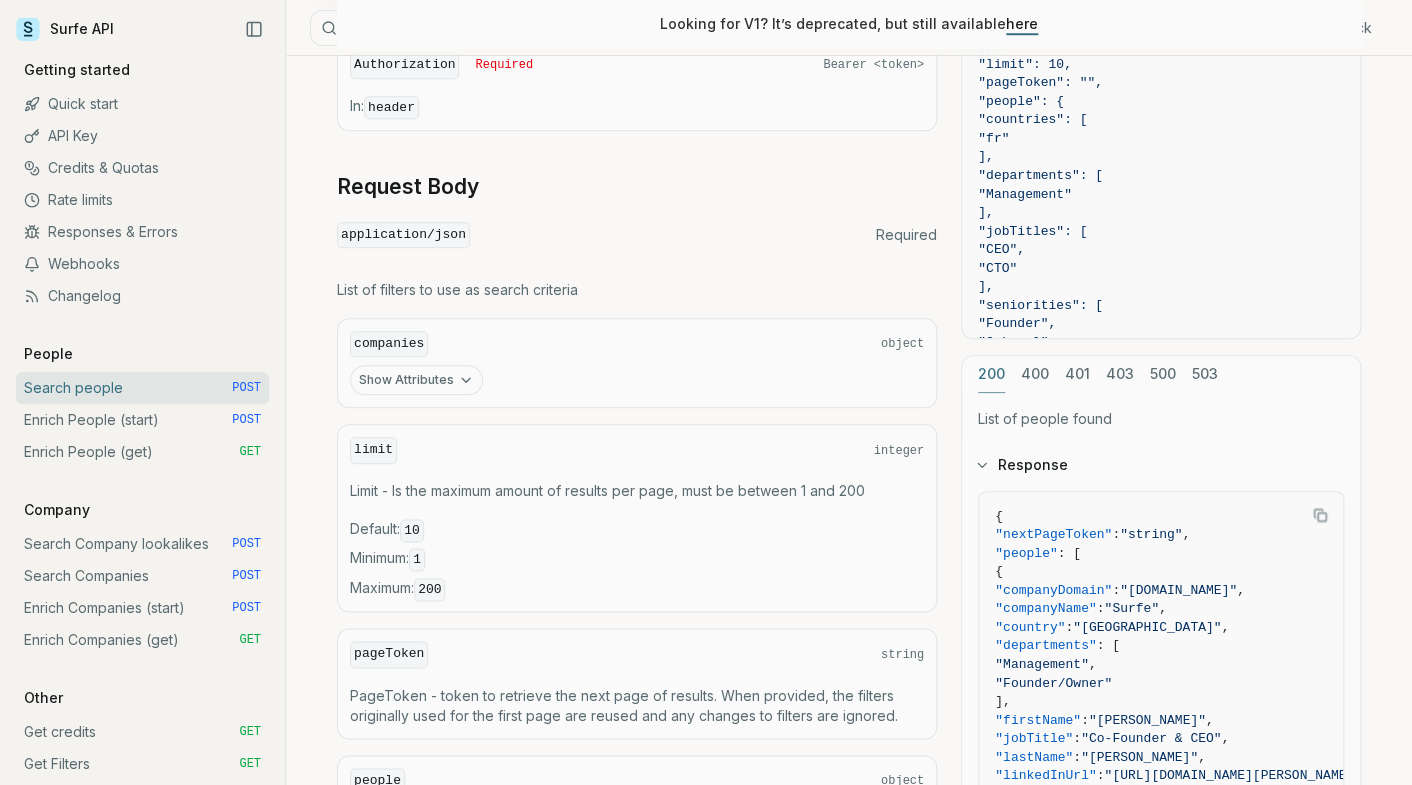 scroll, scrollTop: 416, scrollLeft: 0, axis: vertical 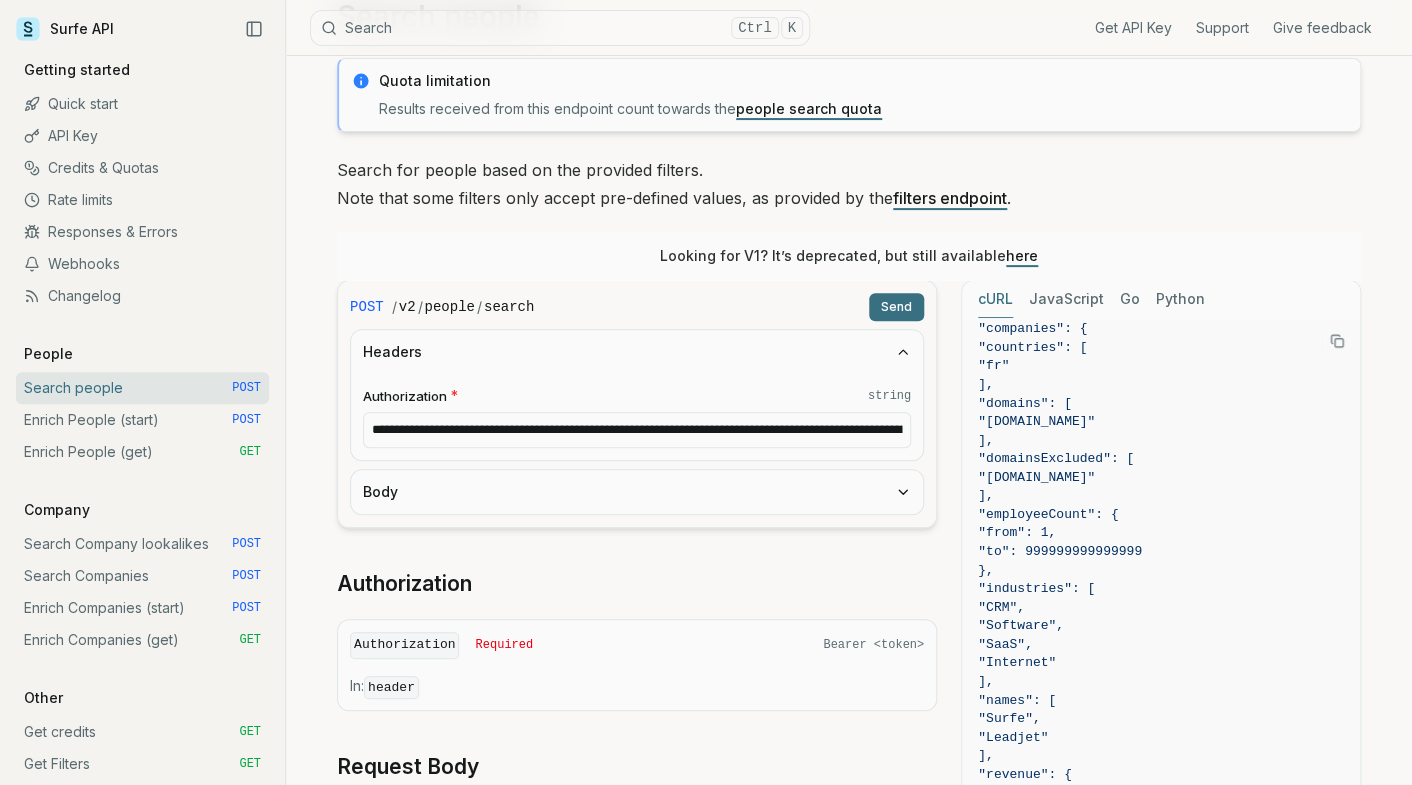 click on "**********" at bounding box center [637, 430] 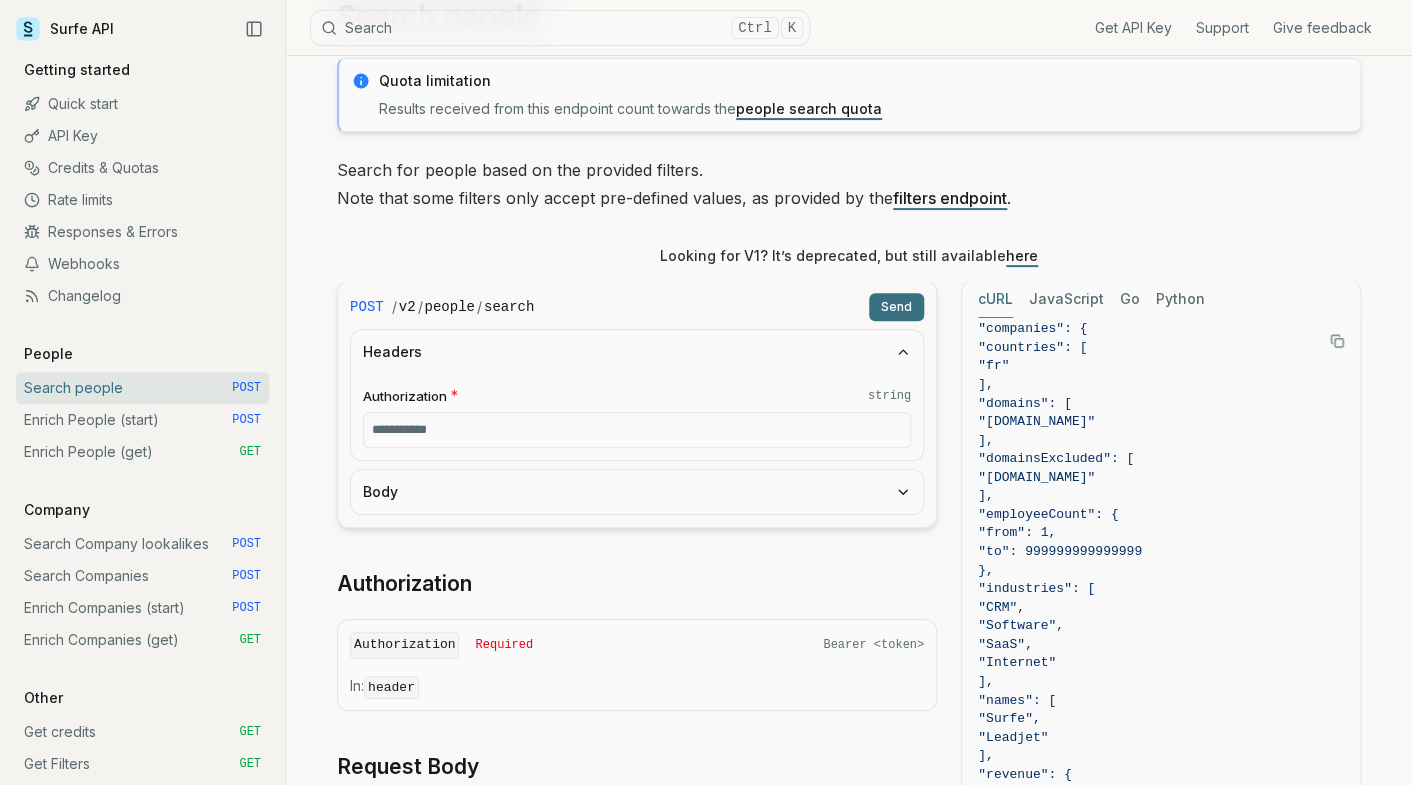 click on "Authorization * string" at bounding box center [637, 430] 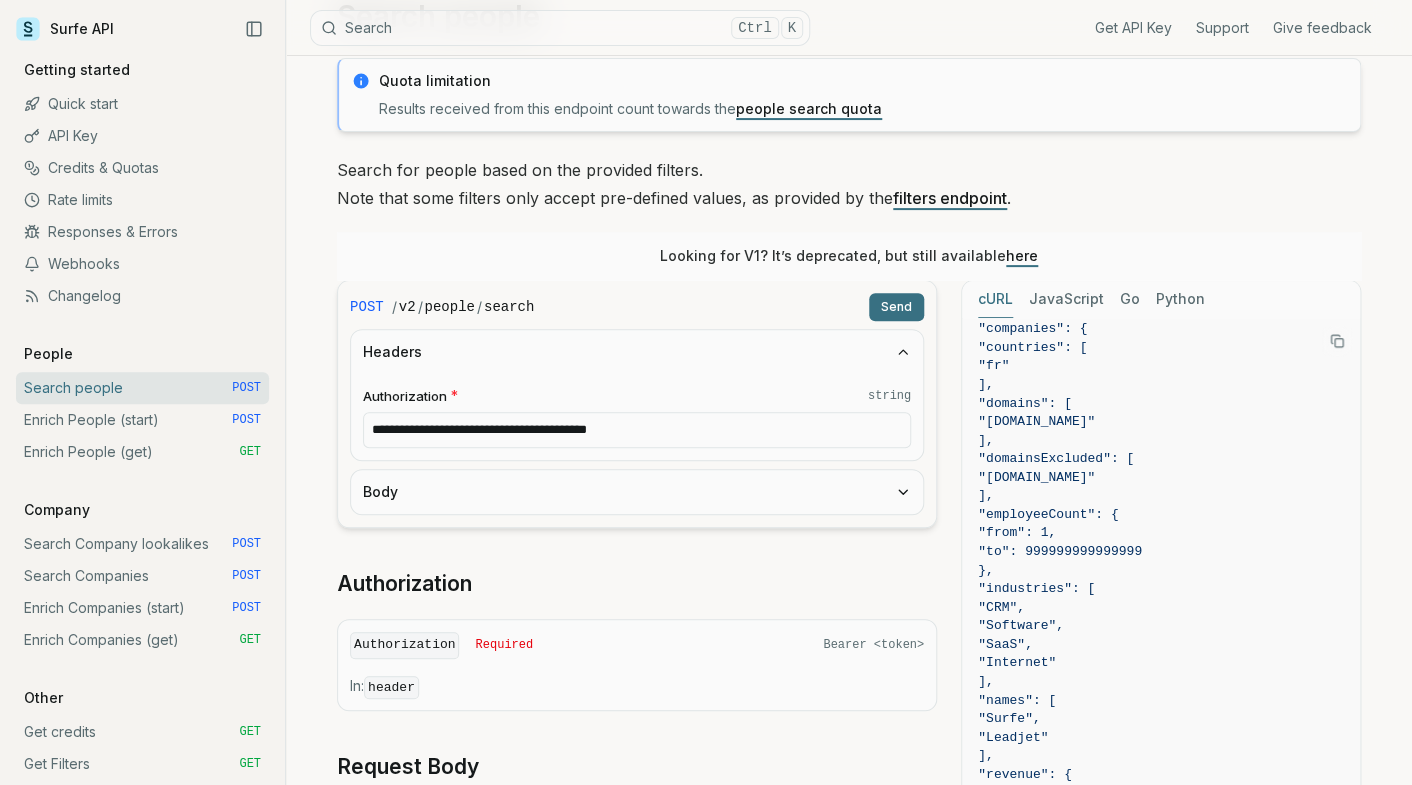 type on "**********" 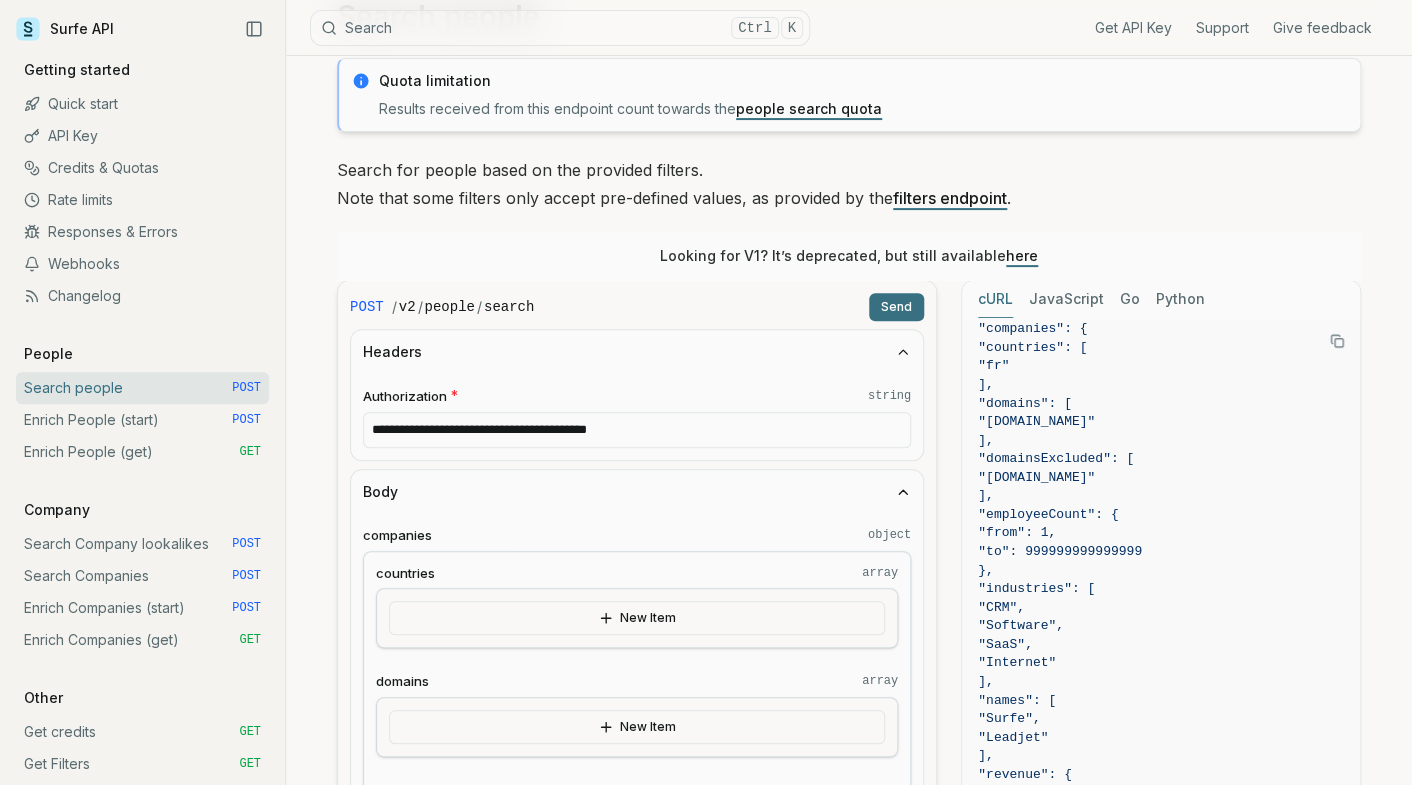 click on "object" at bounding box center [889, 535] 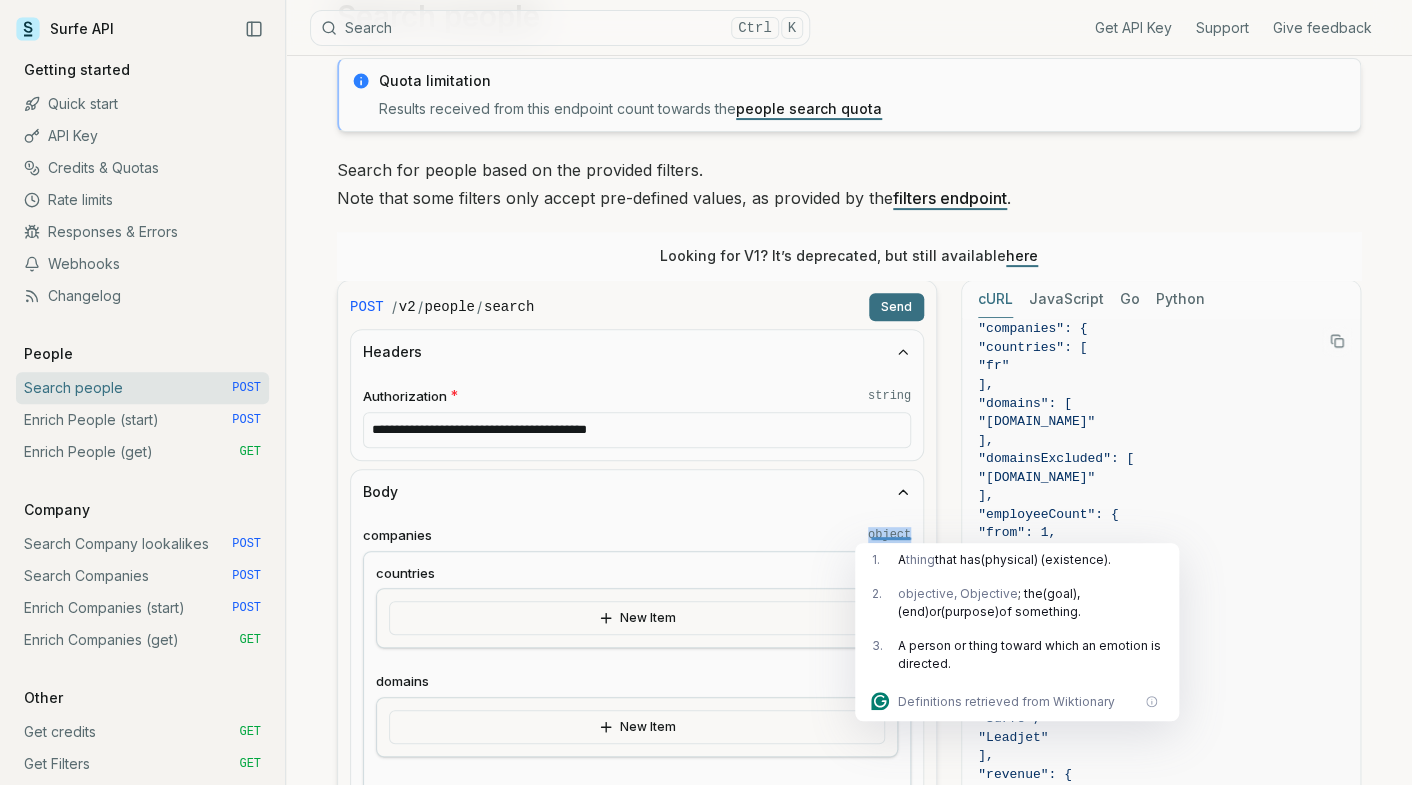 click at bounding box center [1337, 341] 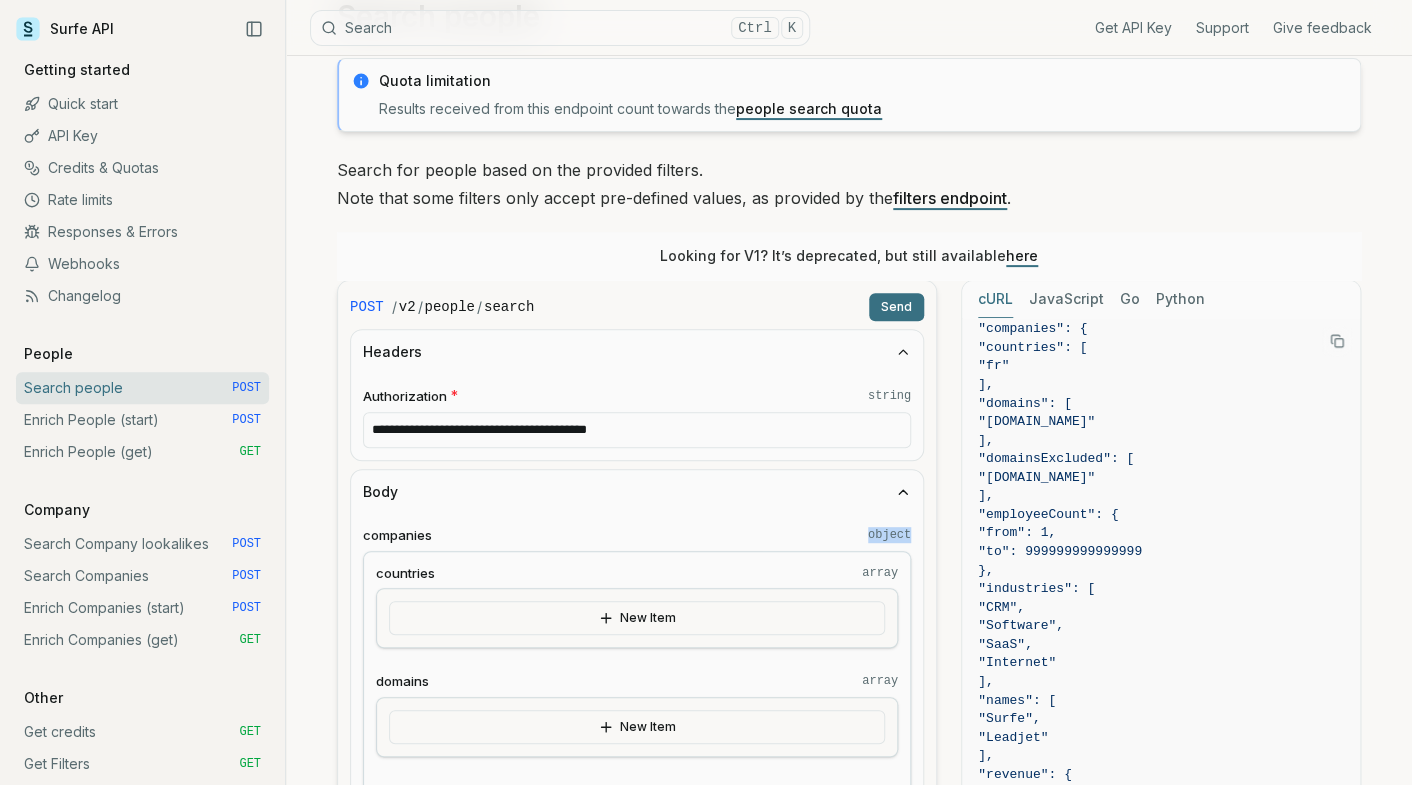 click on "New Item" at bounding box center (637, 618) 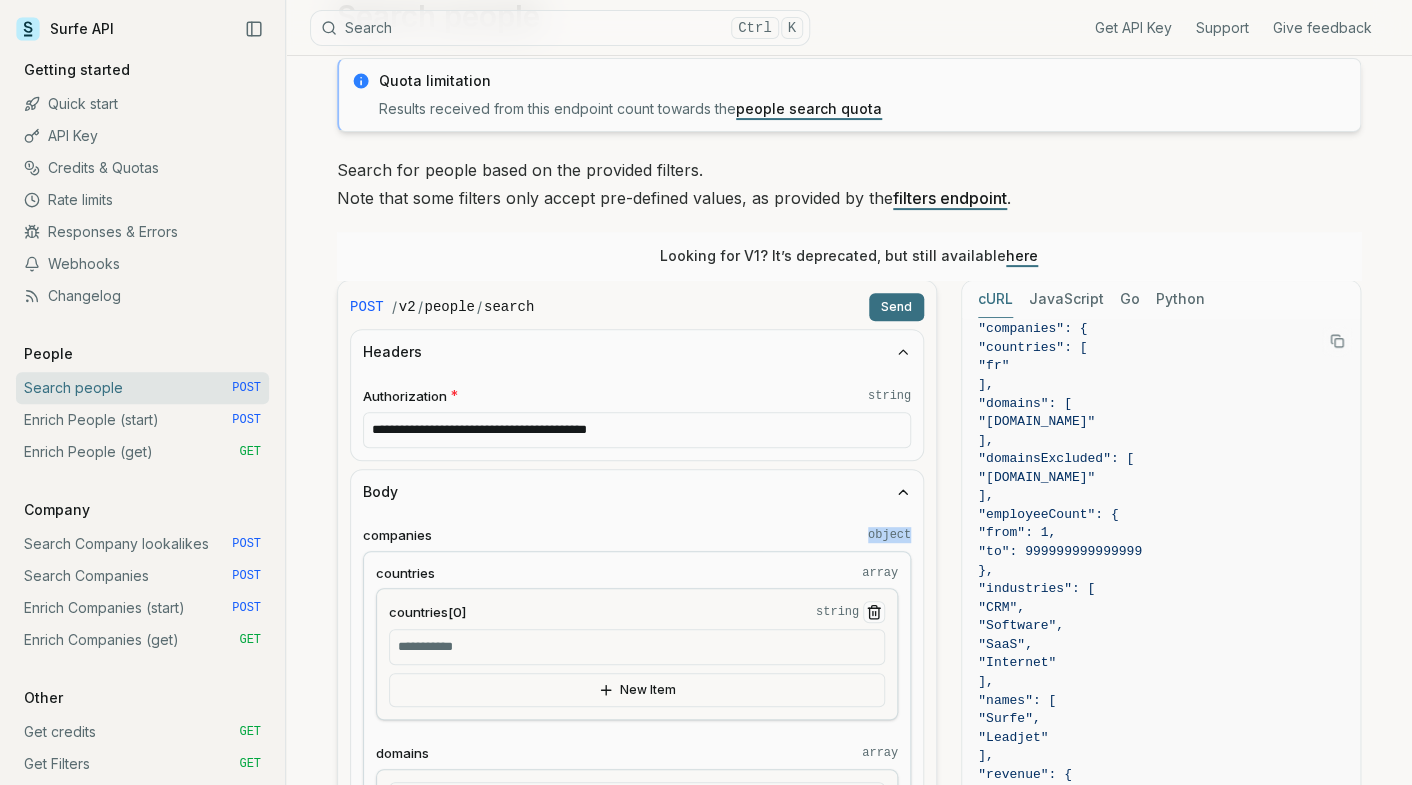 type 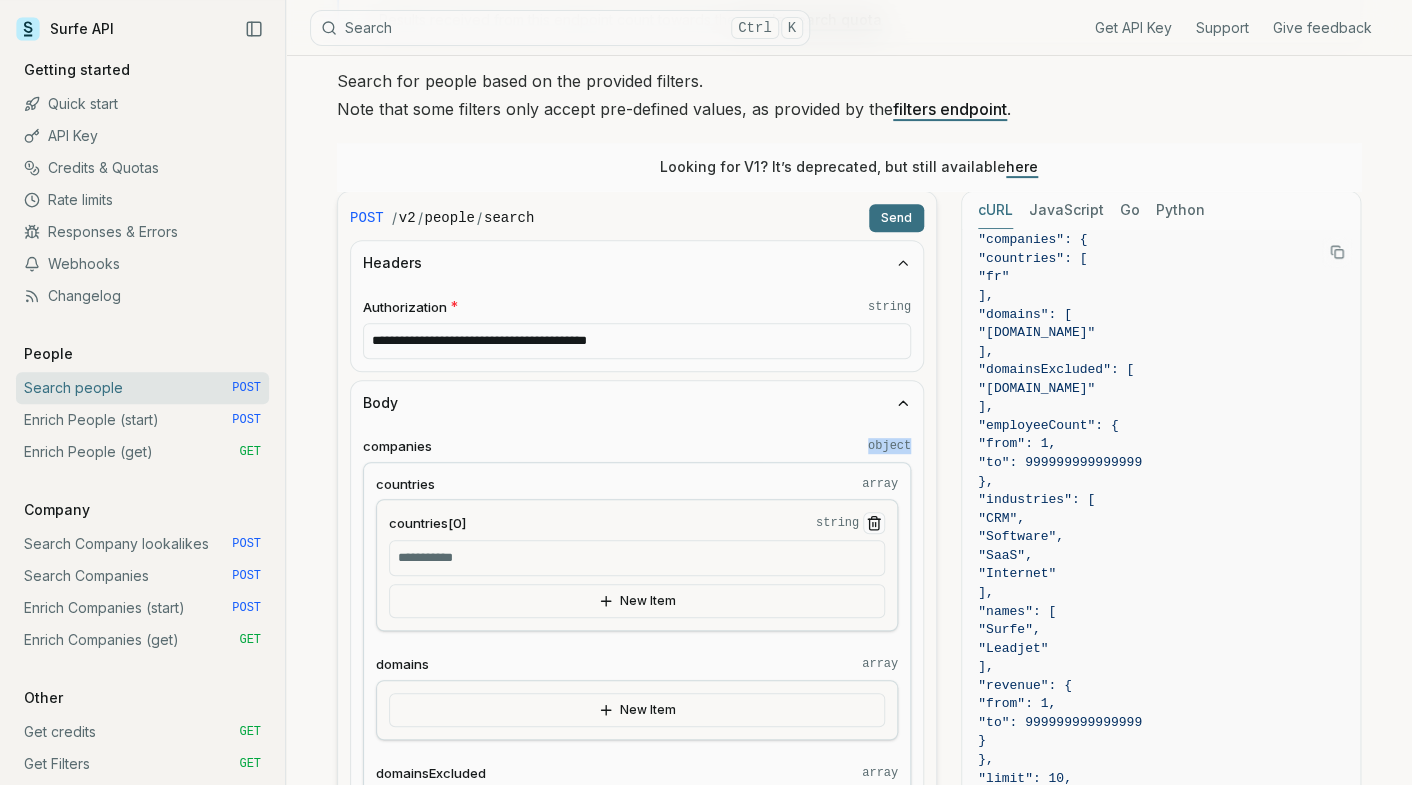 scroll, scrollTop: 240, scrollLeft: 0, axis: vertical 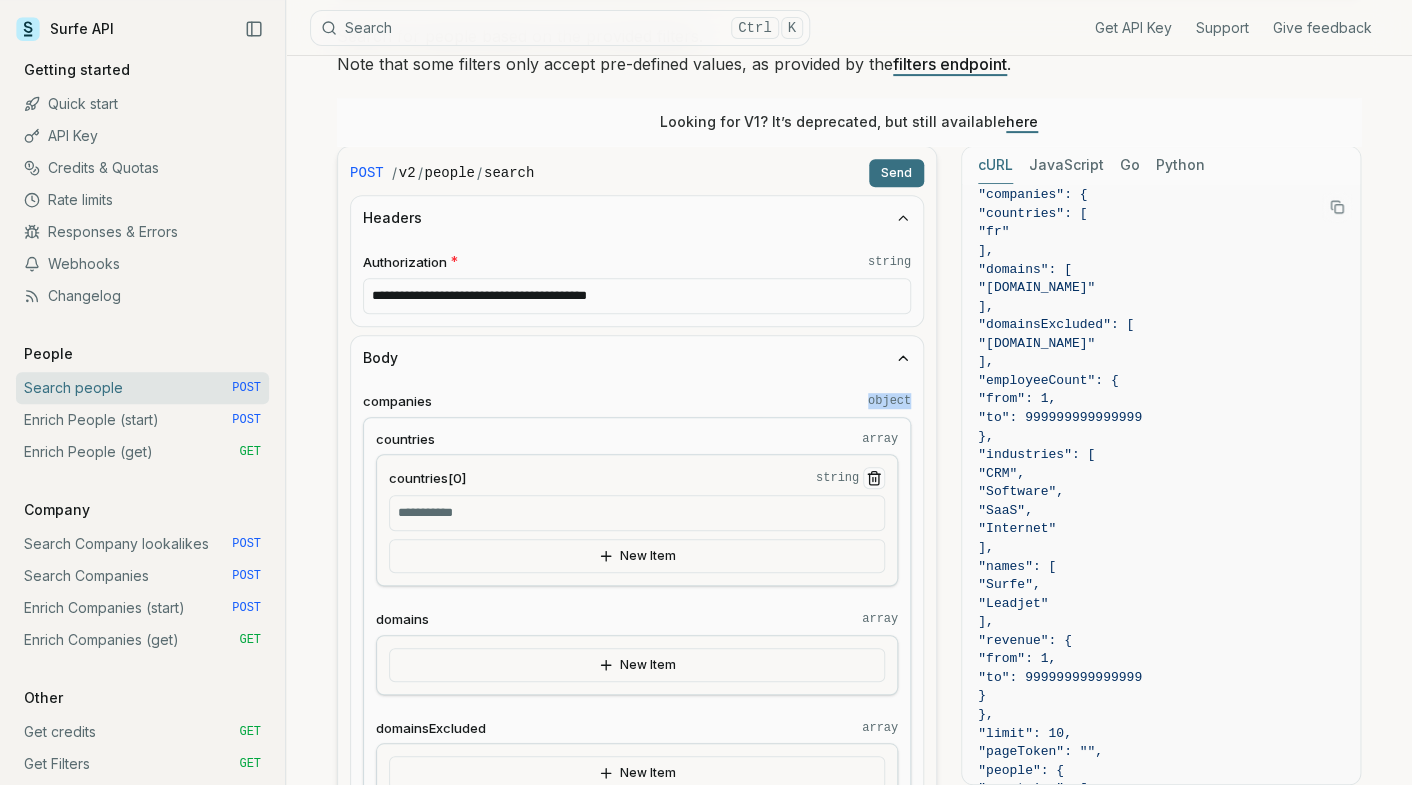 click on "New Item" at bounding box center (637, 556) 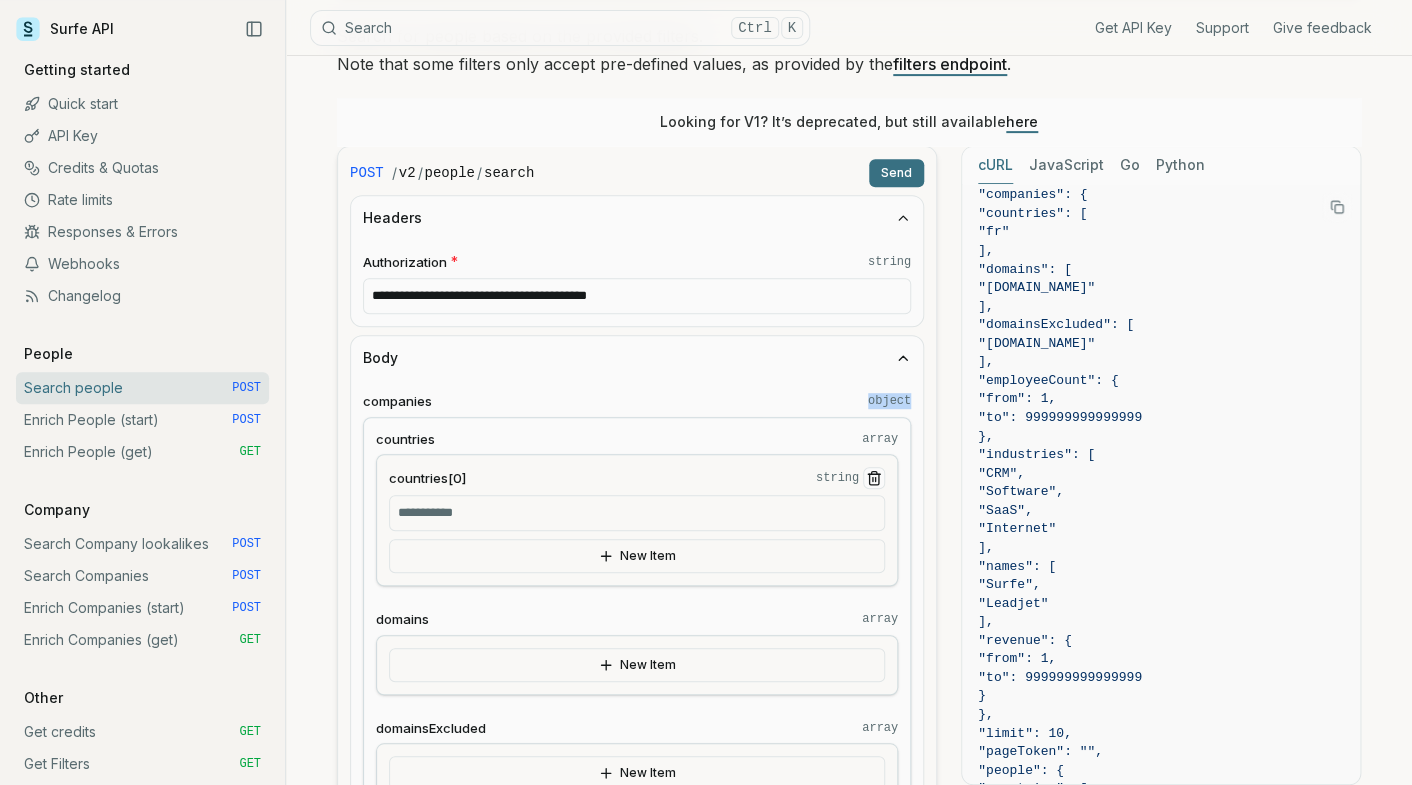 scroll, scrollTop: 284, scrollLeft: 0, axis: vertical 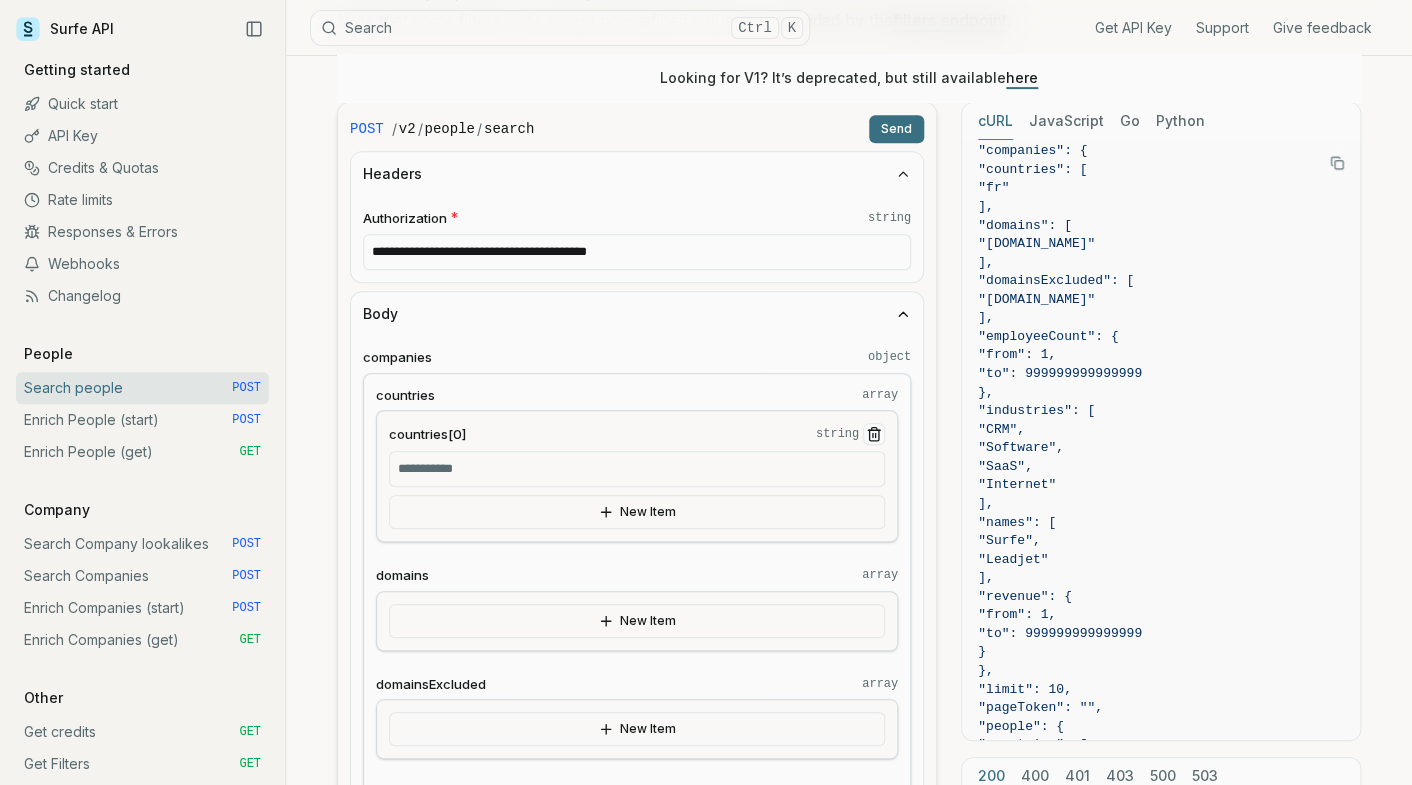 click on "**********" at bounding box center [637, 901] 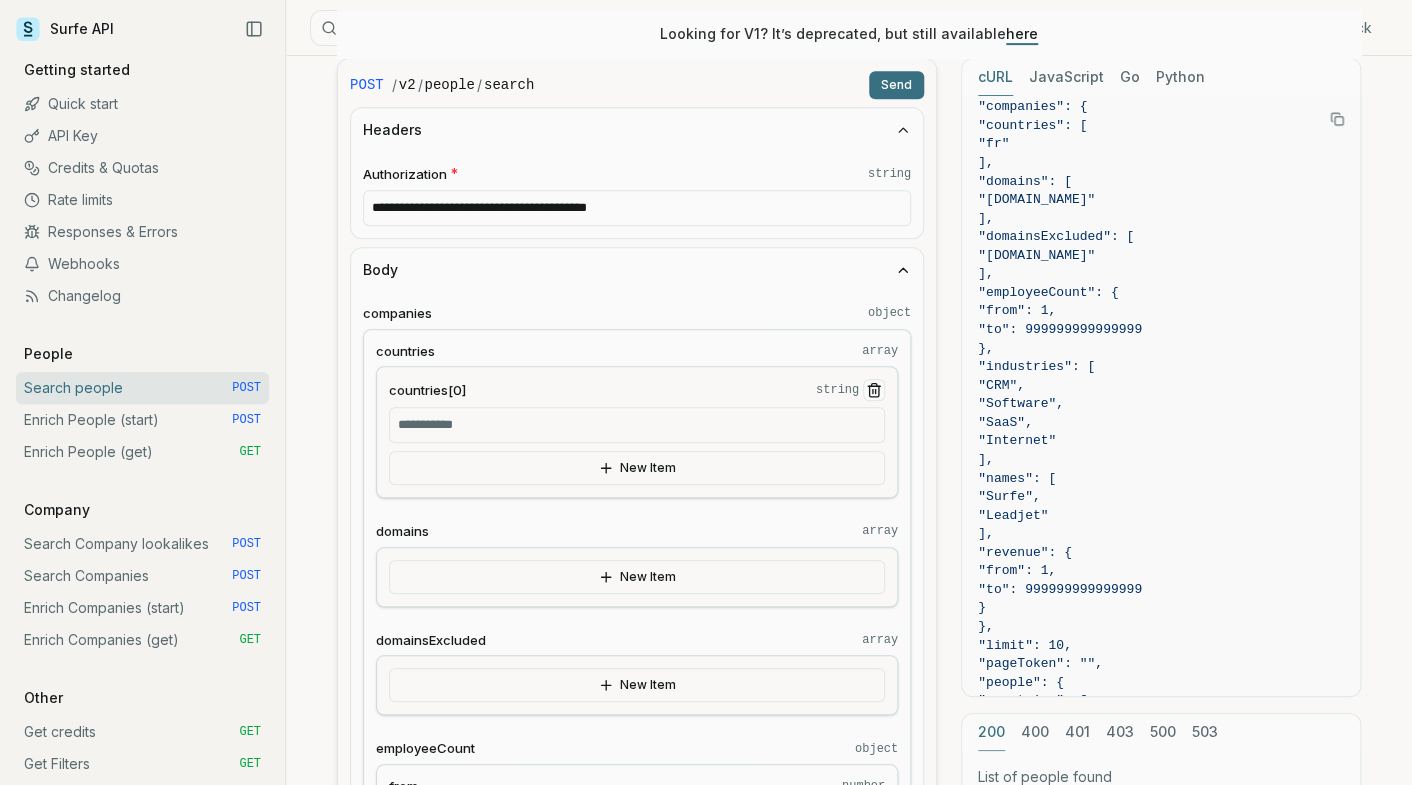 click on "New Item" at bounding box center (637, 468) 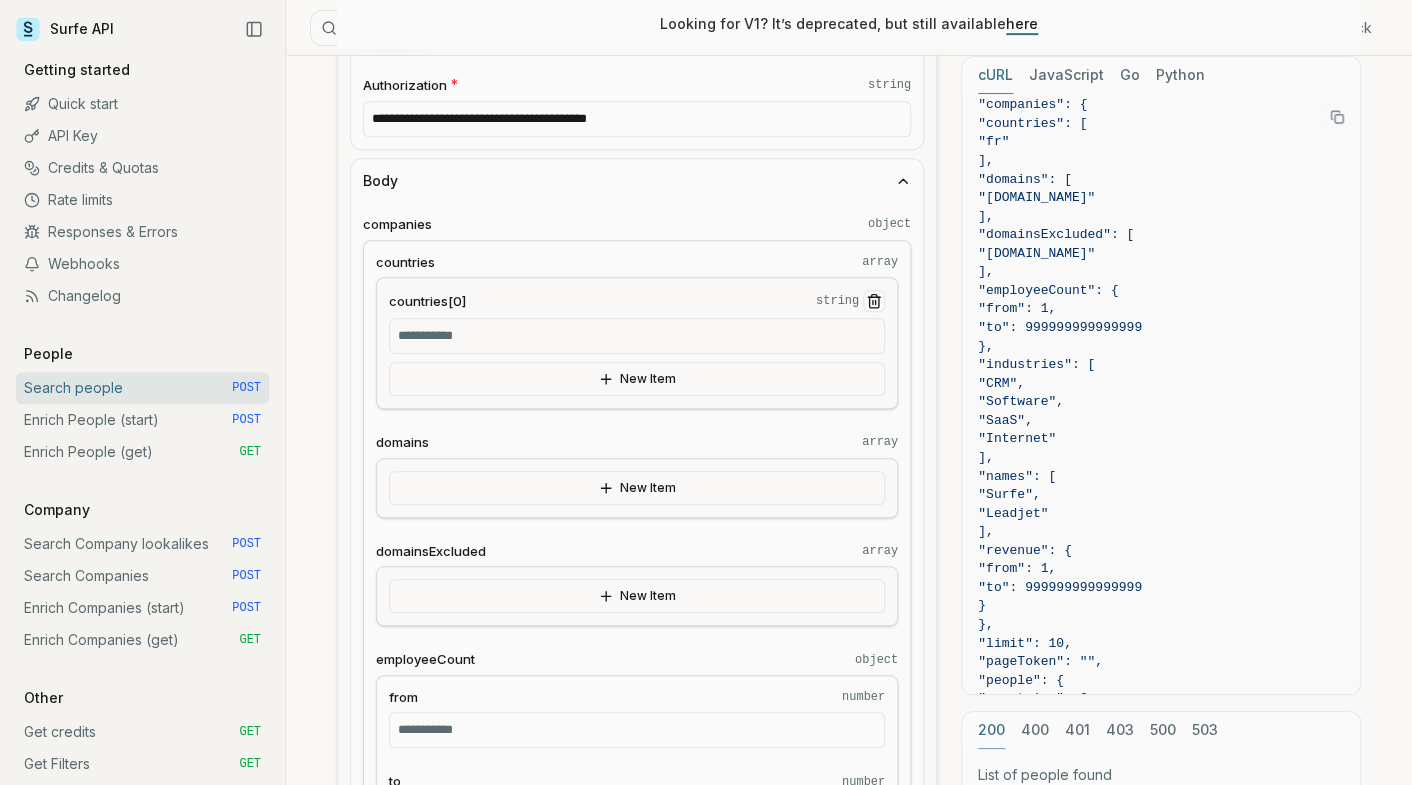 scroll, scrollTop: 462, scrollLeft: 0, axis: vertical 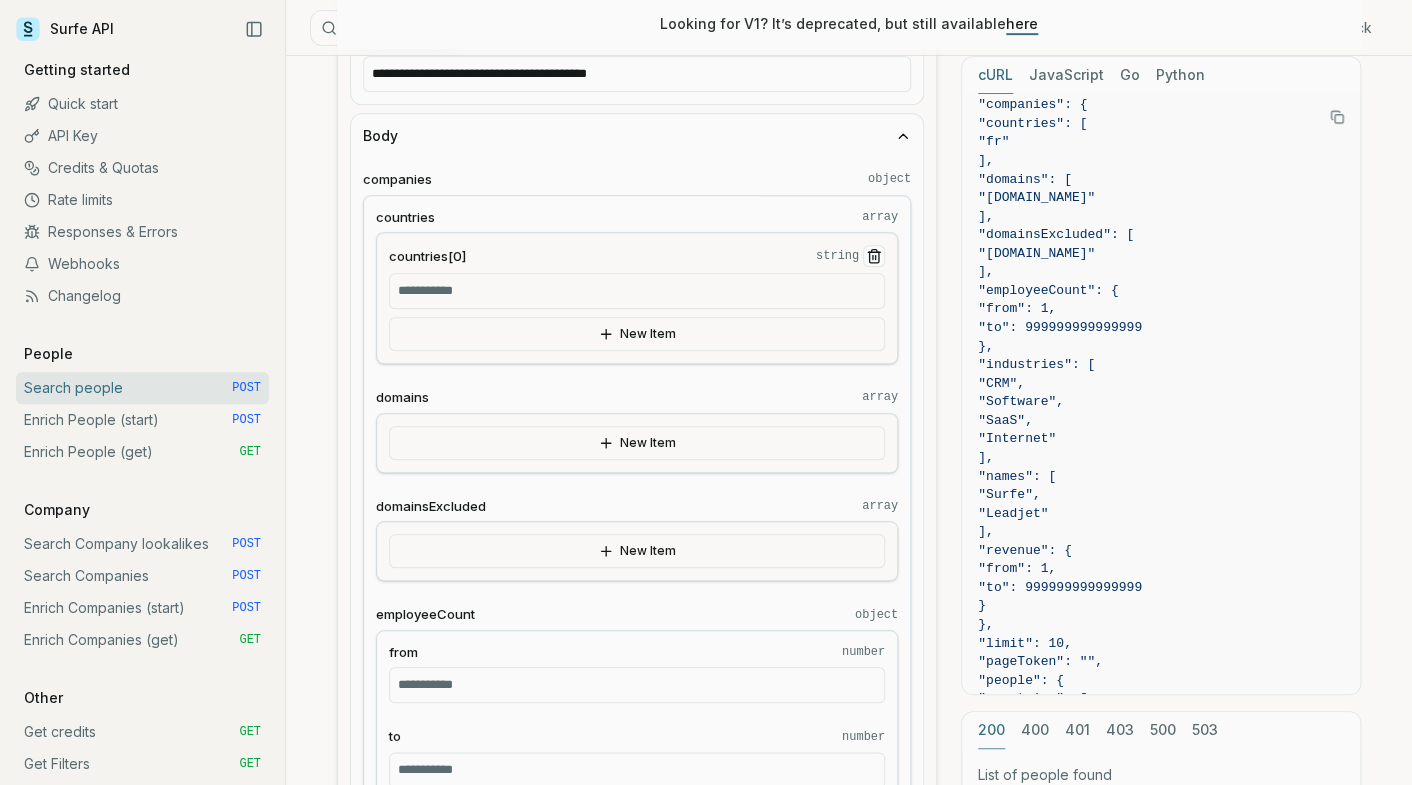 type 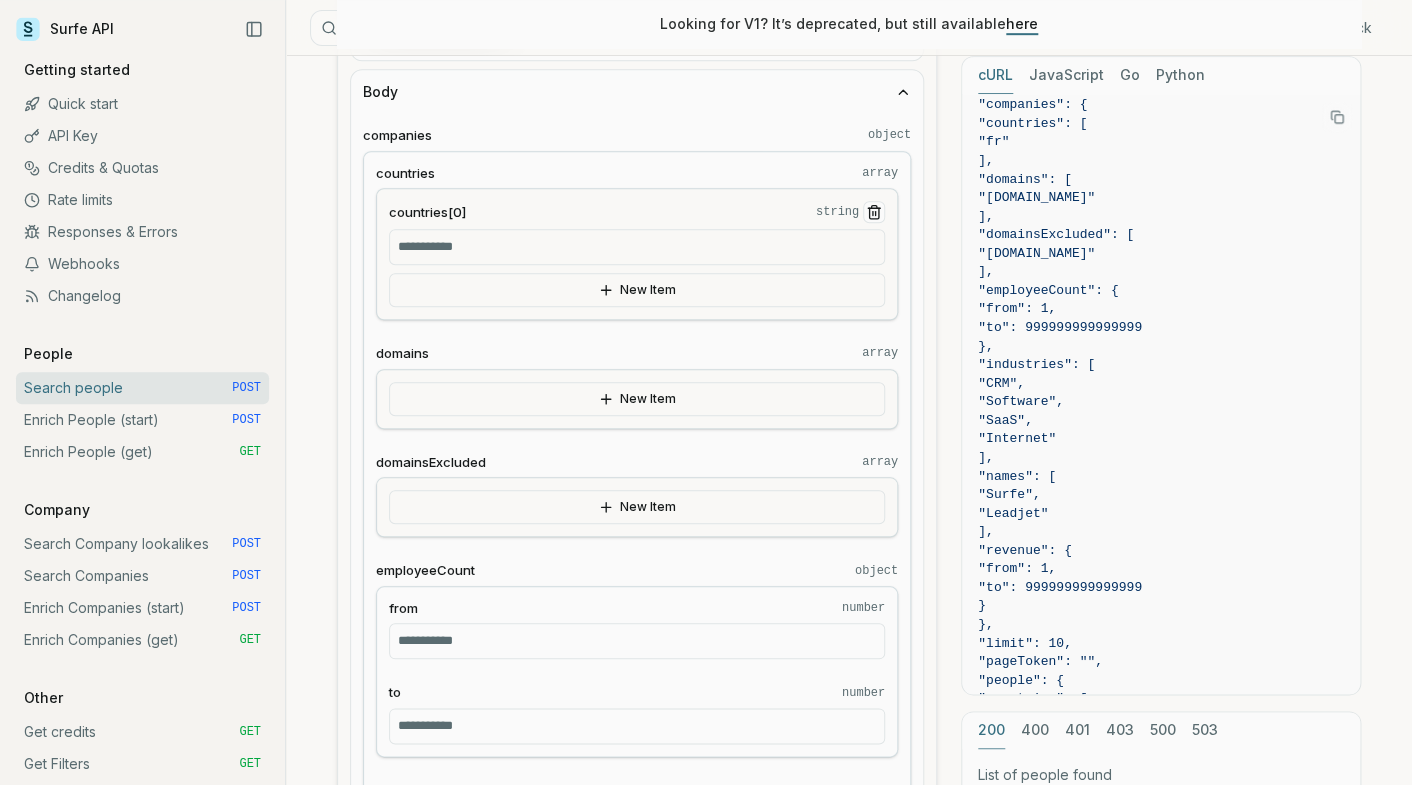 scroll, scrollTop: 551, scrollLeft: 0, axis: vertical 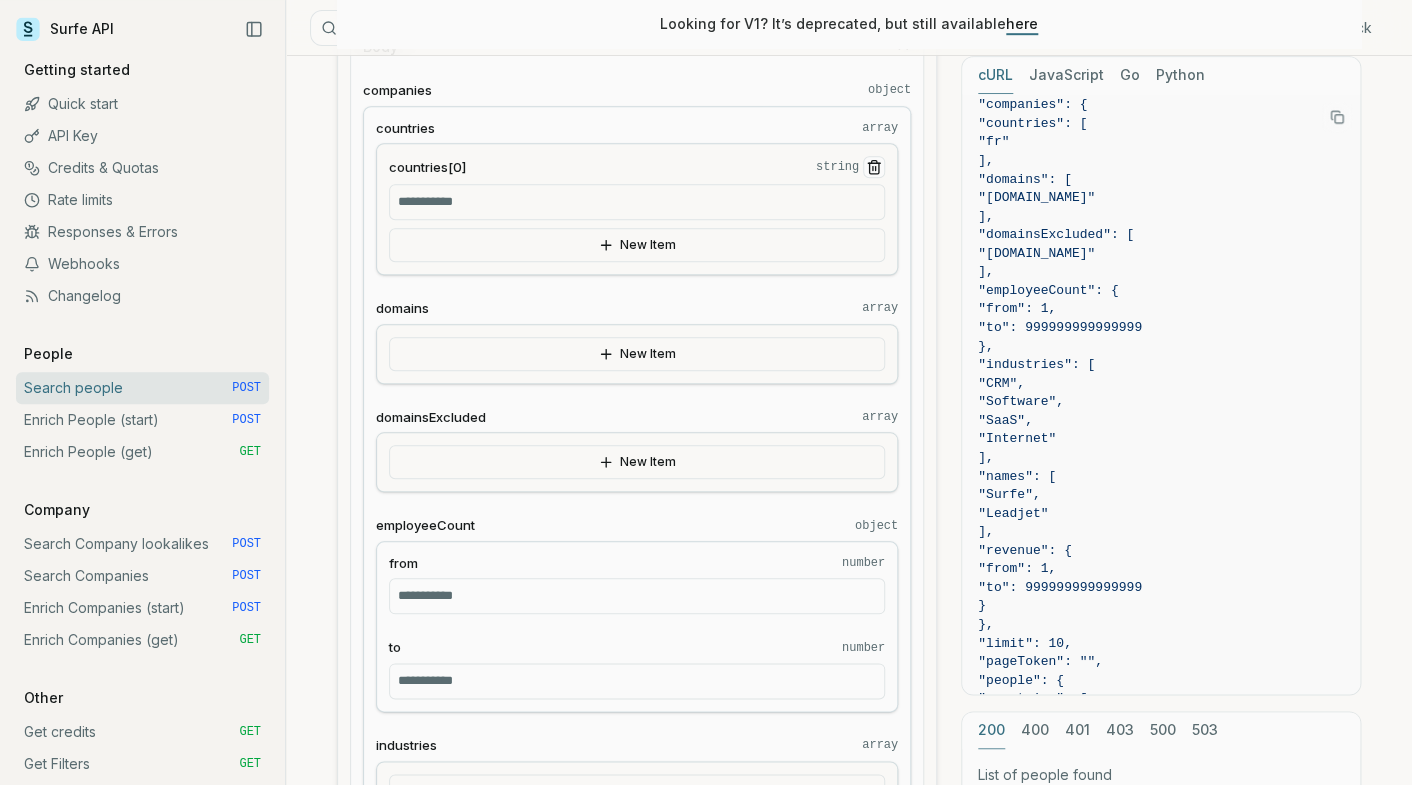 click on "New Item" at bounding box center (637, 245) 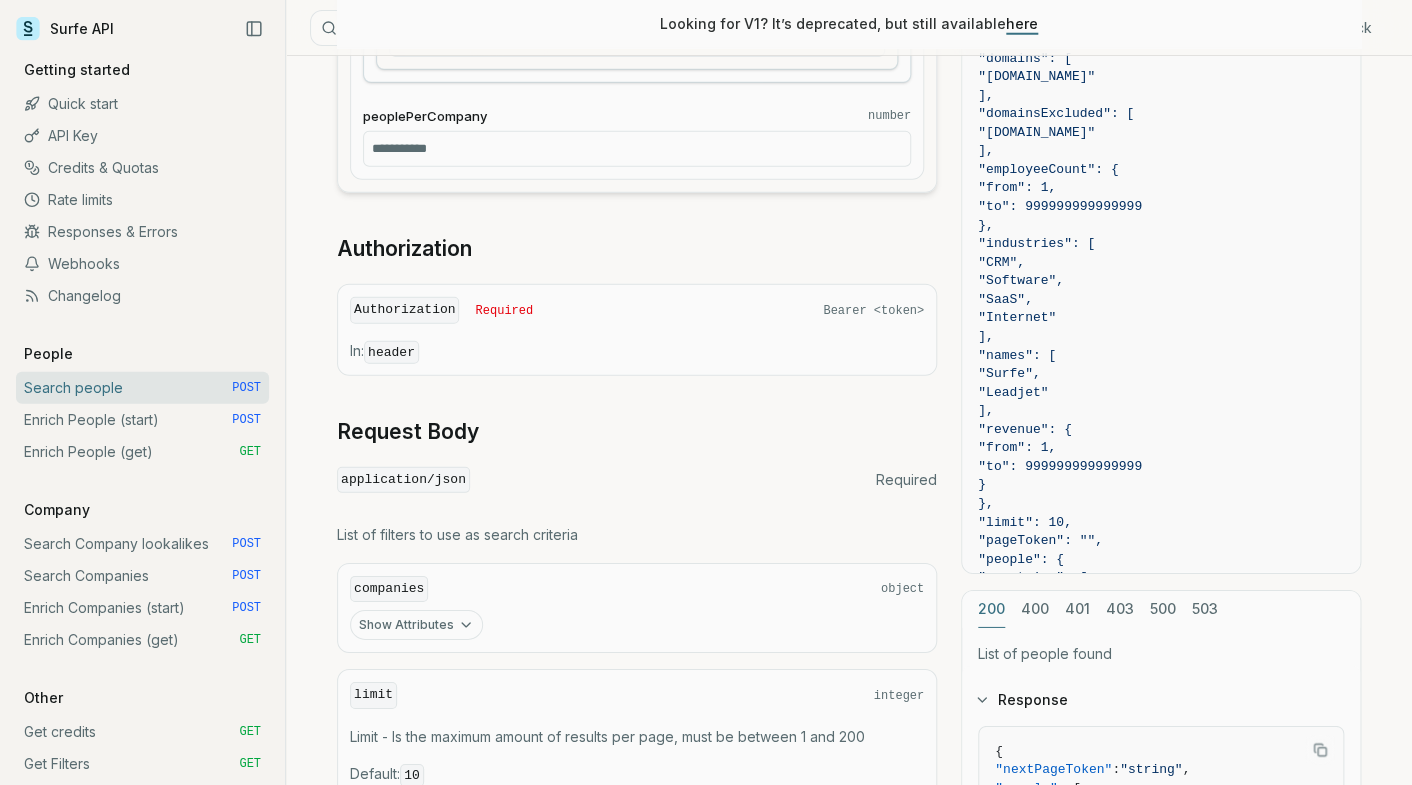 scroll, scrollTop: 2151, scrollLeft: 0, axis: vertical 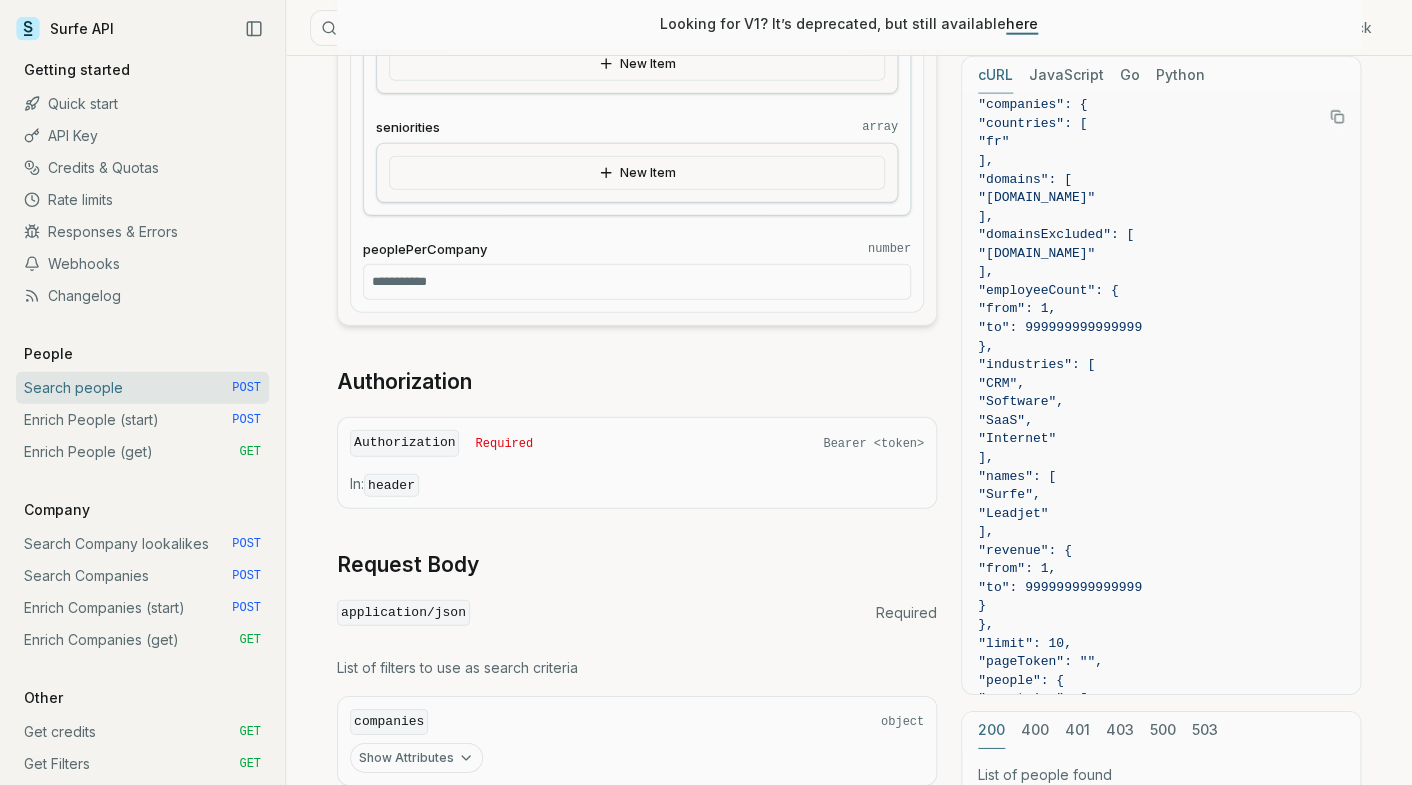 click on "*" at bounding box center (637, 282) 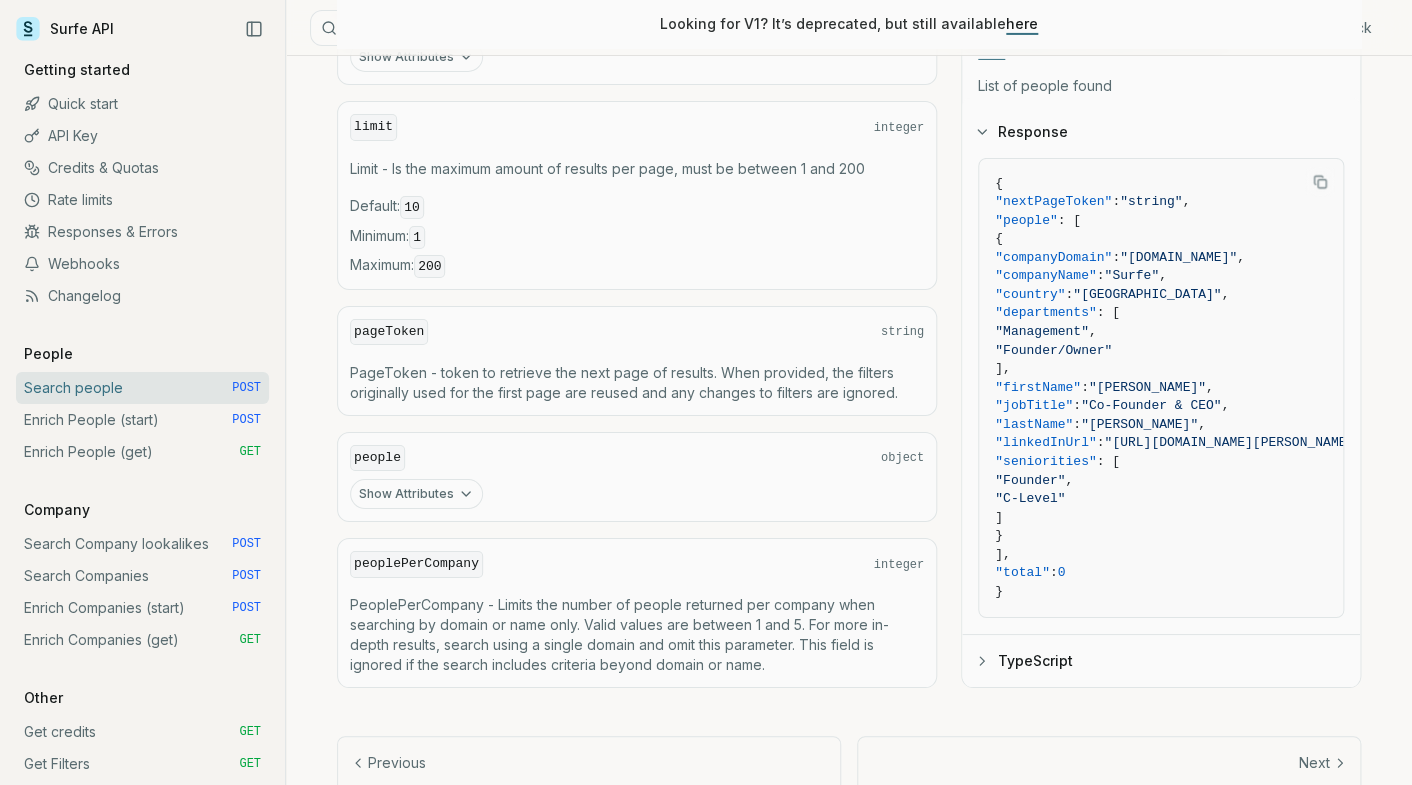 scroll, scrollTop: 2896, scrollLeft: 0, axis: vertical 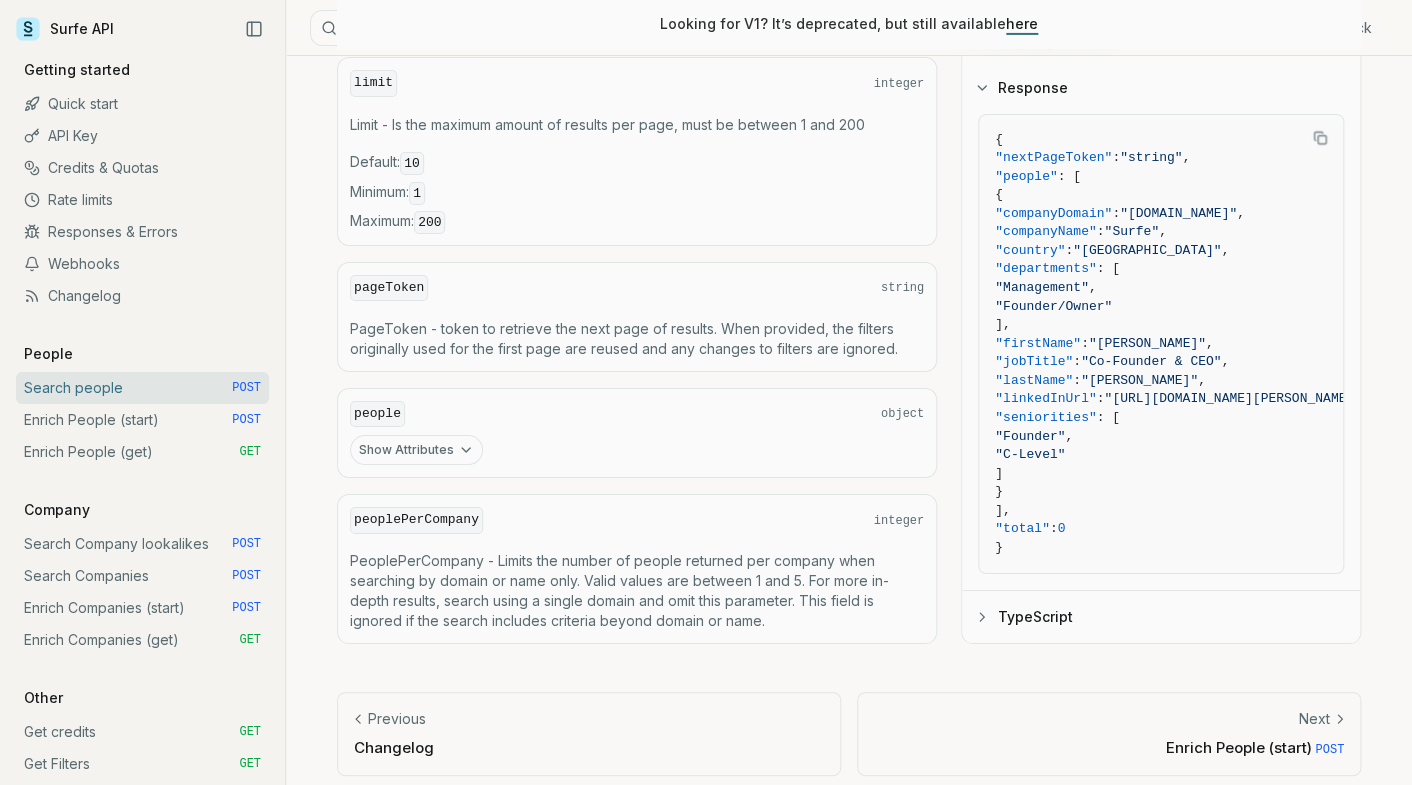 click on "TypeScript" at bounding box center [1161, 617] 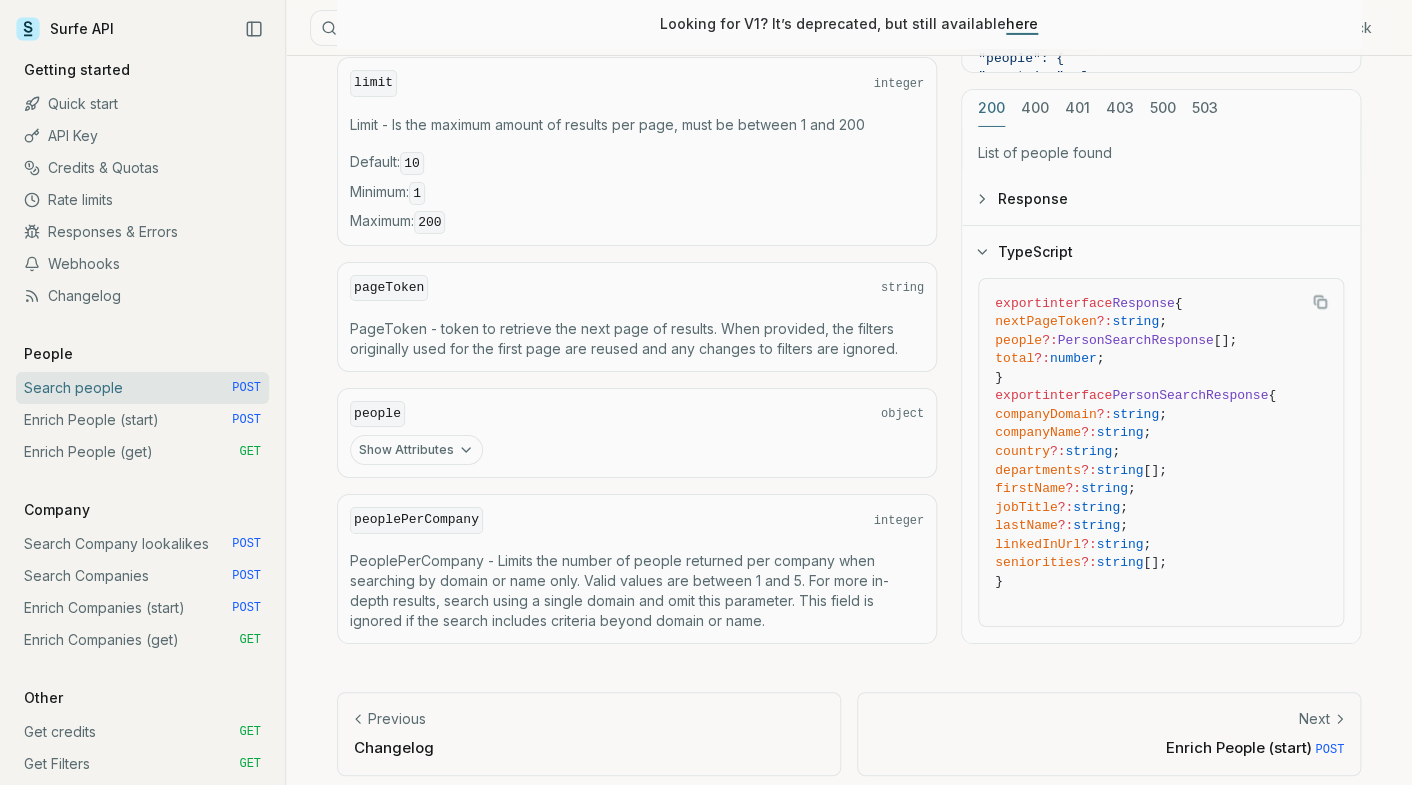 type 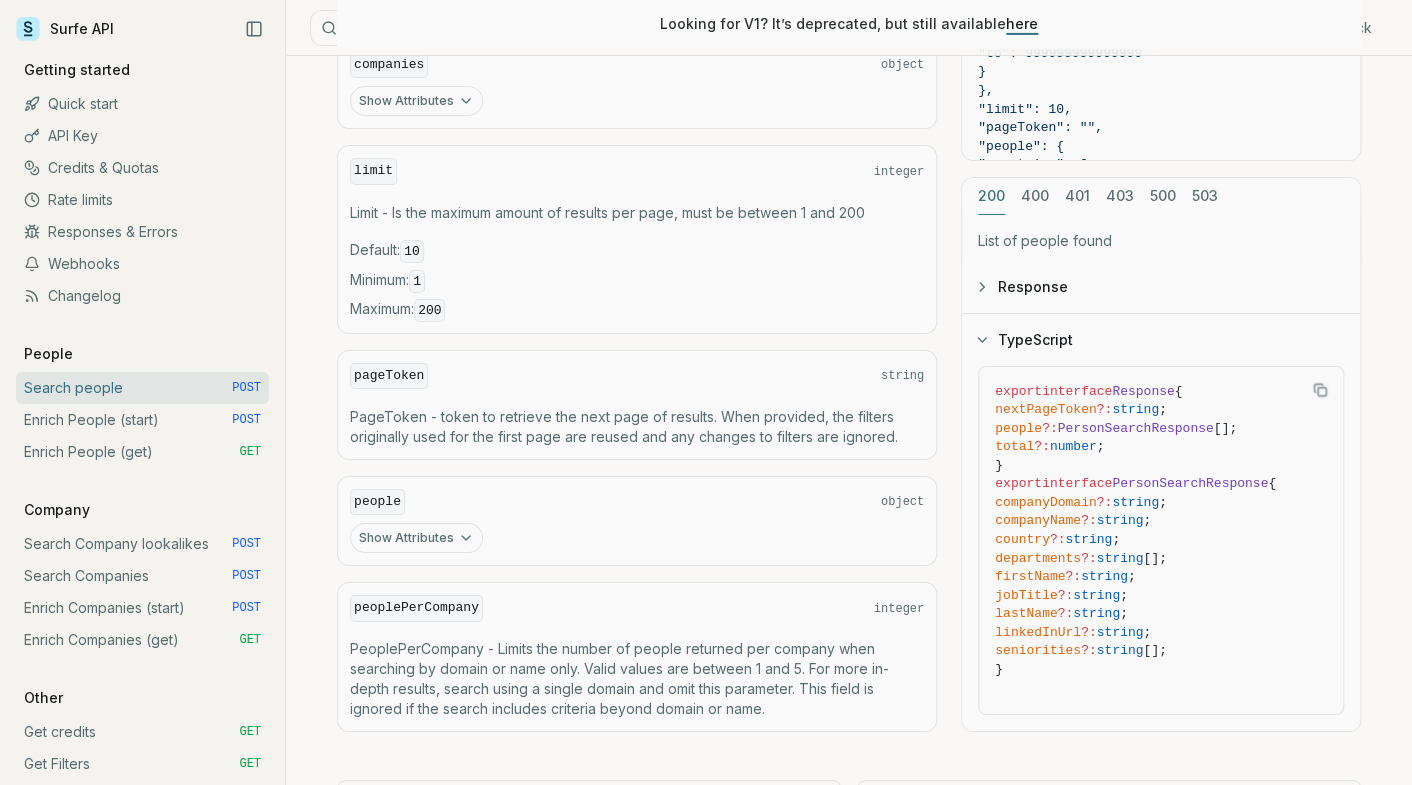 scroll, scrollTop: 2763, scrollLeft: 0, axis: vertical 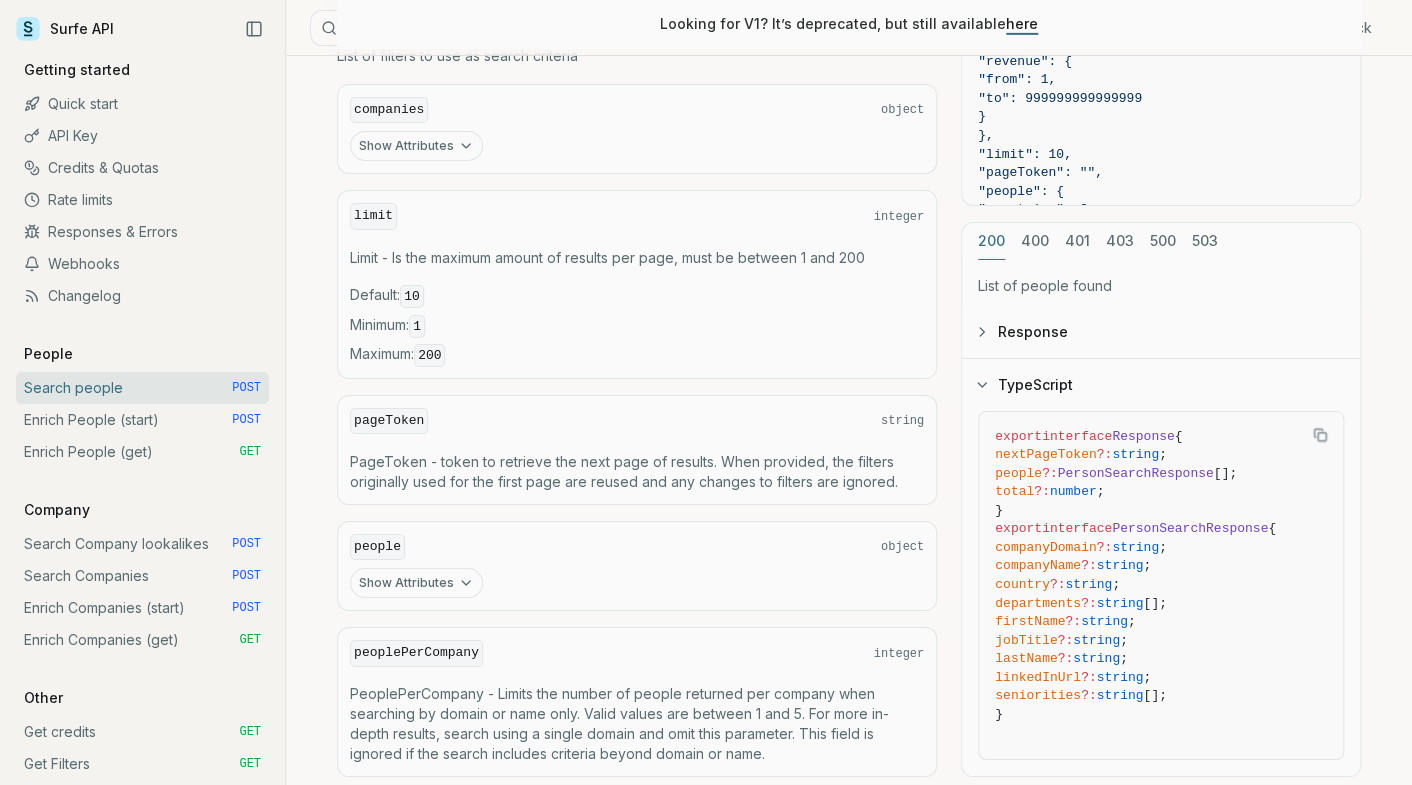 click on "Response" at bounding box center (1161, 332) 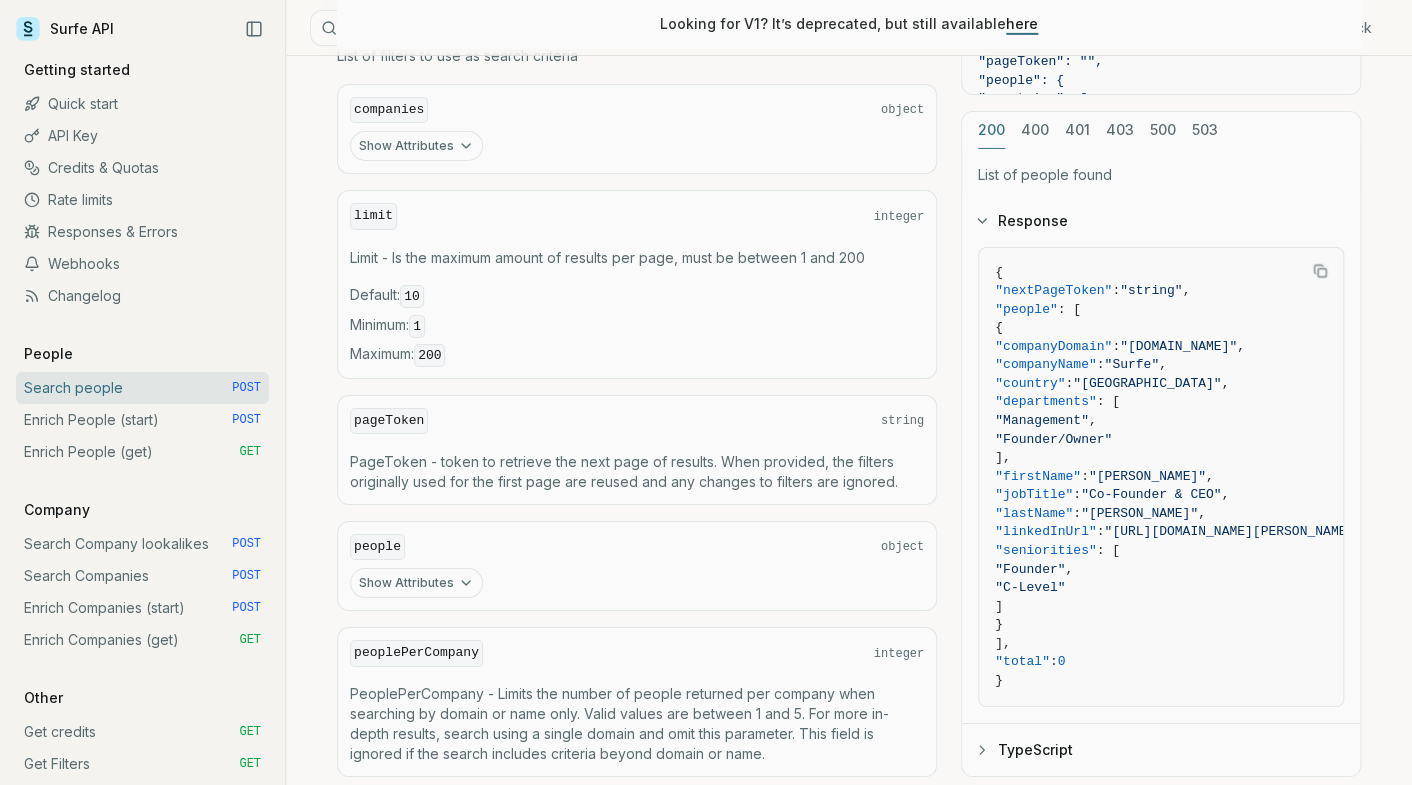 click on "**********" at bounding box center (849, -800) 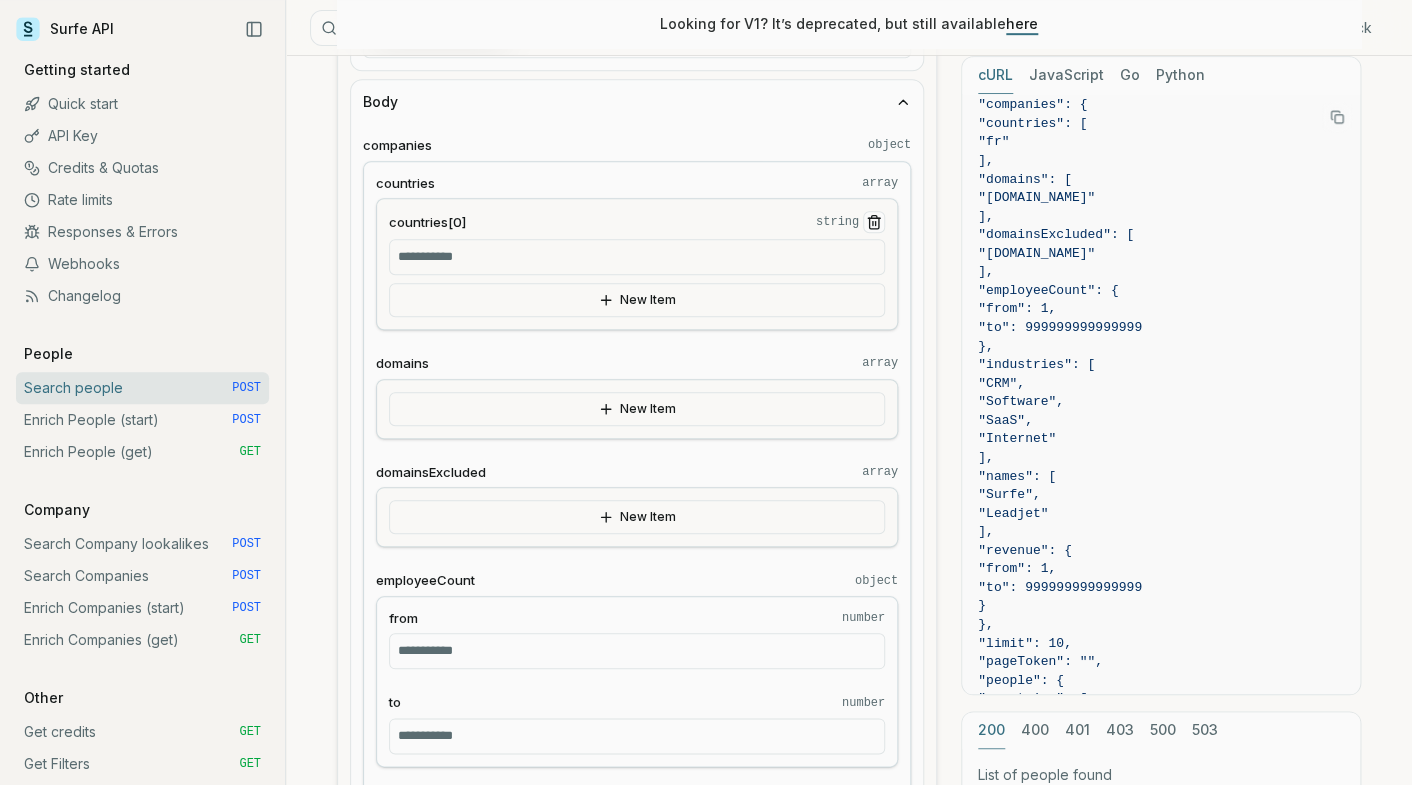 scroll, scrollTop: 319, scrollLeft: 0, axis: vertical 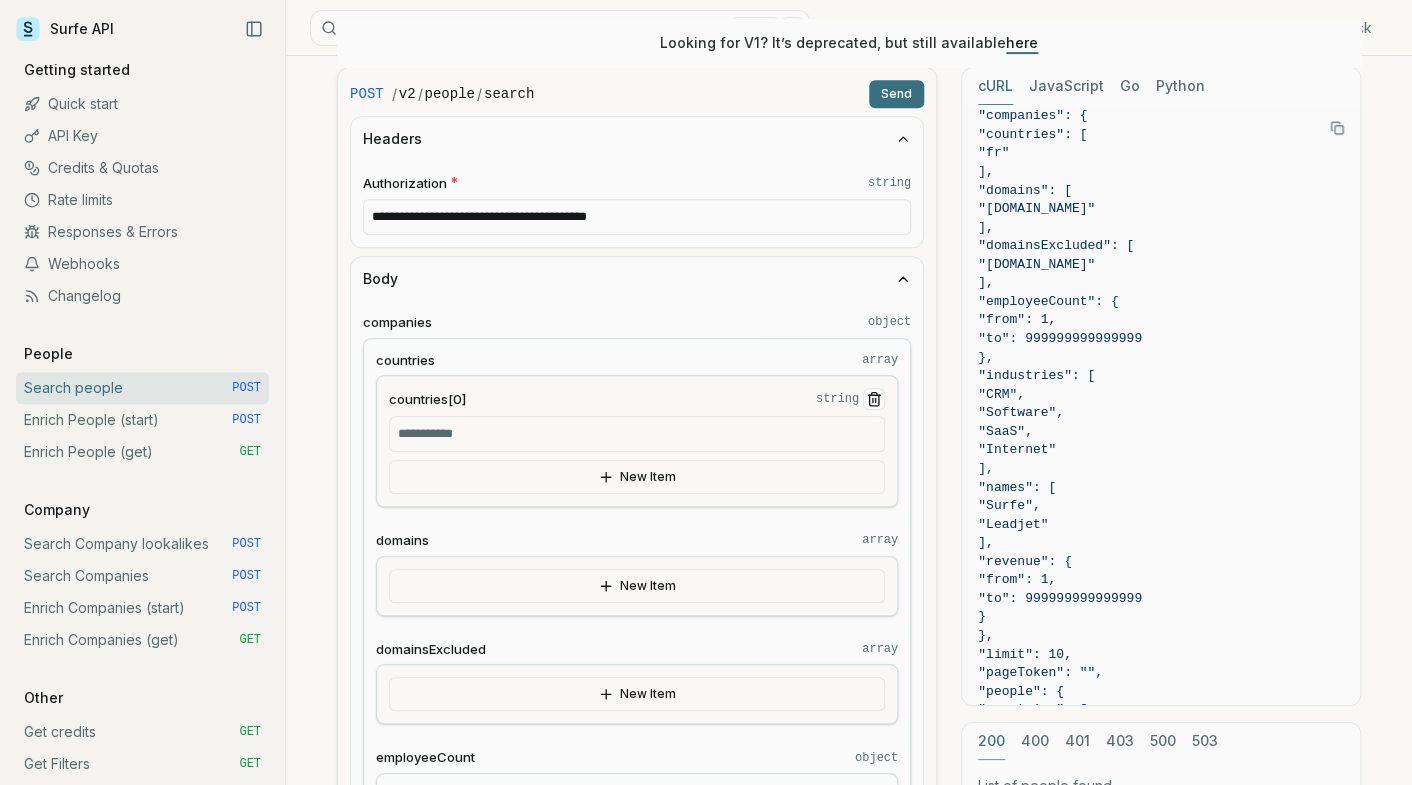 click on "Body" at bounding box center [637, 279] 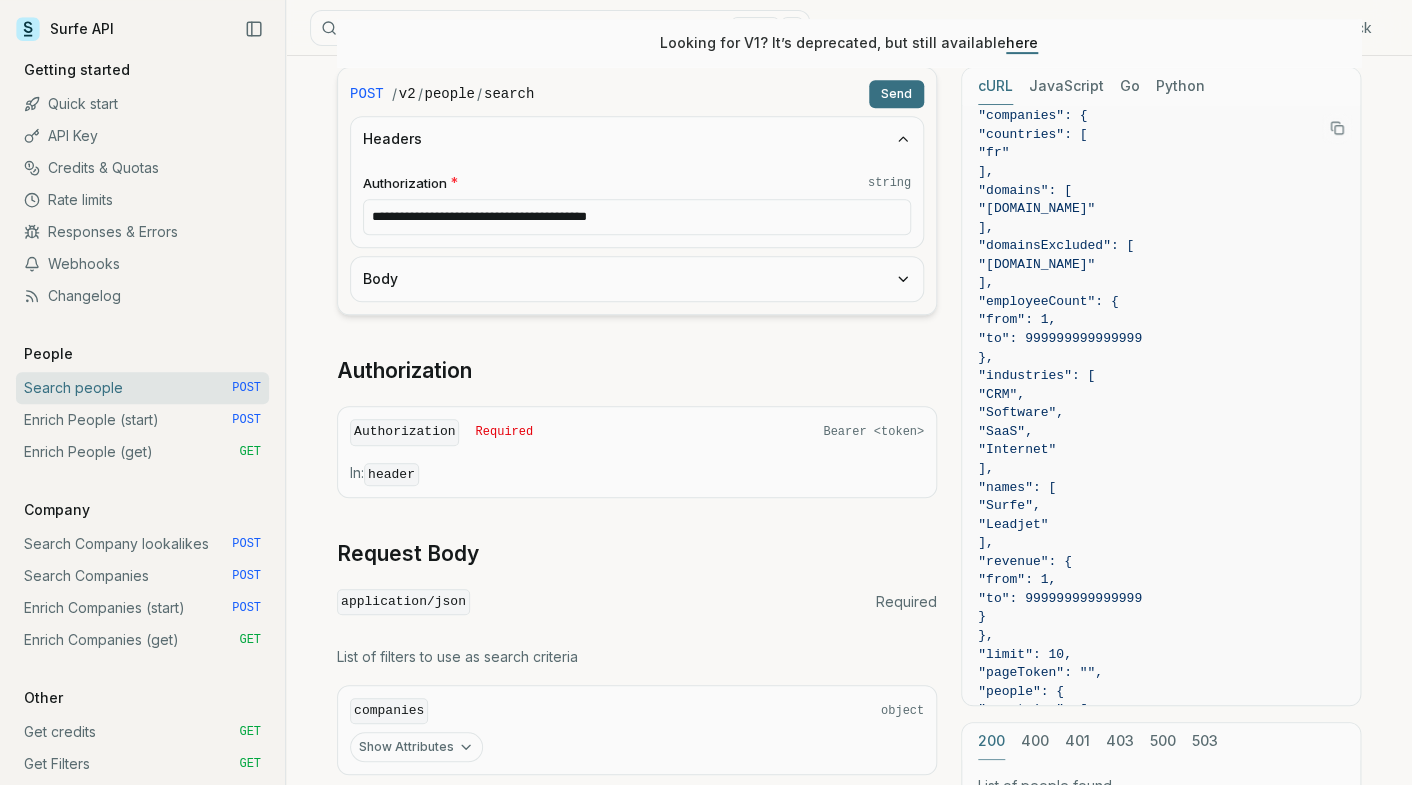 type 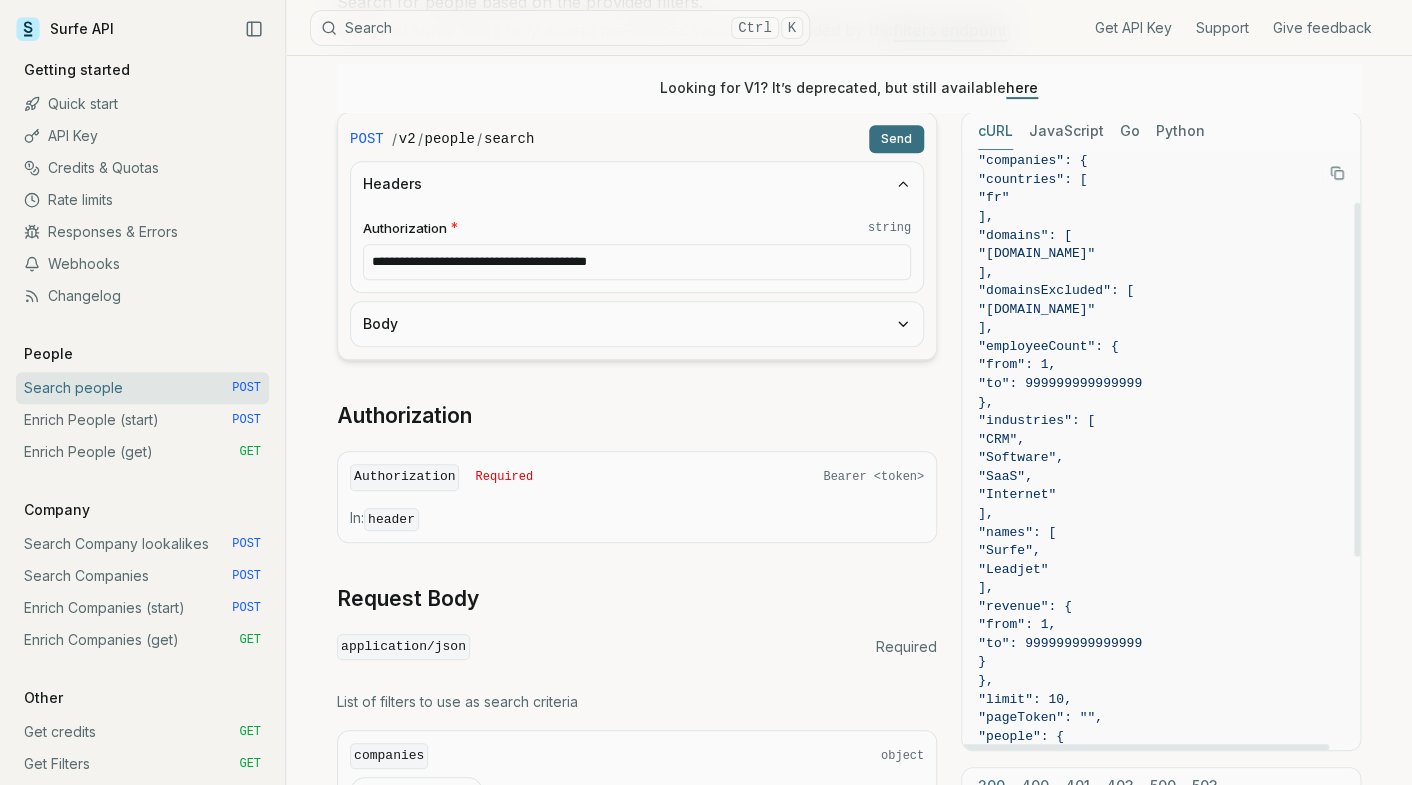 click on ""limit": 10," at bounding box center (1161, 700) 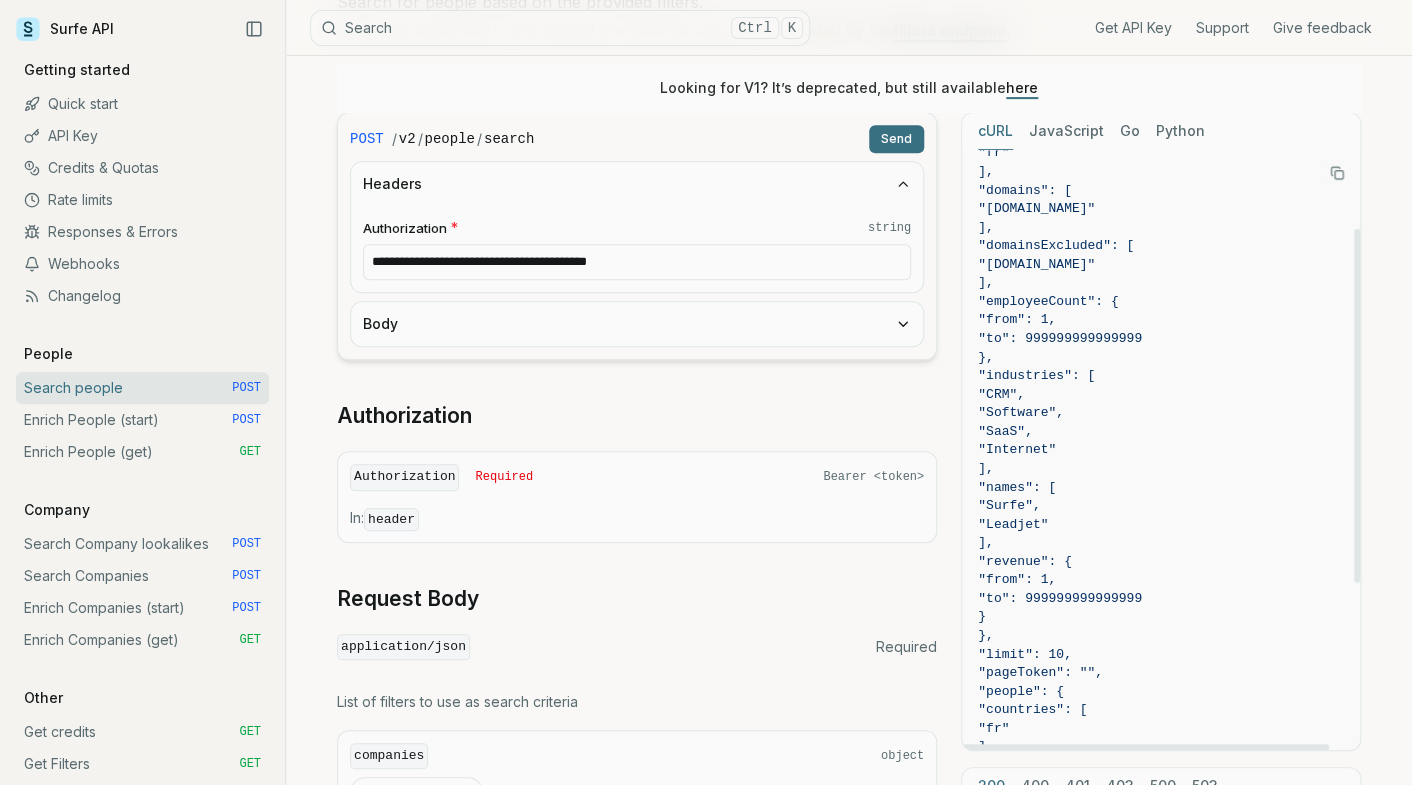 click on ""people": {" at bounding box center [1161, 692] 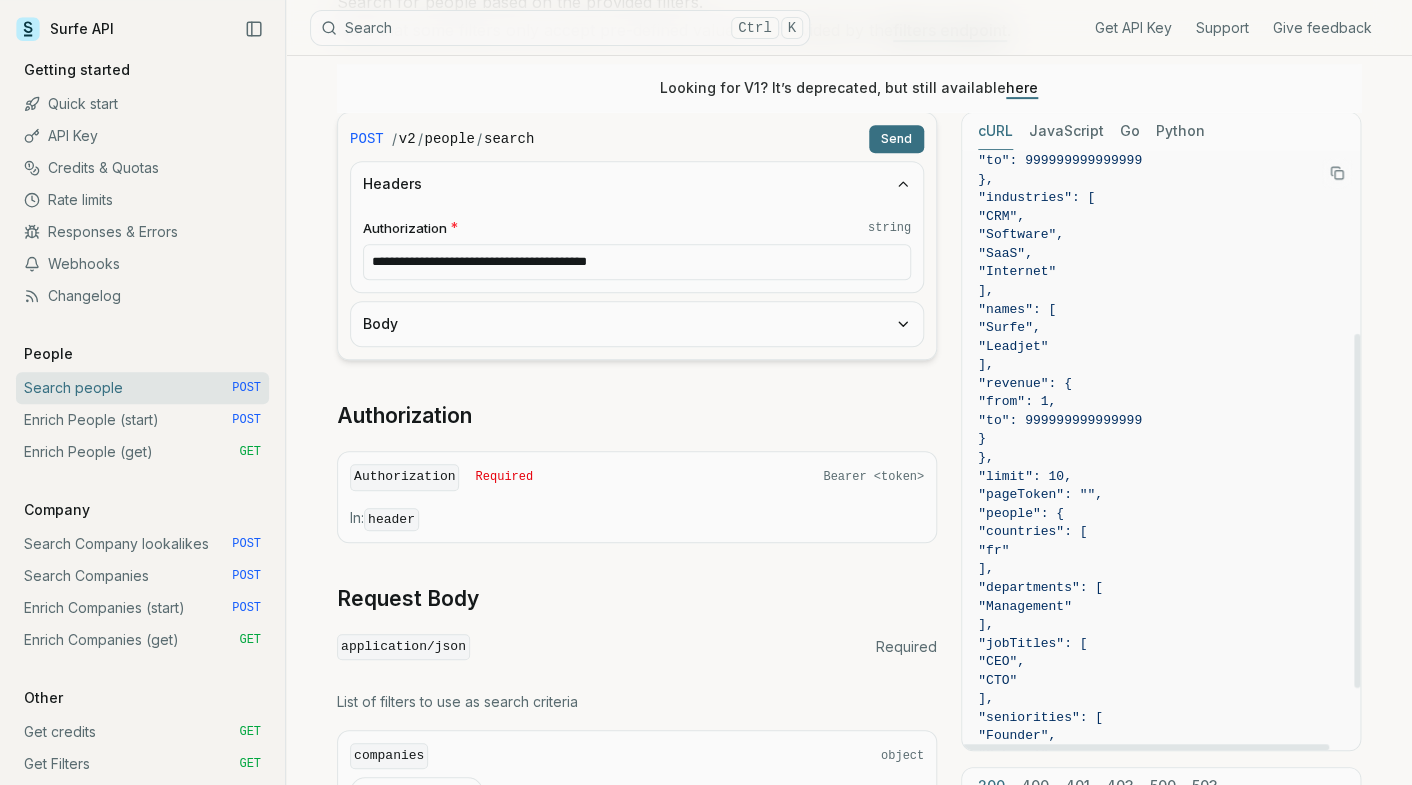 scroll, scrollTop: 416, scrollLeft: 0, axis: vertical 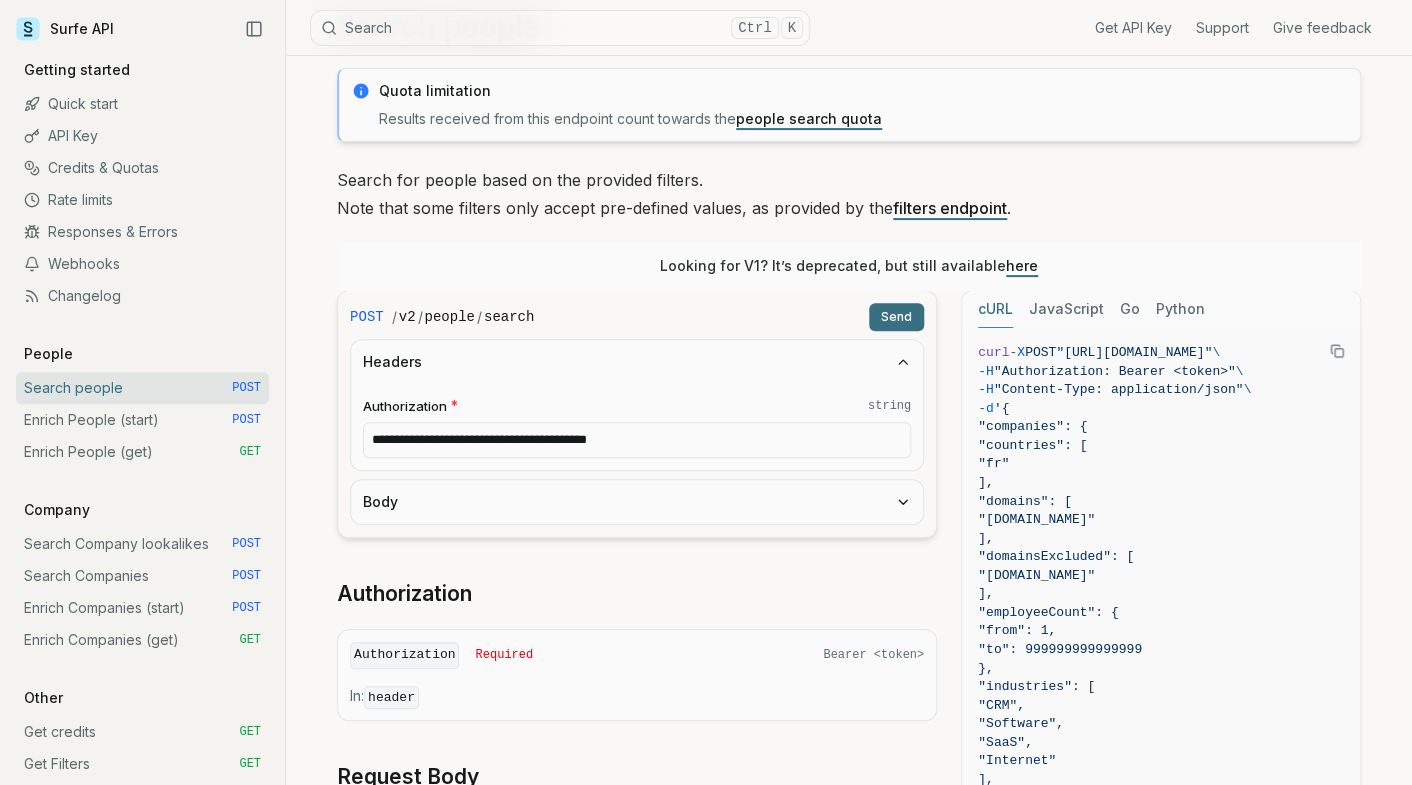 click on "Body" at bounding box center [637, 502] 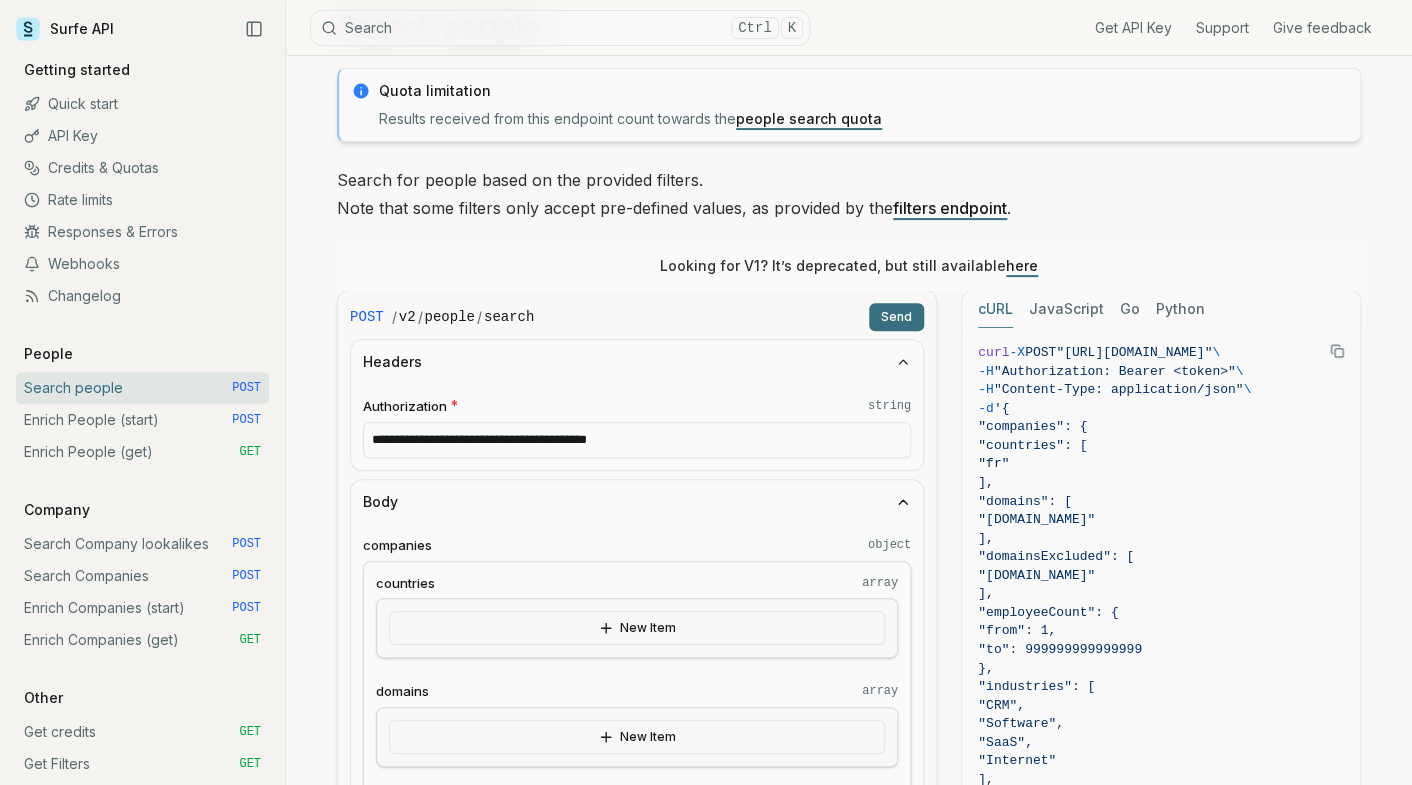 click on "Body" at bounding box center [637, 502] 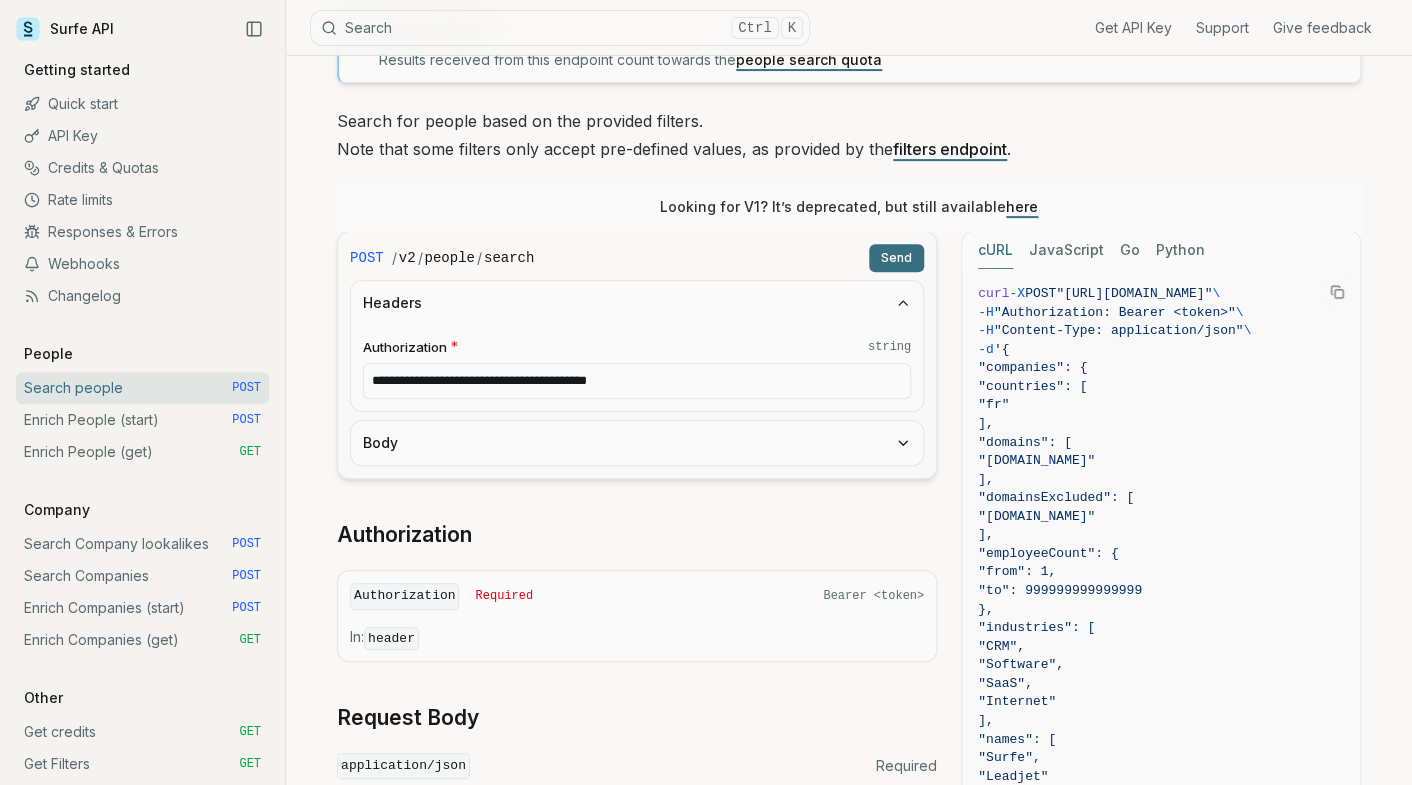 scroll, scrollTop: 157, scrollLeft: 0, axis: vertical 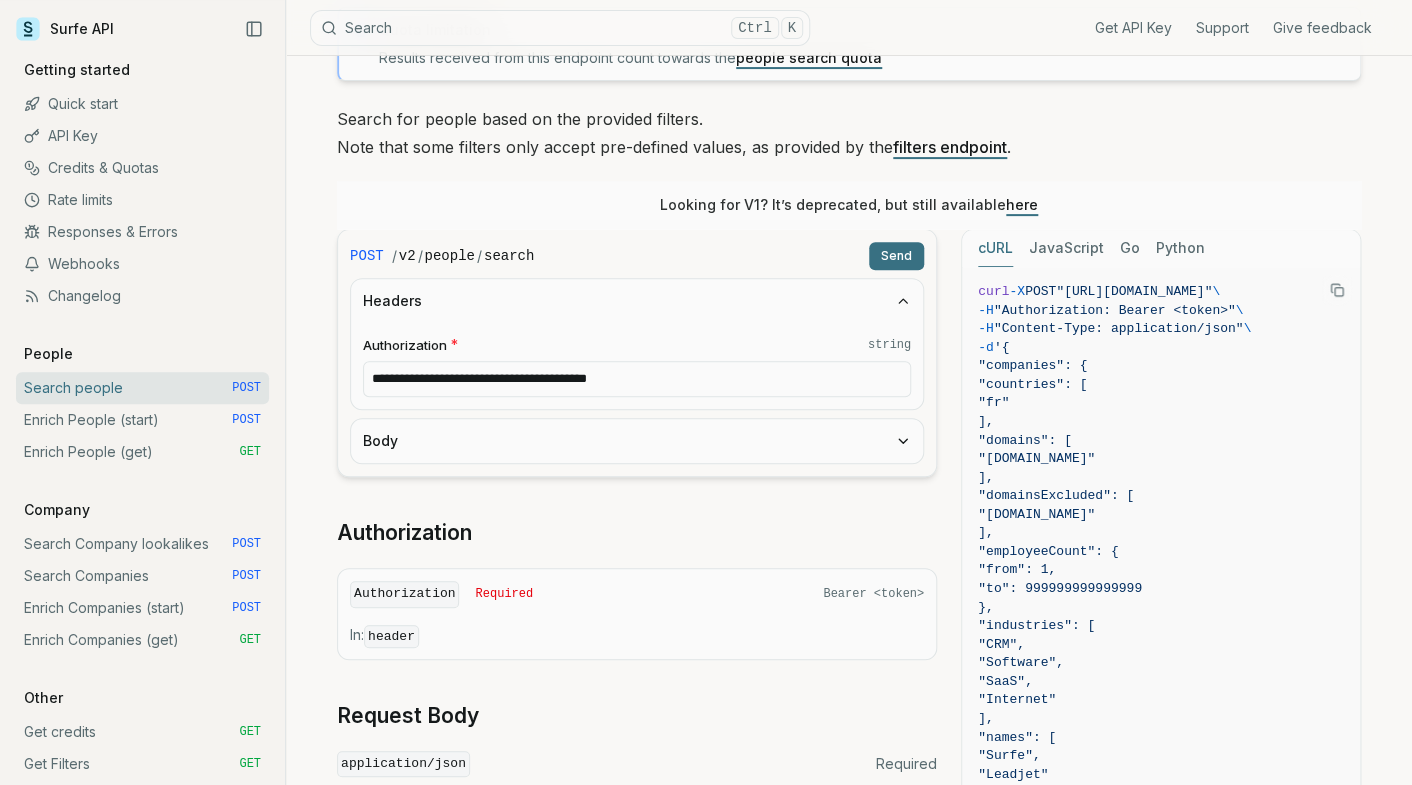 click on "Send" at bounding box center [896, 256] 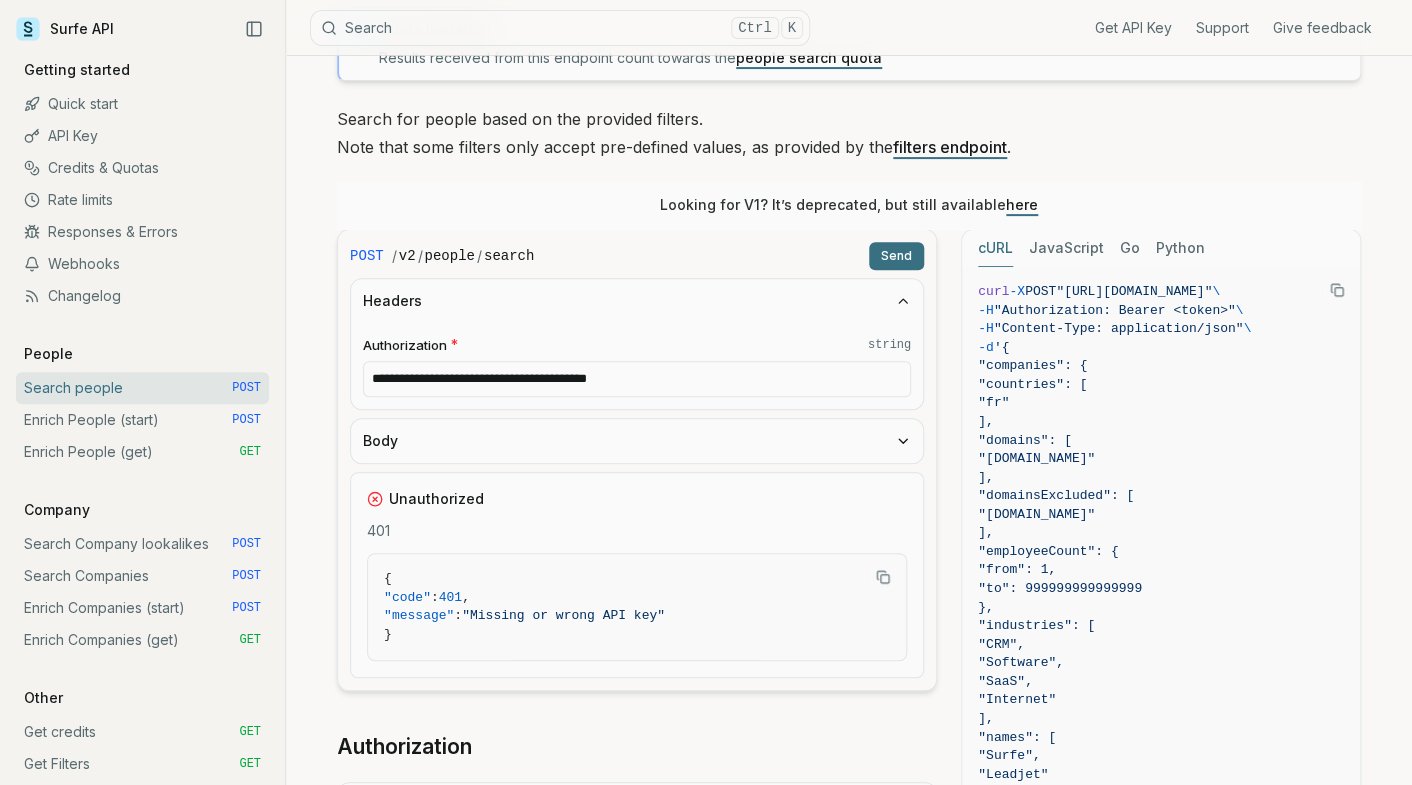 click on "Unauthorized 401 {
"code" :  401 ,
"message" :  "Missing or wrong API key"
}" at bounding box center [637, 575] 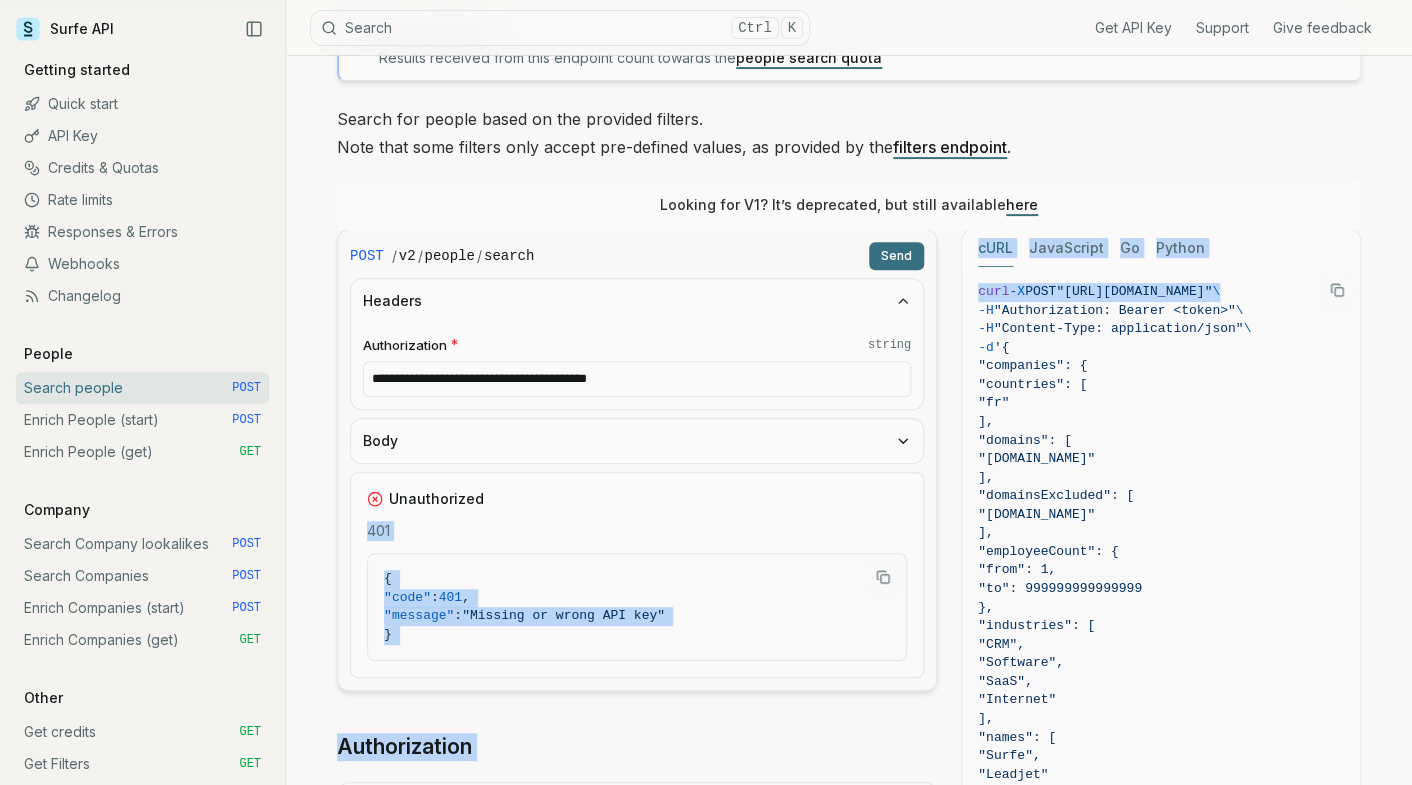 drag, startPoint x: 732, startPoint y: 517, endPoint x: 960, endPoint y: 345, distance: 285.60114 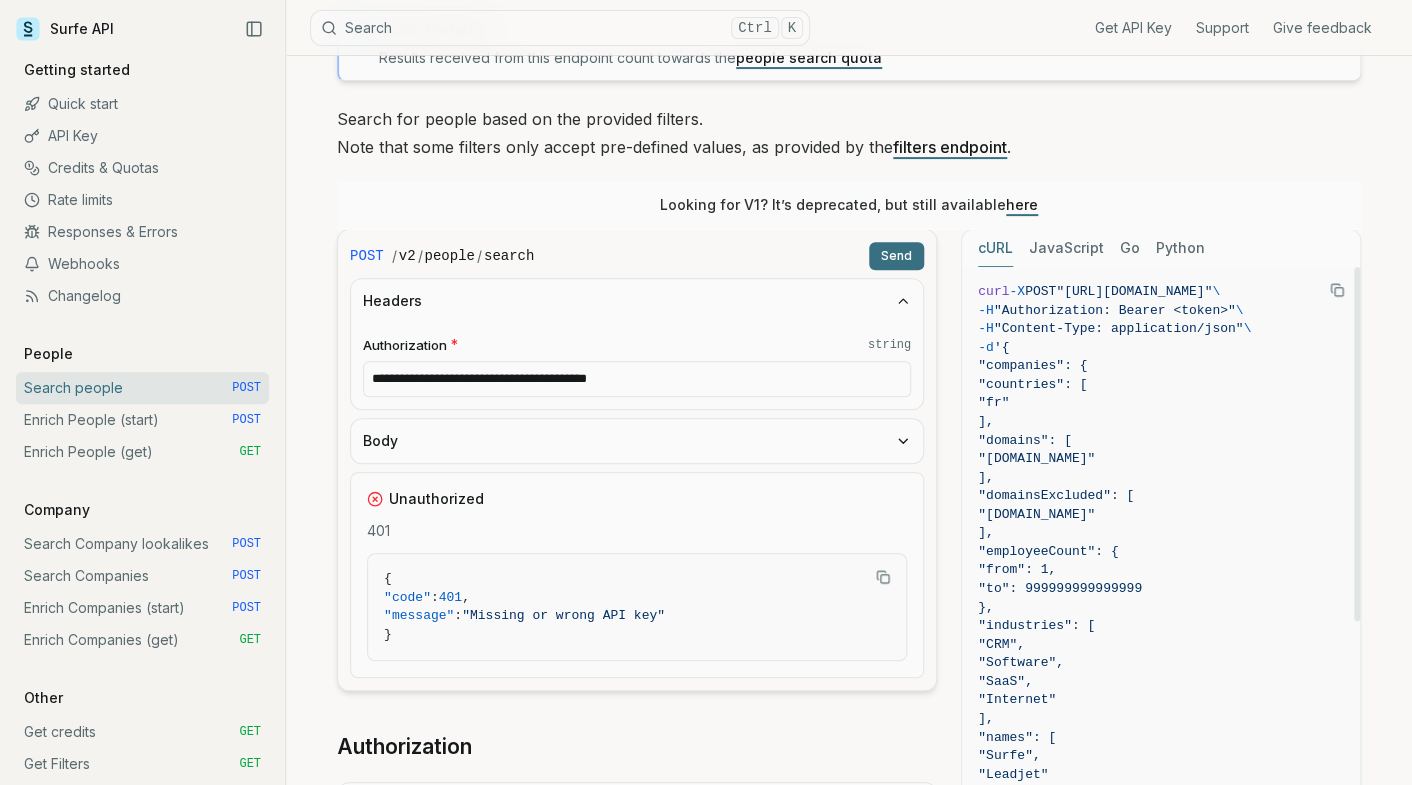 click on "-d  '{" at bounding box center [1161, 348] 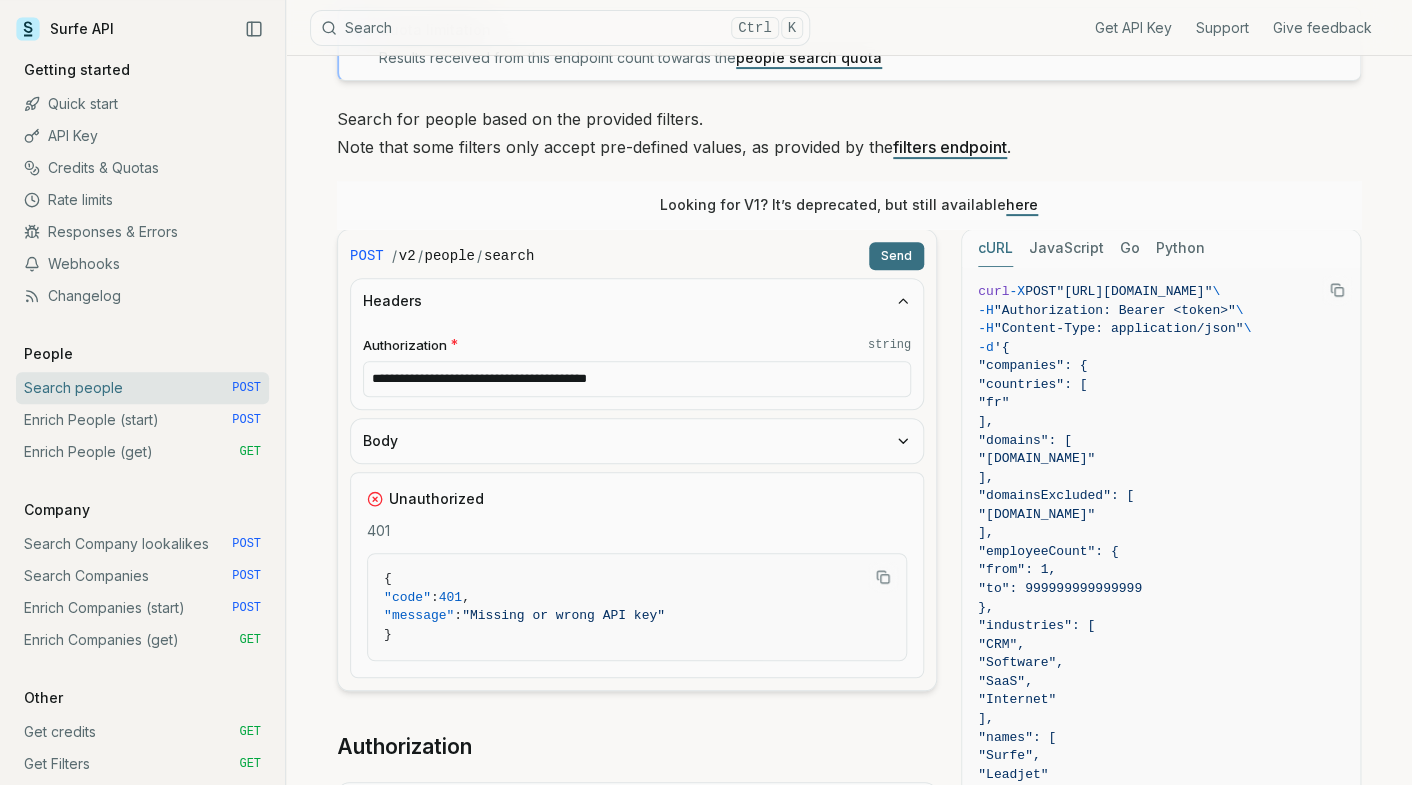 click on "**********" at bounding box center (849, 880) 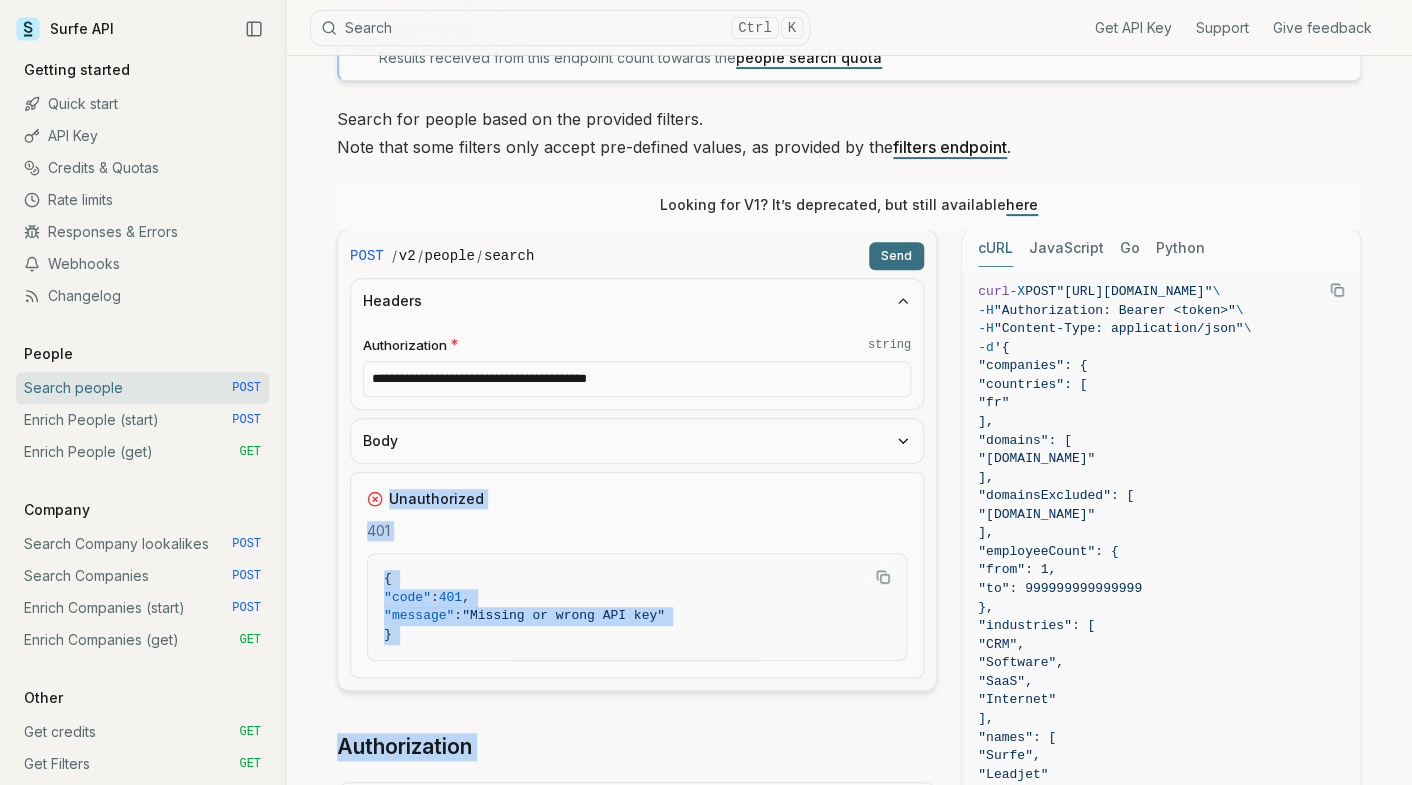 drag, startPoint x: 570, startPoint y: 482, endPoint x: 431, endPoint y: 824, distance: 369.16797 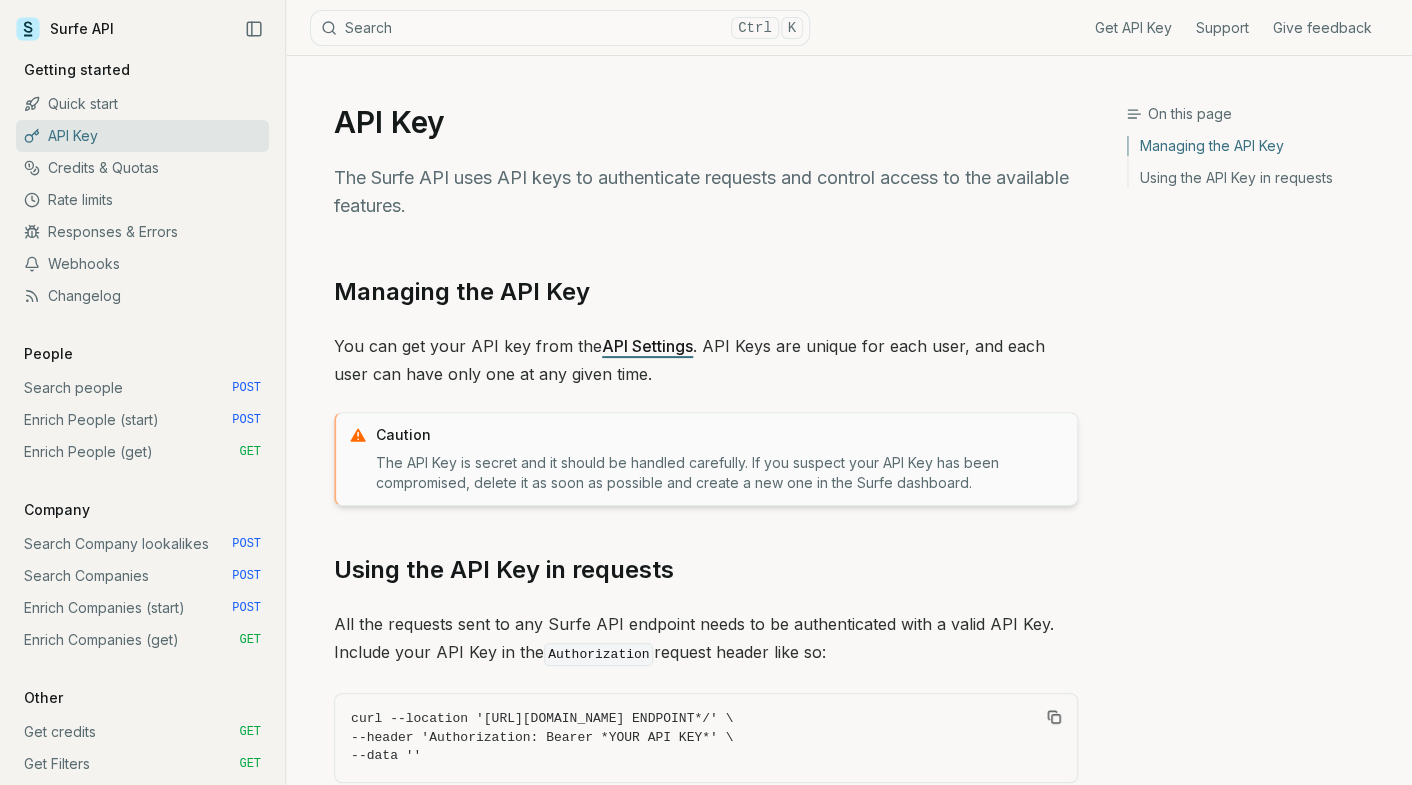 scroll, scrollTop: 44, scrollLeft: 0, axis: vertical 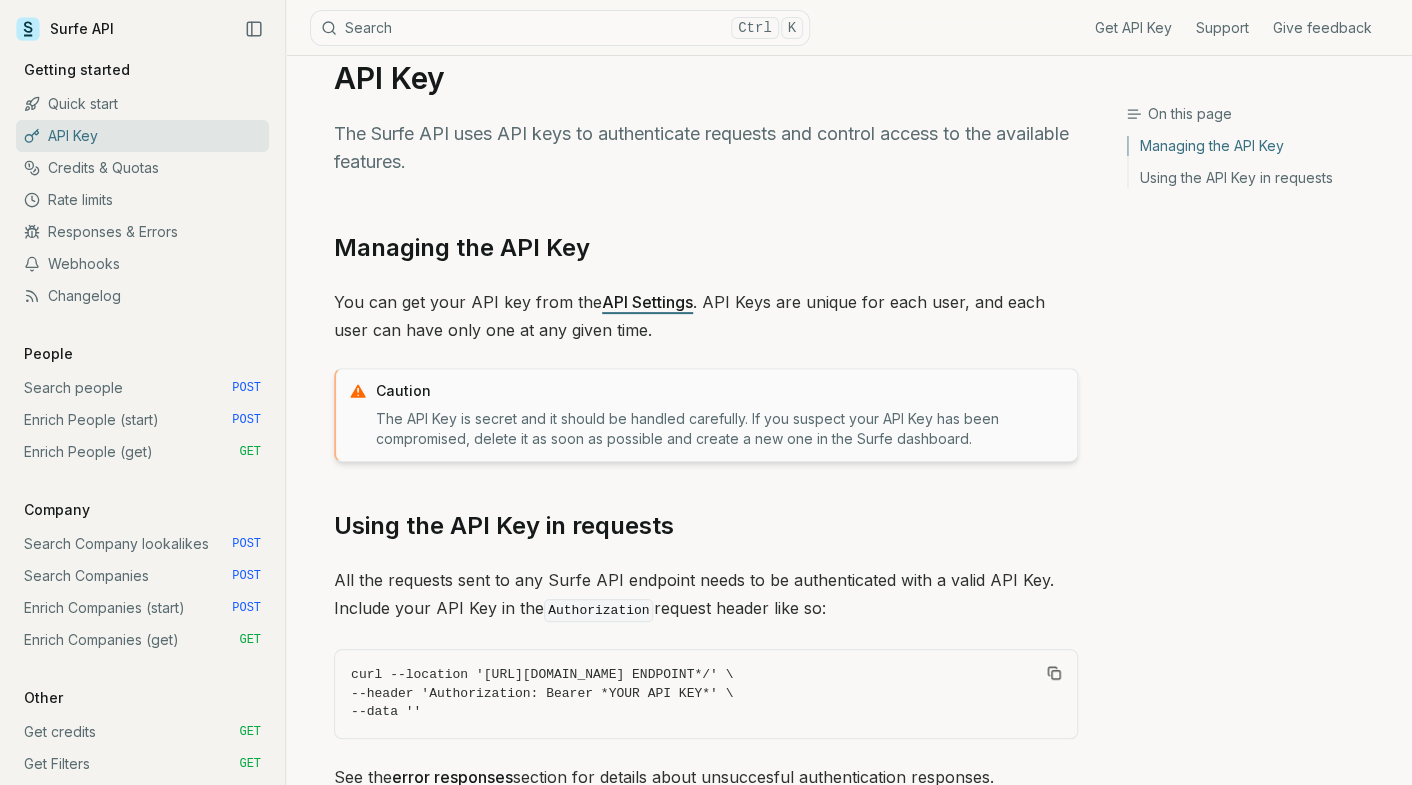 click on "API Key The Surfe API uses API keys to authenticate requests and control access to the available features. Managing the API Key
You can get your API key from the  API Settings .
API Keys are unique for each user, and each user can have only one at any given time.
Caution The API Key is secret and it should be handled carefully.
If you suspect your API Key has been compromised, delete it as soon as possible and create a new one in the Surfe dashboard.
Using the API Key in requests
All the requests sent to any Surfe API endpoint needs to be authenticated with a valid API Key.
Include your API Key in the  Authorization  request header like so:
curl --location 'https://api.surfe.com/v1/*SOME ENDPOINT*/' \
--header 'Authorization: Bearer *YOUR API KEY*' \
--data ''
See the  error responses  section for details about unsuccesful authentication responses. Previous Quick start Next Credits & Quotas" at bounding box center [706, 479] 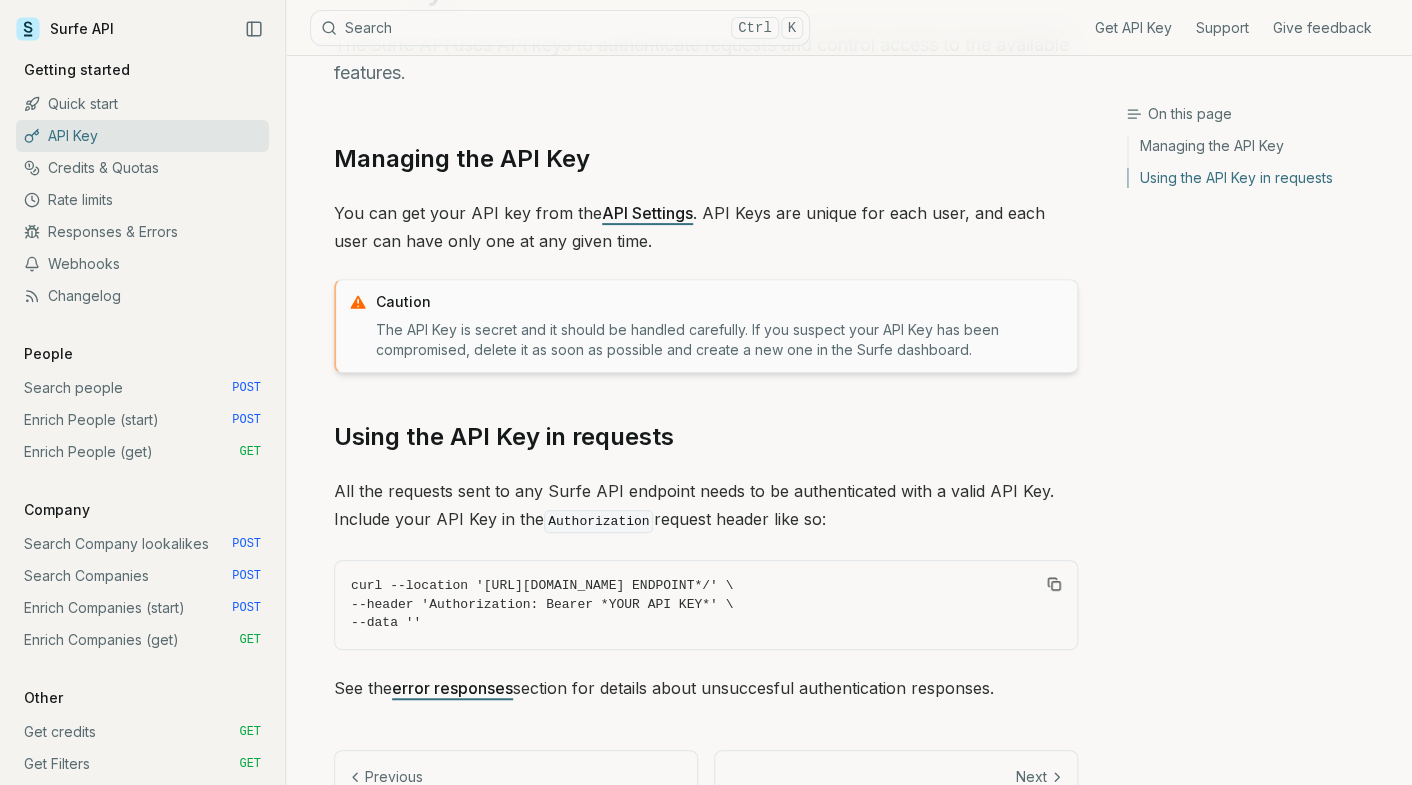 scroll, scrollTop: 203, scrollLeft: 0, axis: vertical 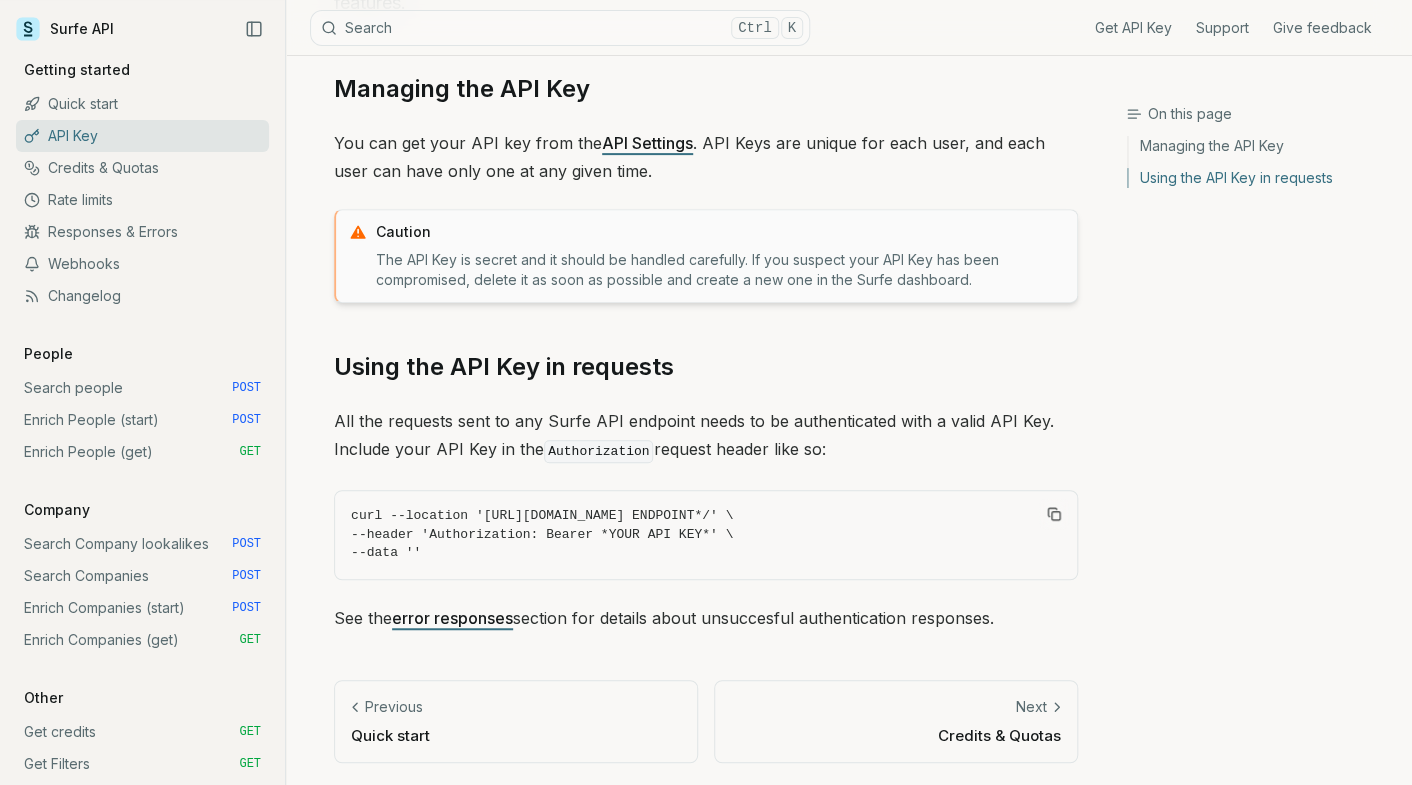 click on "API Key The Surfe API uses API keys to authenticate requests and control access to the available features. Managing the API Key
You can get your API key from the  API Settings .
API Keys are unique for each user, and each user can have only one at any given time.
Caution The API Key is secret and it should be handled carefully.
If you suspect your API Key has been compromised, delete it as soon as possible and create a new one in the Surfe dashboard.
Using the API Key in requests
All the requests sent to any Surfe API endpoint needs to be authenticated with a valid API Key.
Include your API Key in the  Authorization  request header like so:
curl --location 'https://api.surfe.com/v1/*SOME ENDPOINT*/' \
--header 'Authorization: Bearer *YOUR API KEY*' \
--data ''
See the  error responses  section for details about unsuccesful authentication responses. Previous Quick start Next Credits & Quotas" at bounding box center [706, 320] 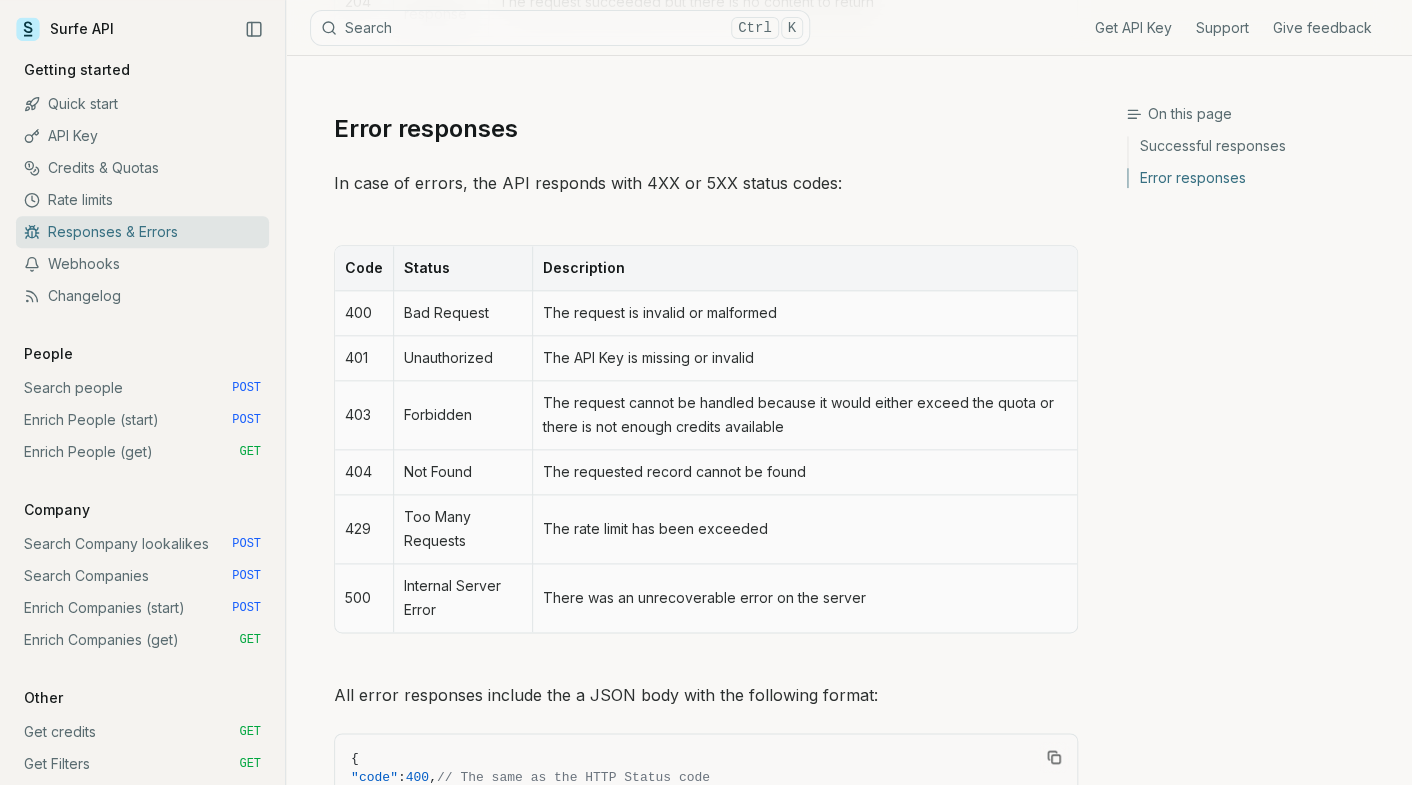 click on "Unauthorized" at bounding box center (462, 358) 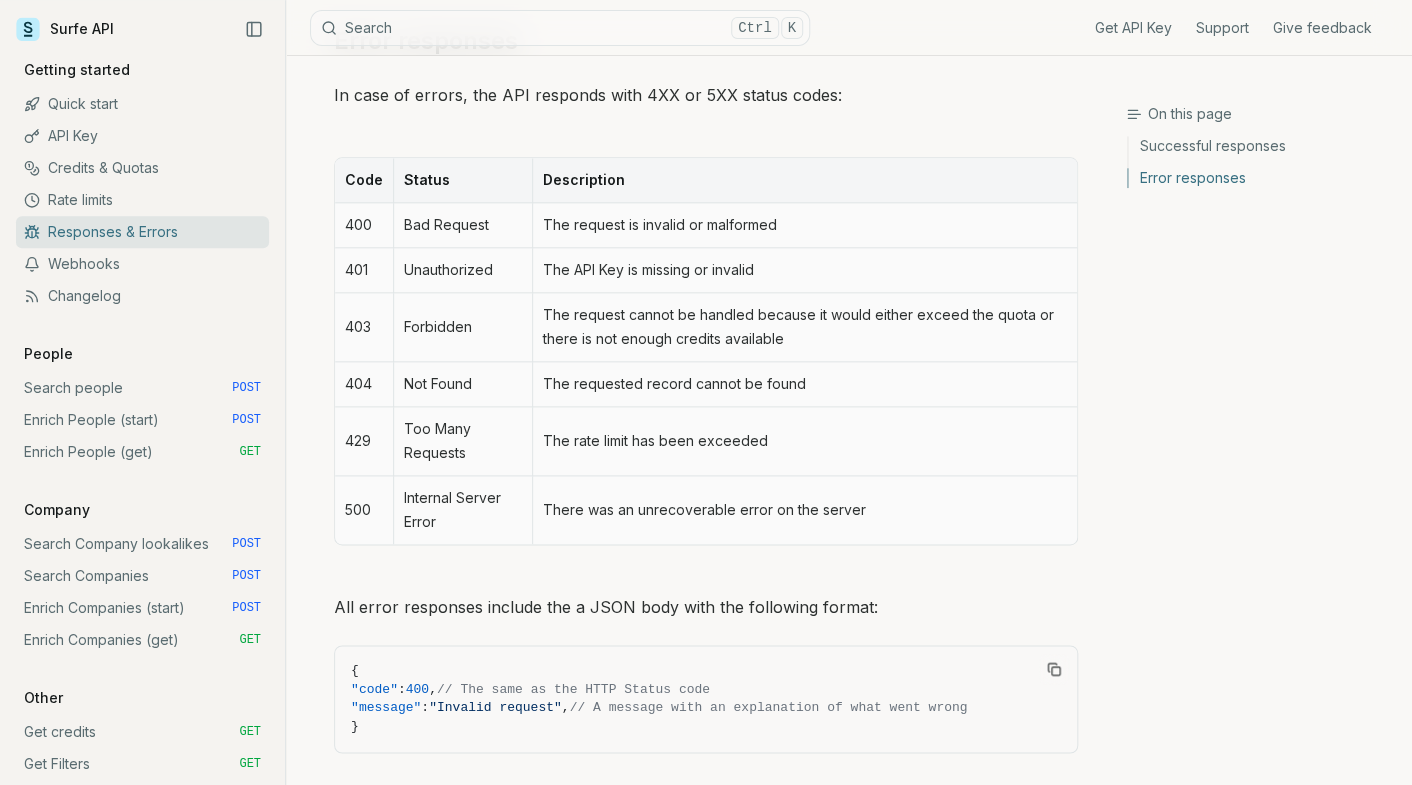 scroll, scrollTop: 861, scrollLeft: 0, axis: vertical 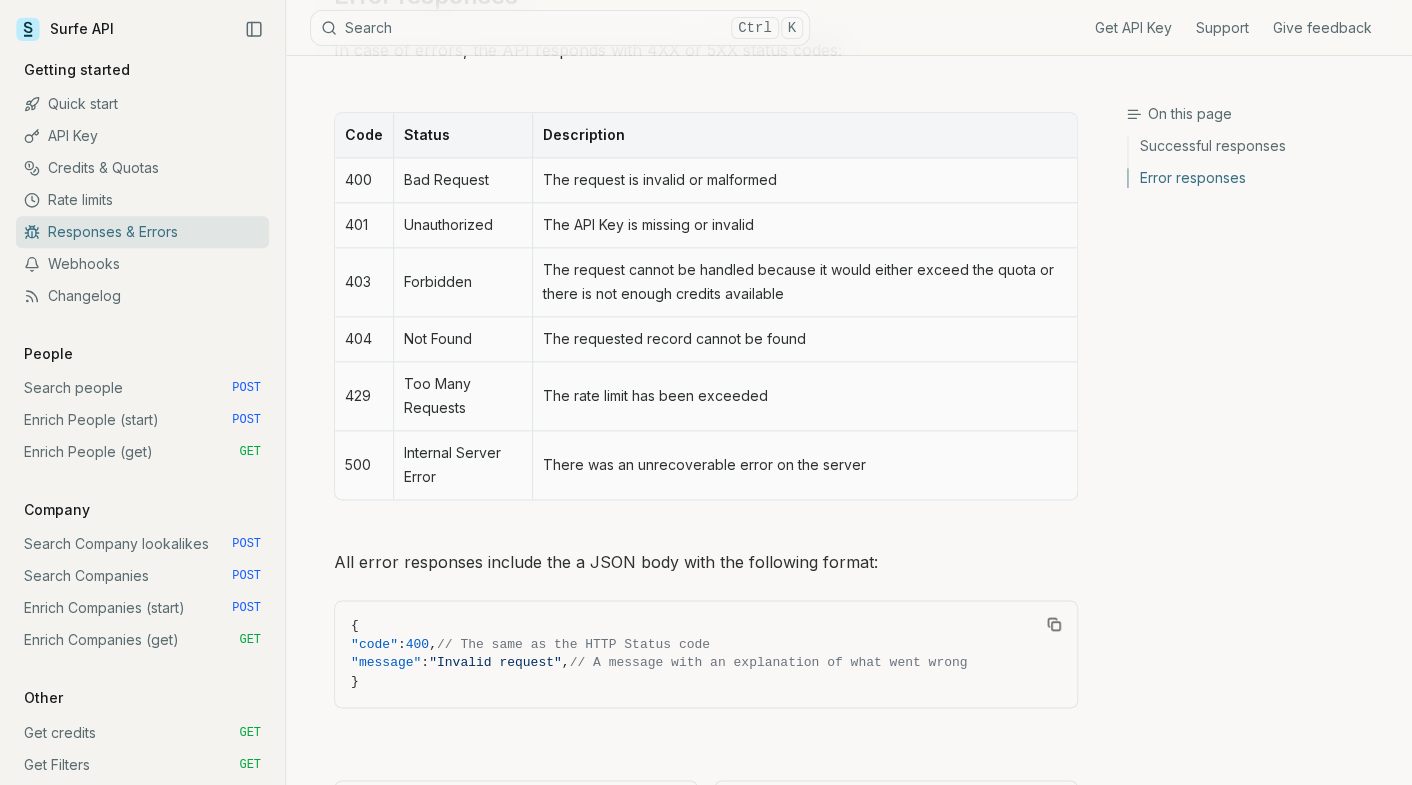 click on "Too Many Requests" at bounding box center [462, 396] 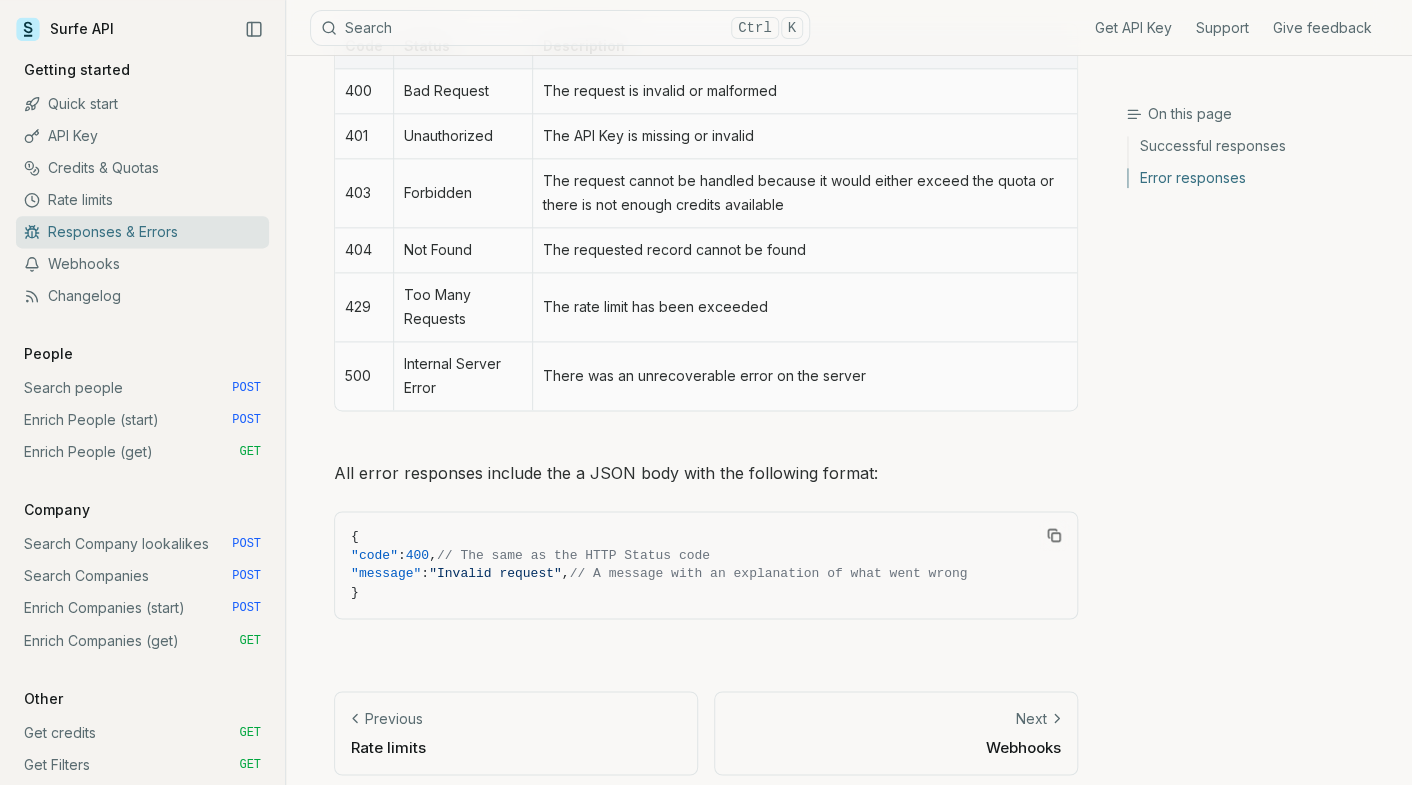 scroll, scrollTop: 961, scrollLeft: 0, axis: vertical 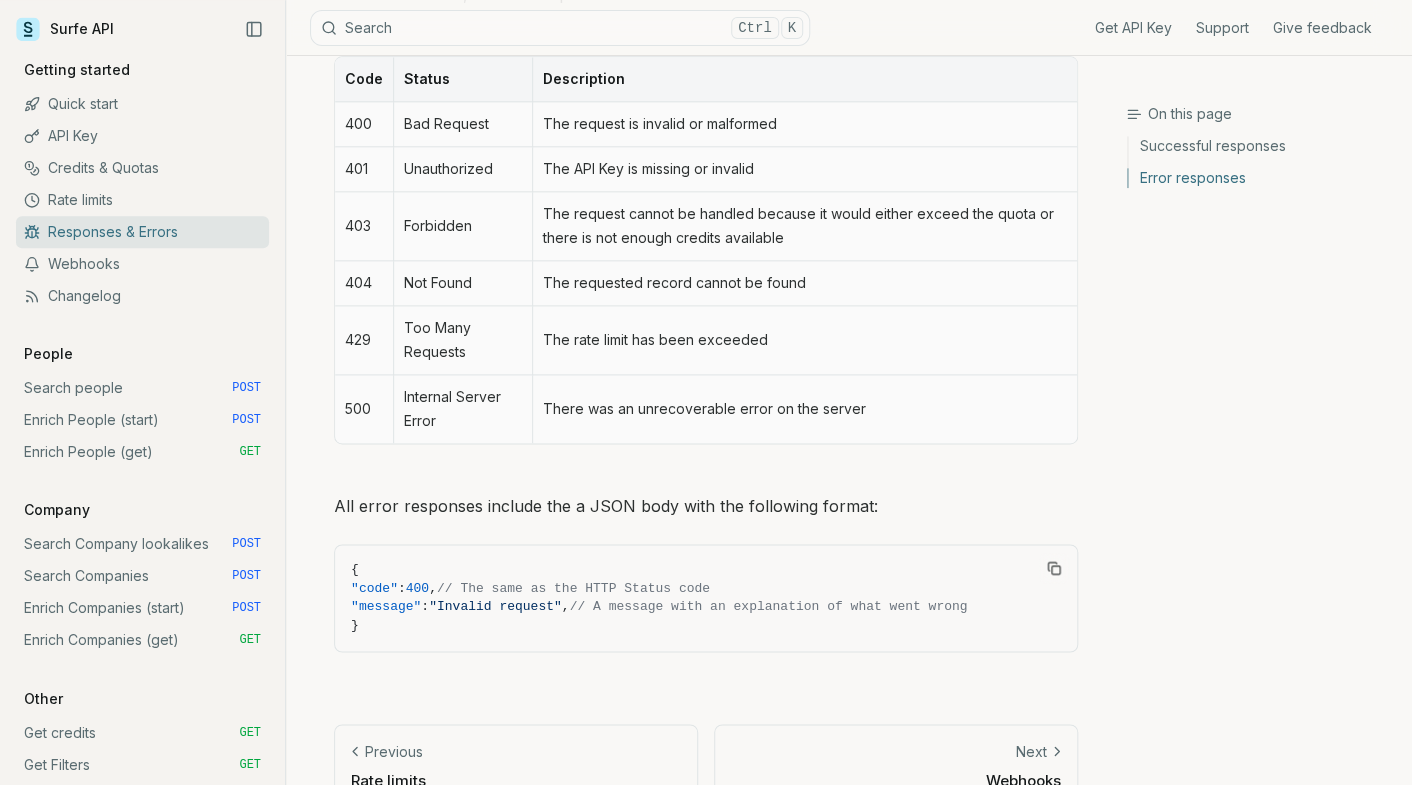 click on "{
"code" :  400 ,  // The same as the HTTP Status code
"message" :  "Invalid request" ,  // A message with an explanation of what went wrong
}" at bounding box center [706, 598] 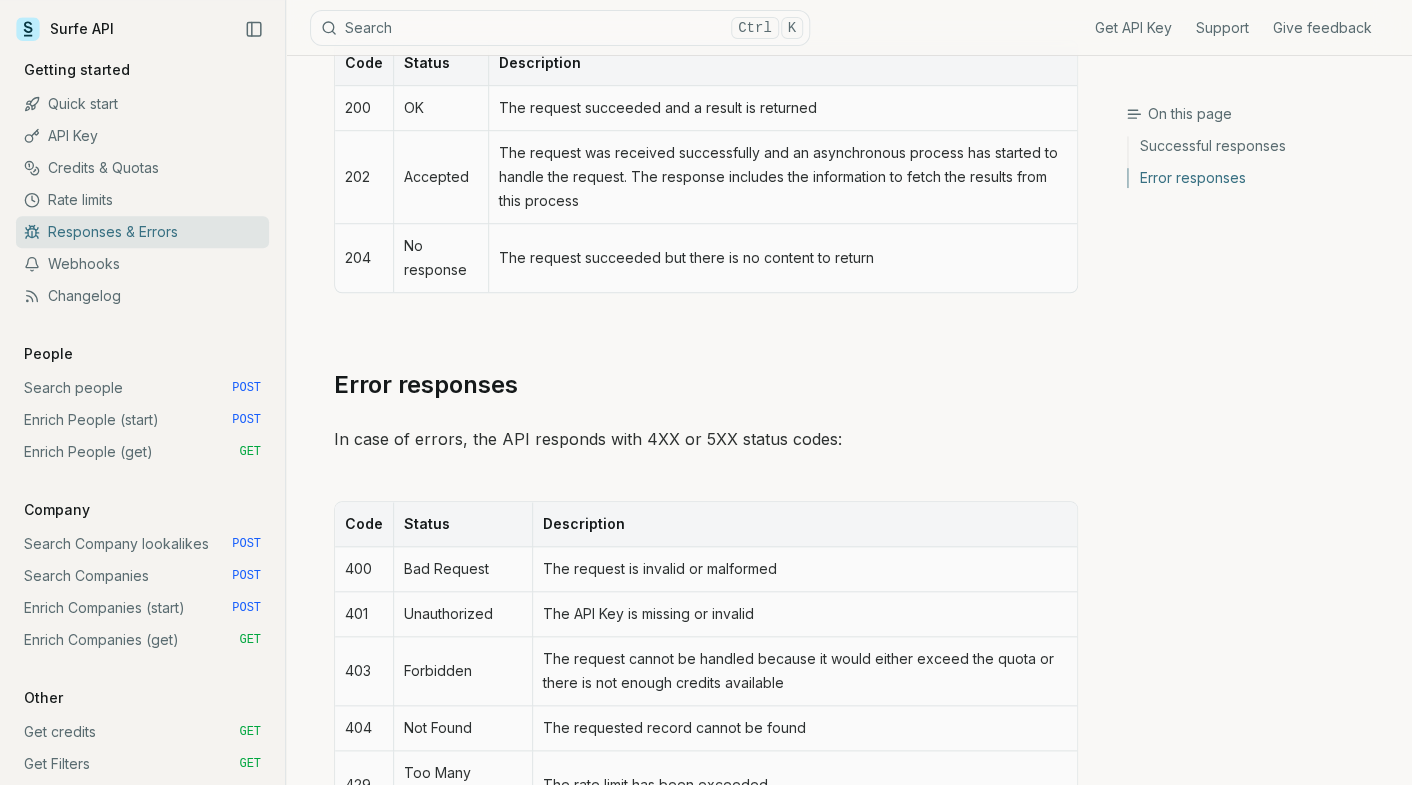 scroll, scrollTop: 428, scrollLeft: 0, axis: vertical 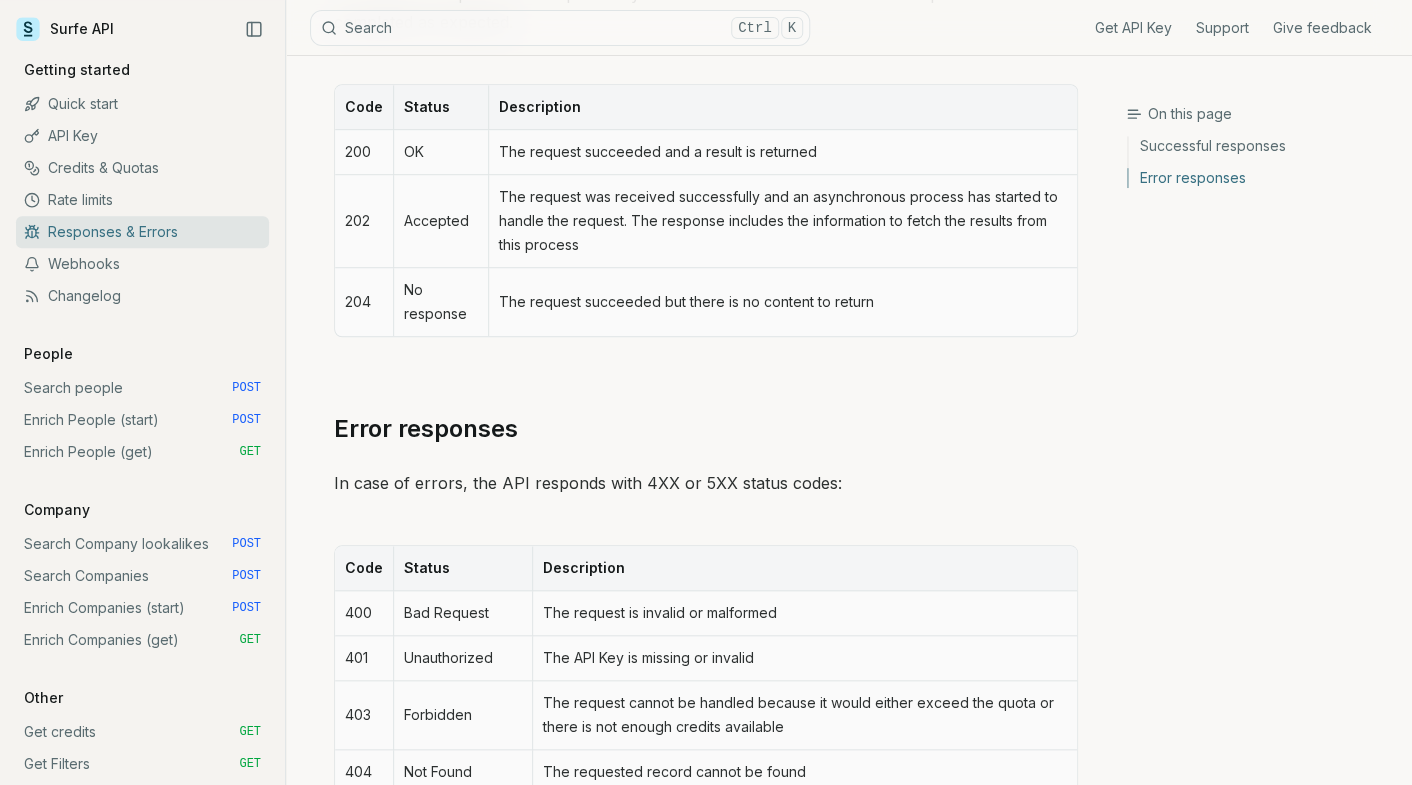 click on "Status" at bounding box center (462, 568) 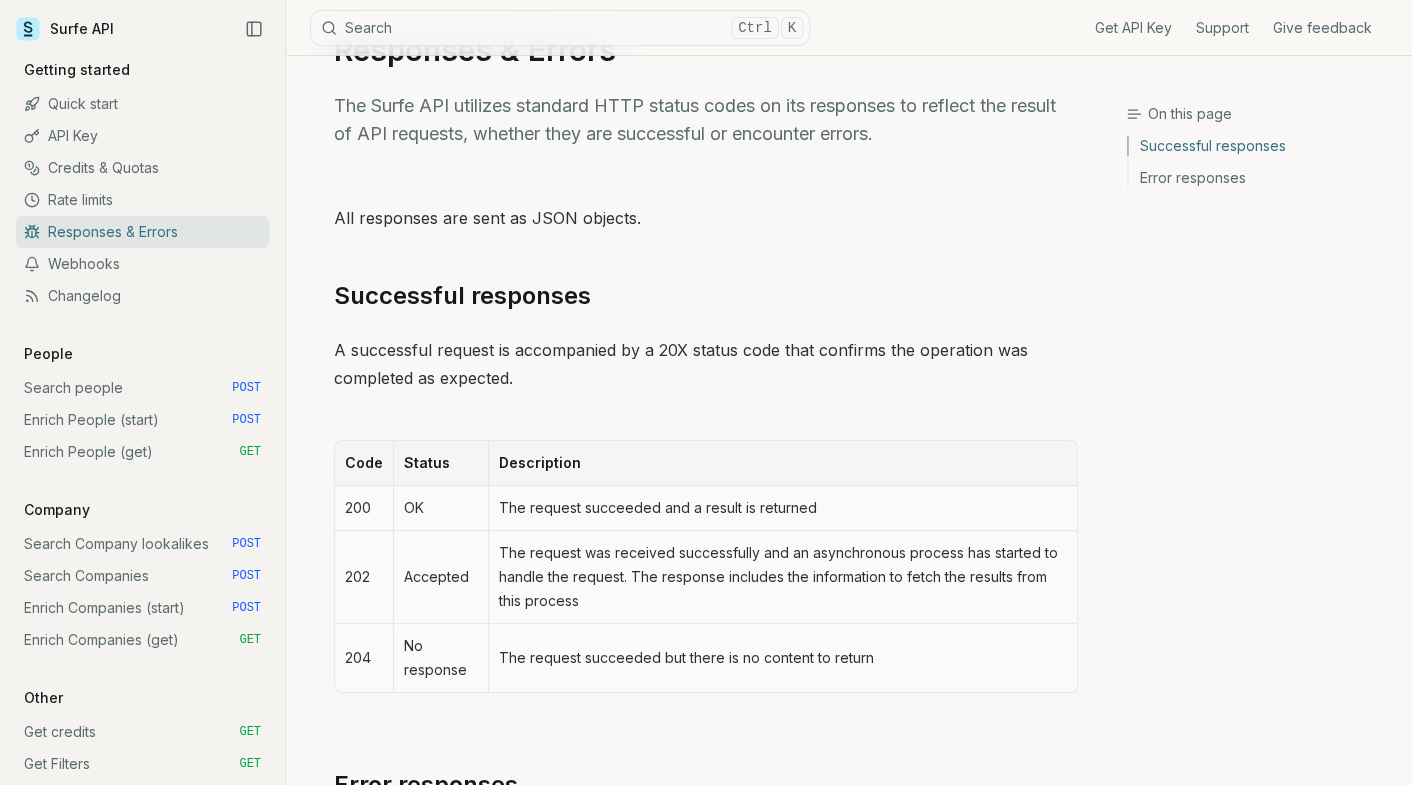 scroll, scrollTop: 0, scrollLeft: 0, axis: both 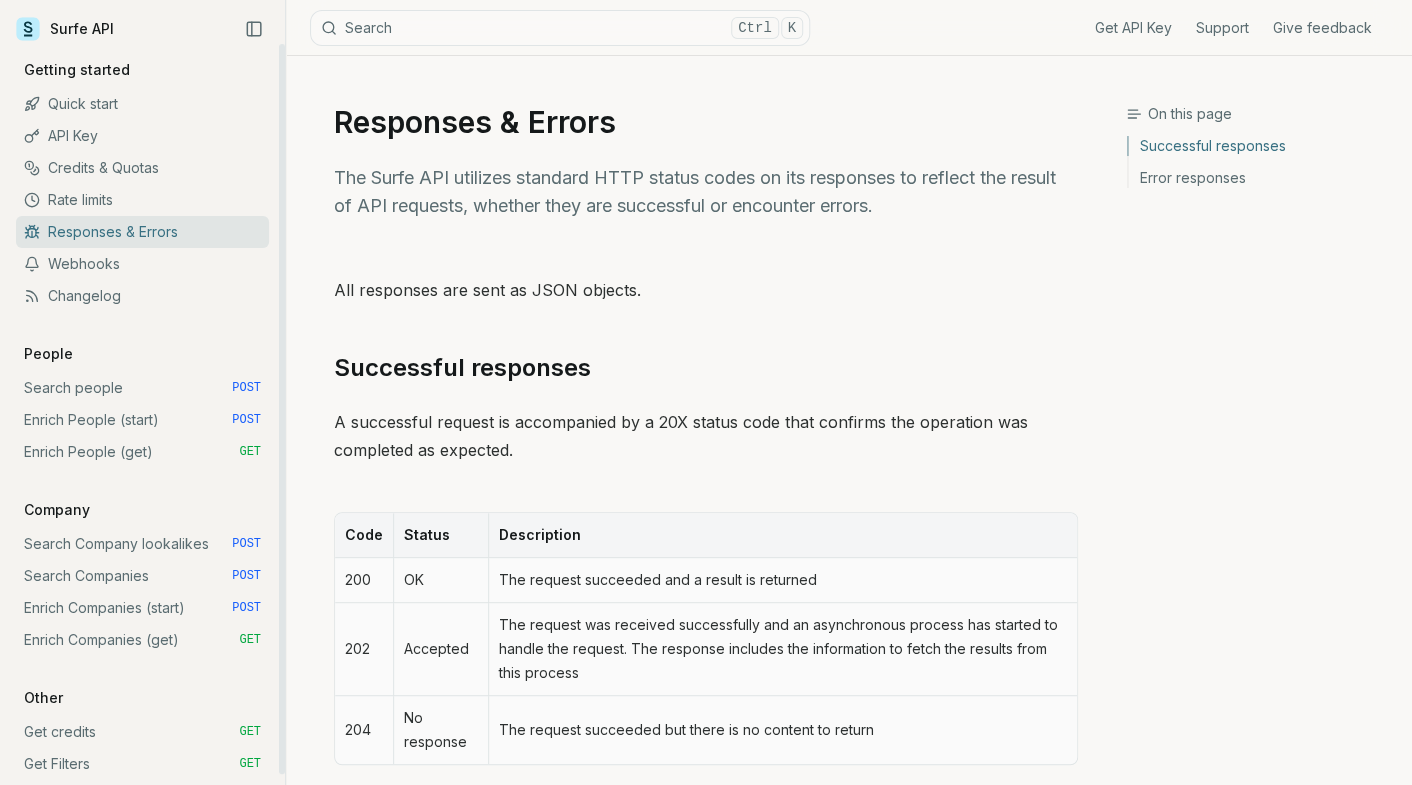 click on "API Key" at bounding box center (142, 136) 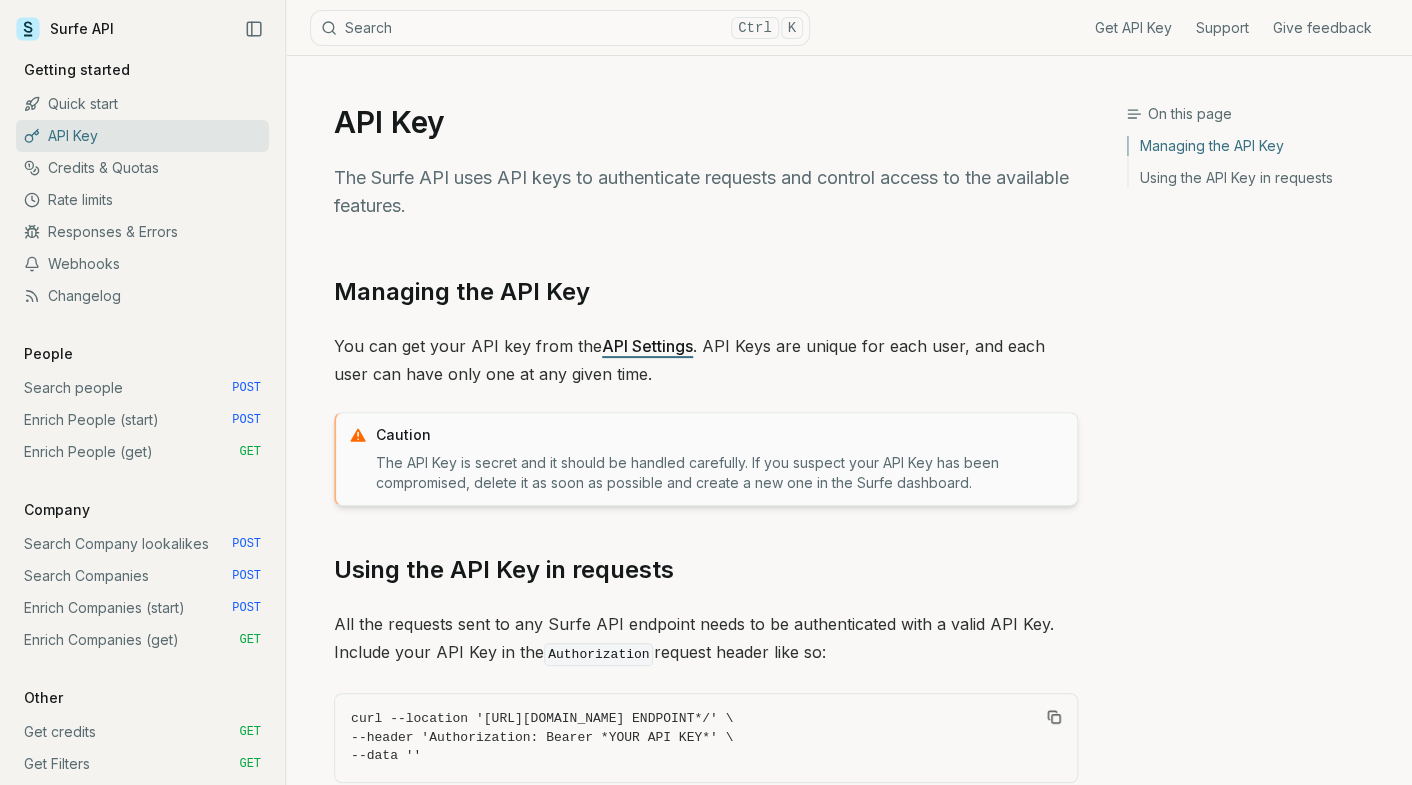 click on "API Settings" at bounding box center [647, 346] 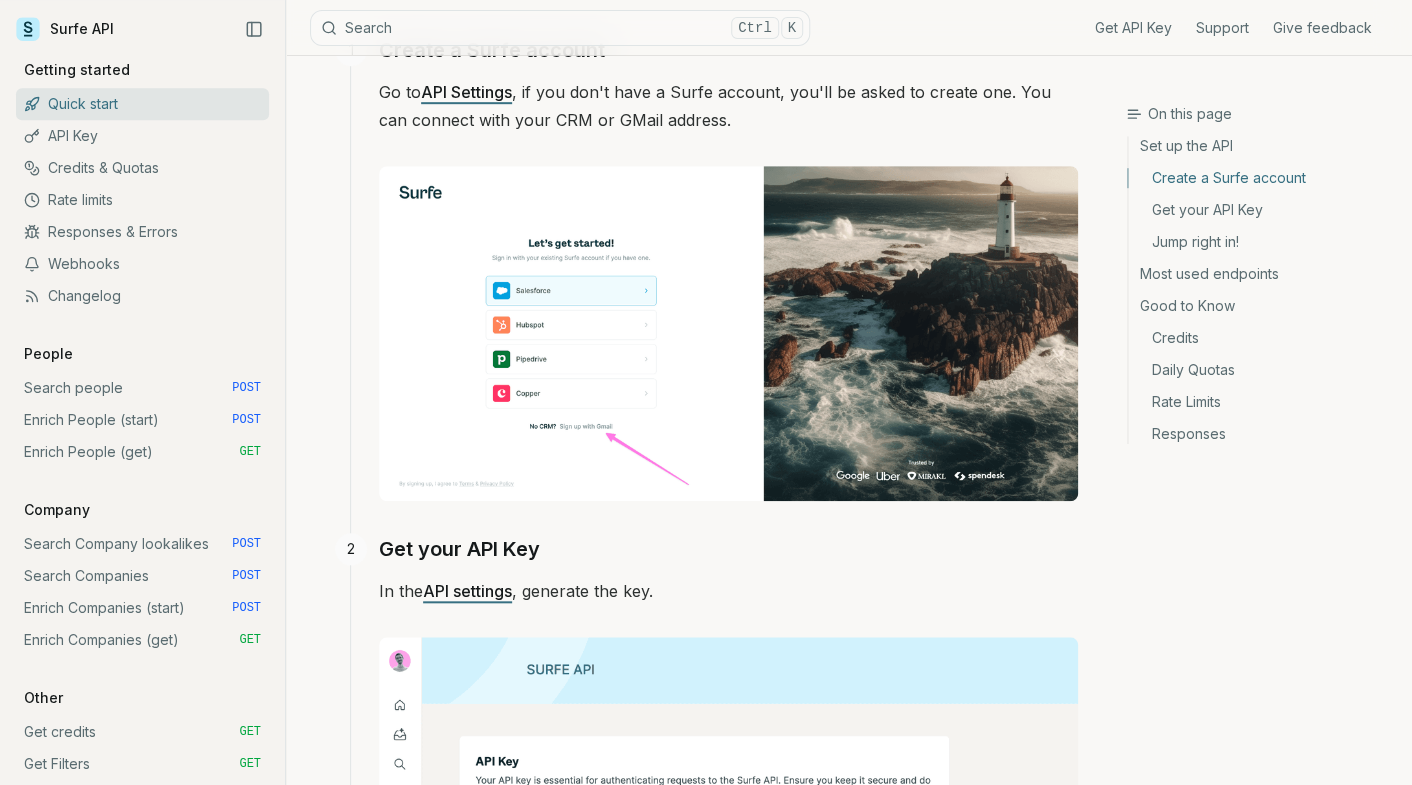scroll, scrollTop: 488, scrollLeft: 0, axis: vertical 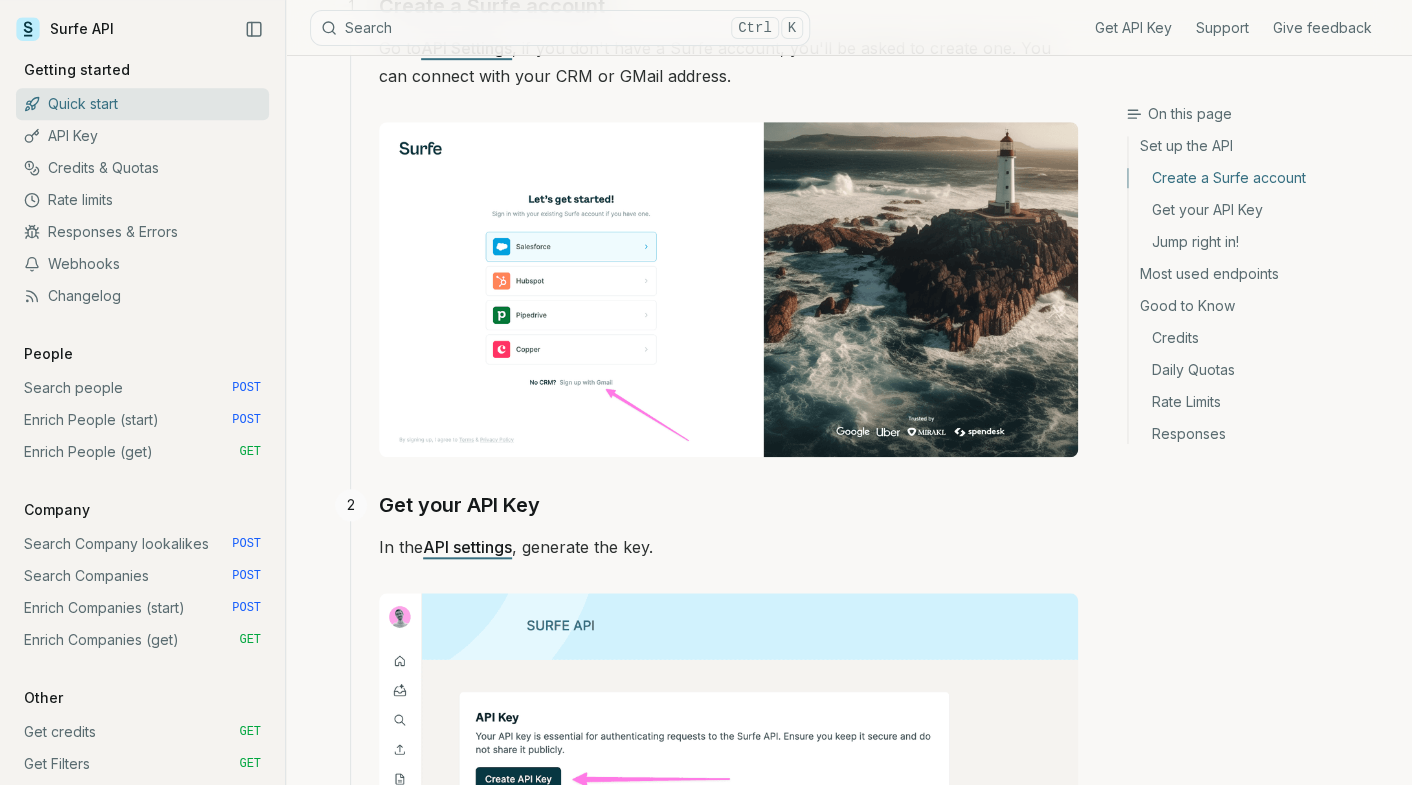 click on "Create a Surfe account Go to  API Settings , if you don't have a Surfe account, you'll be asked to create one. You can connect with your CRM or GMail address. Get your API Key In the  API settings , generate the key.
Jump right in! You're good to go! You can start by querying a person's information: curl  -X  POST  "https://api.surfe.com/v2/people/enrich"  \
-H  "Authorization: Bearer <token>"  \
-H  "Content-Type: application/json"  \
-d  '{
"include": {
"email": true,
"mobile": true
},
"people": [
{
"companyDomain": "surfe.com",
"companyName": "Surfe",
"externalID": "external-id",
"firstName": "David",
"lastName": "Chevalier",
"linkedinUrl": "https://www.linkedin.com/in/david-maurice-chevalier"
}
]
}'" at bounding box center [714, 946] 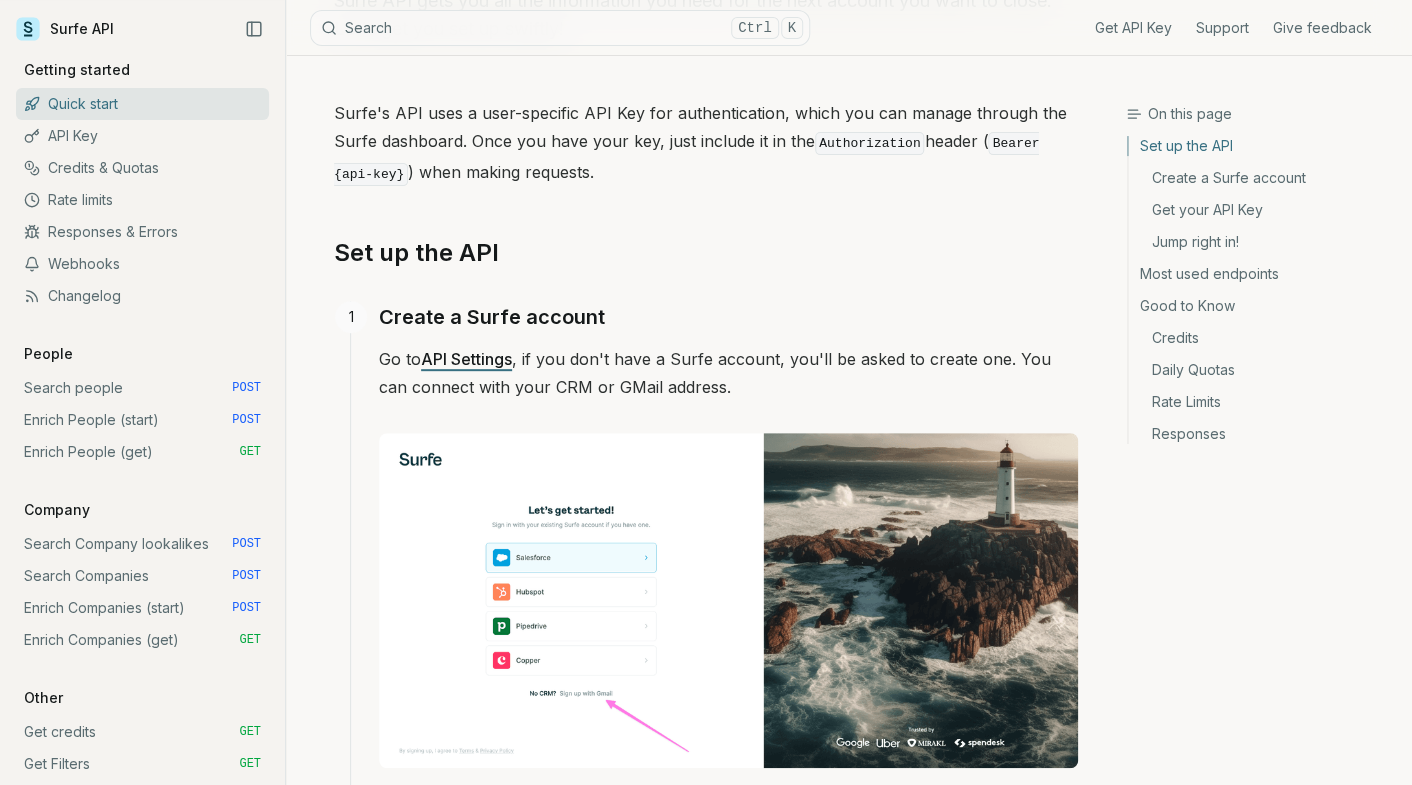 scroll, scrollTop: 0, scrollLeft: 0, axis: both 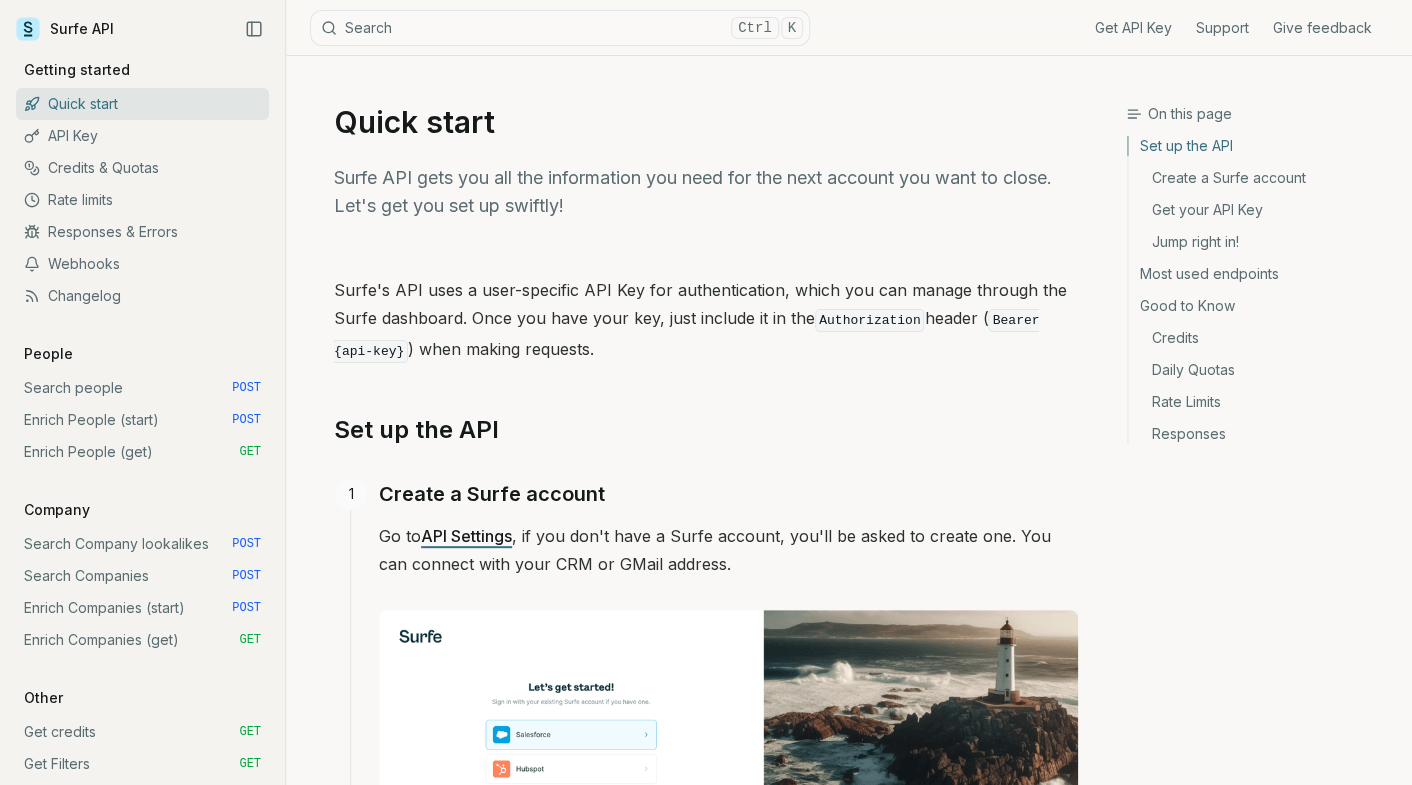 click on "Create a Surfe account Go to  API Settings , if you don't have a Surfe account, you'll be asked to create one. You can connect with your CRM or GMail address." at bounding box center [728, 711] 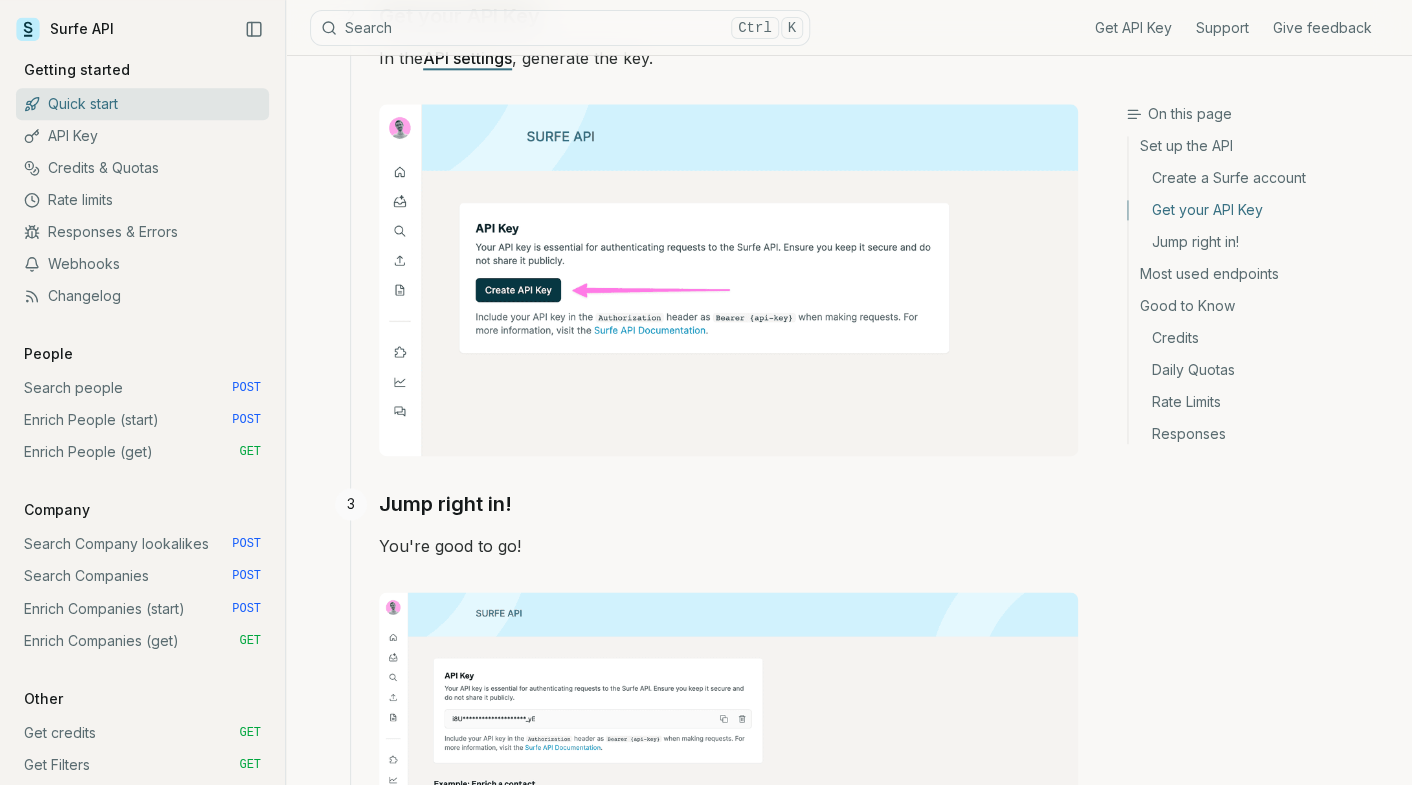 scroll, scrollTop: 1111, scrollLeft: 0, axis: vertical 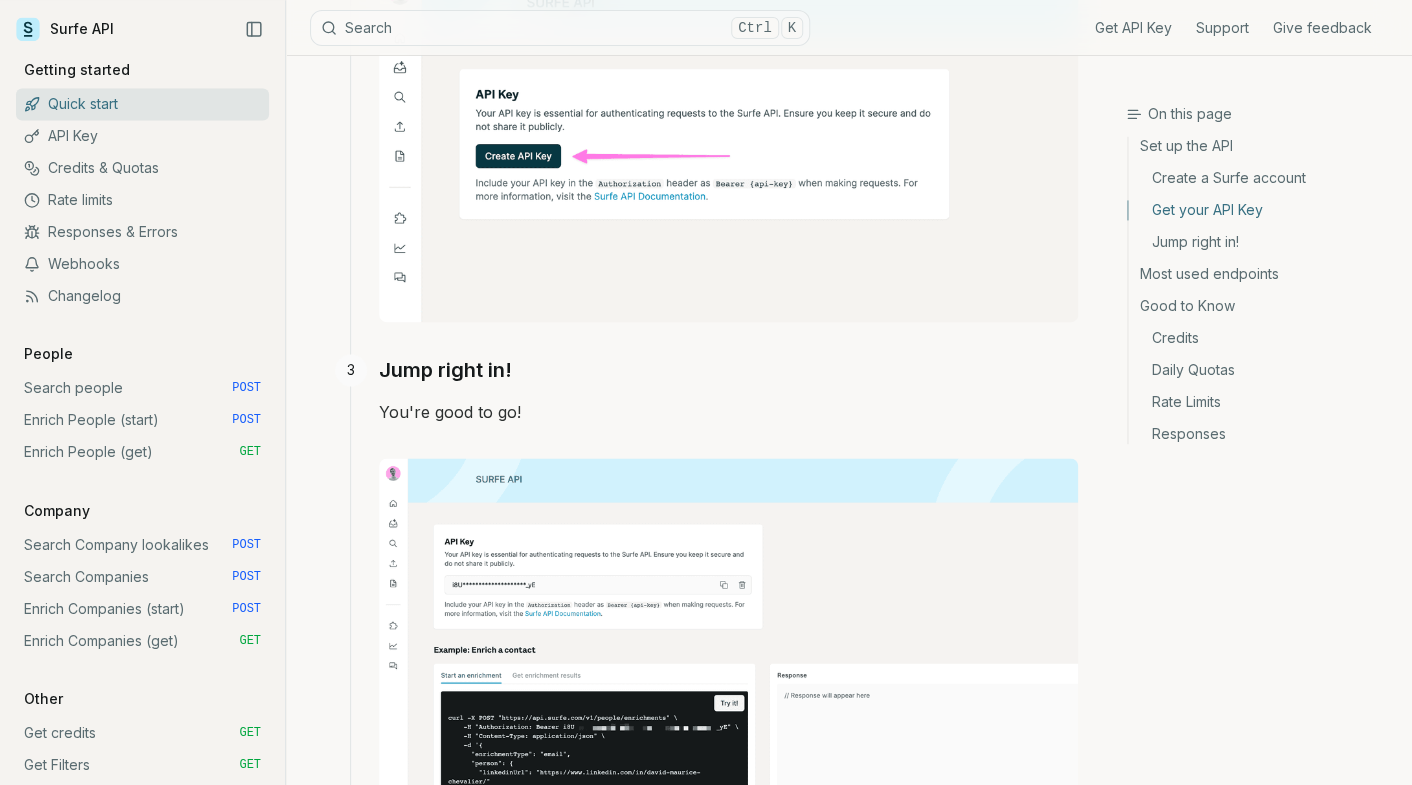 click at bounding box center (728, 633) 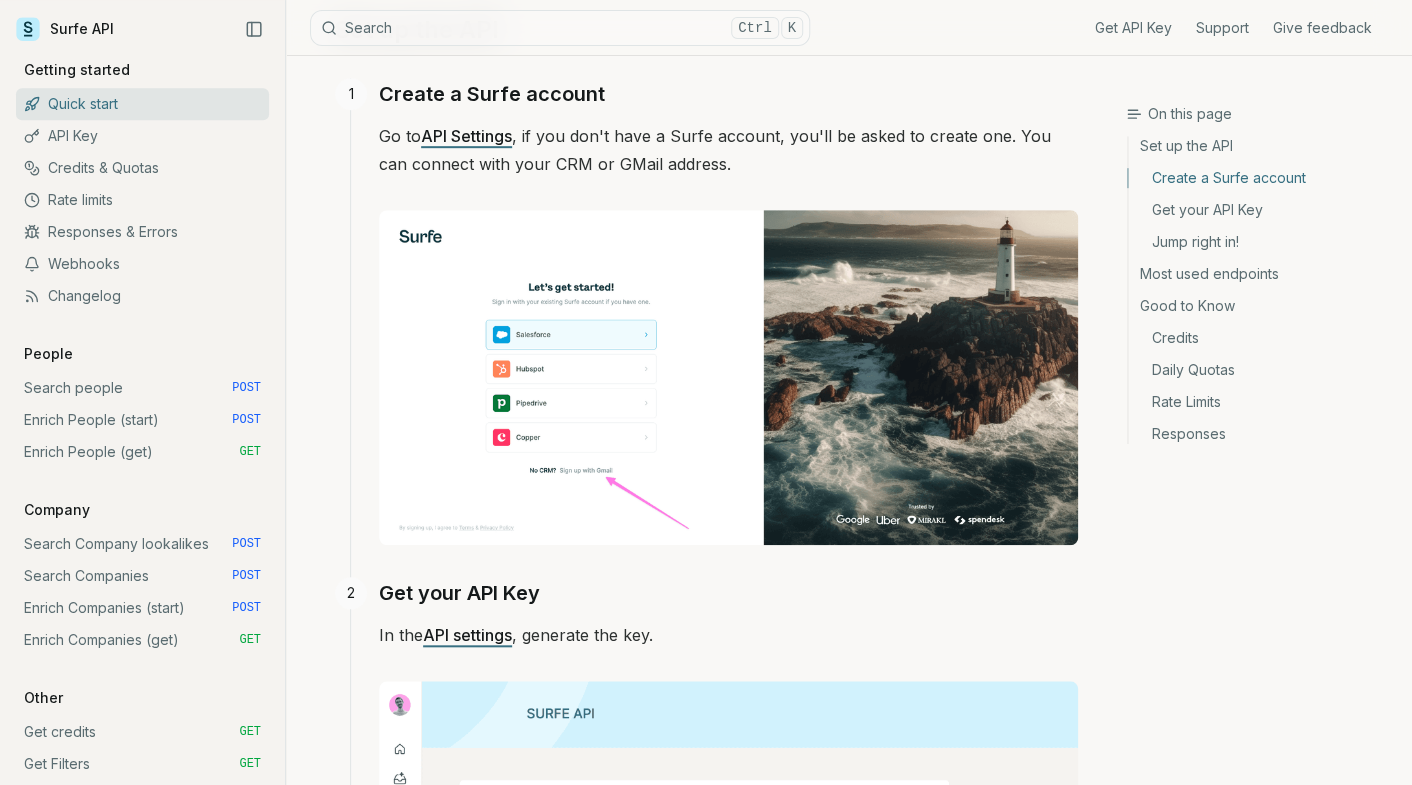 scroll, scrollTop: 577, scrollLeft: 0, axis: vertical 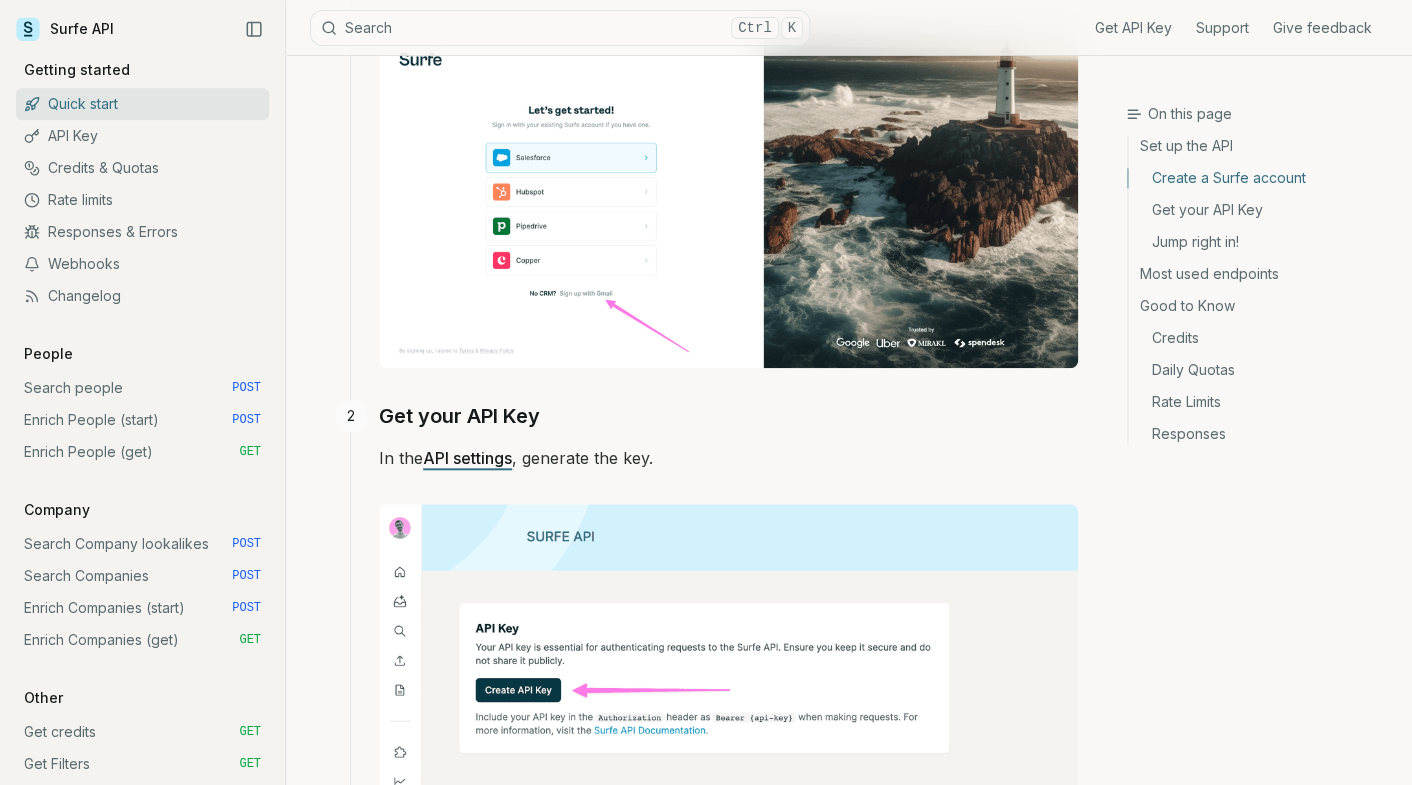 click at bounding box center (728, 680) 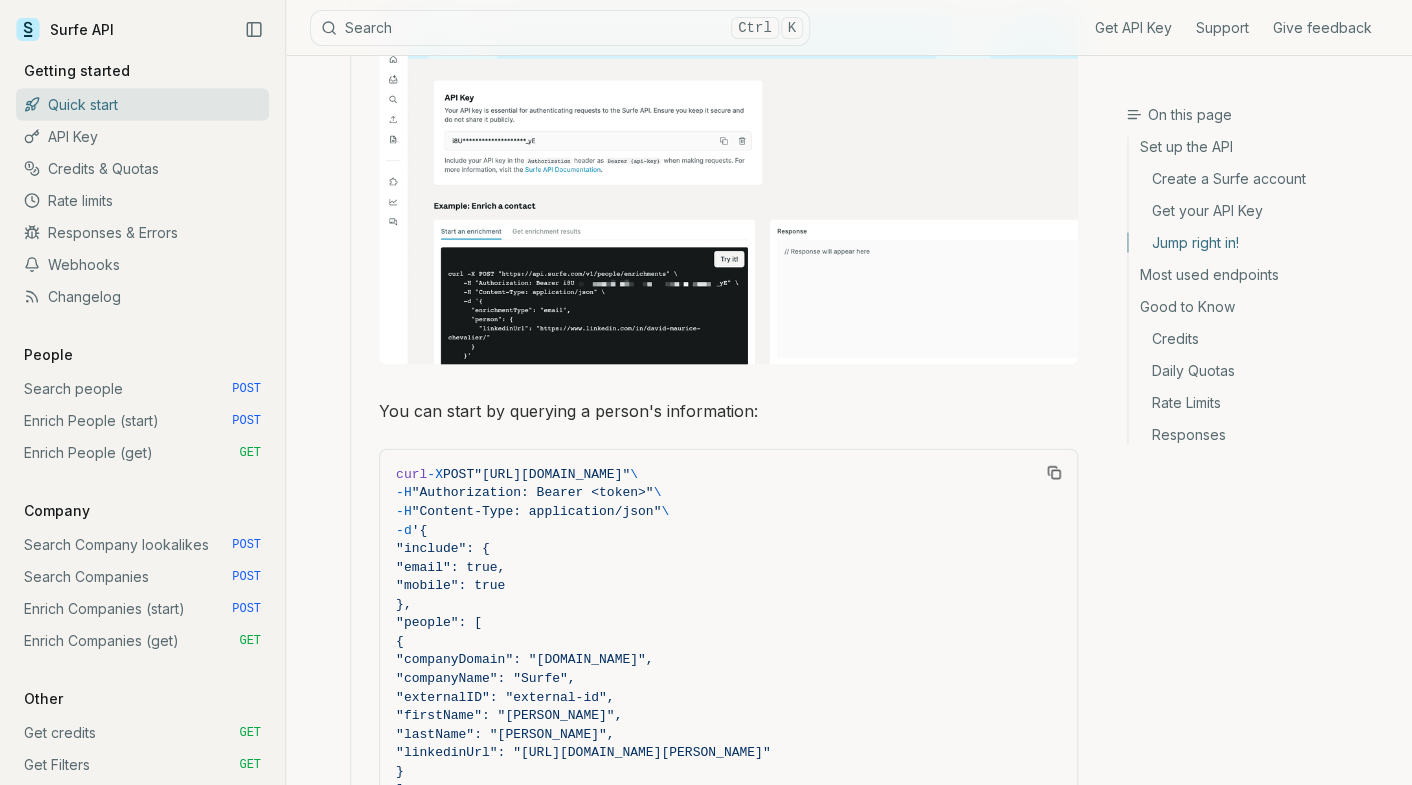 scroll, scrollTop: 1600, scrollLeft: 0, axis: vertical 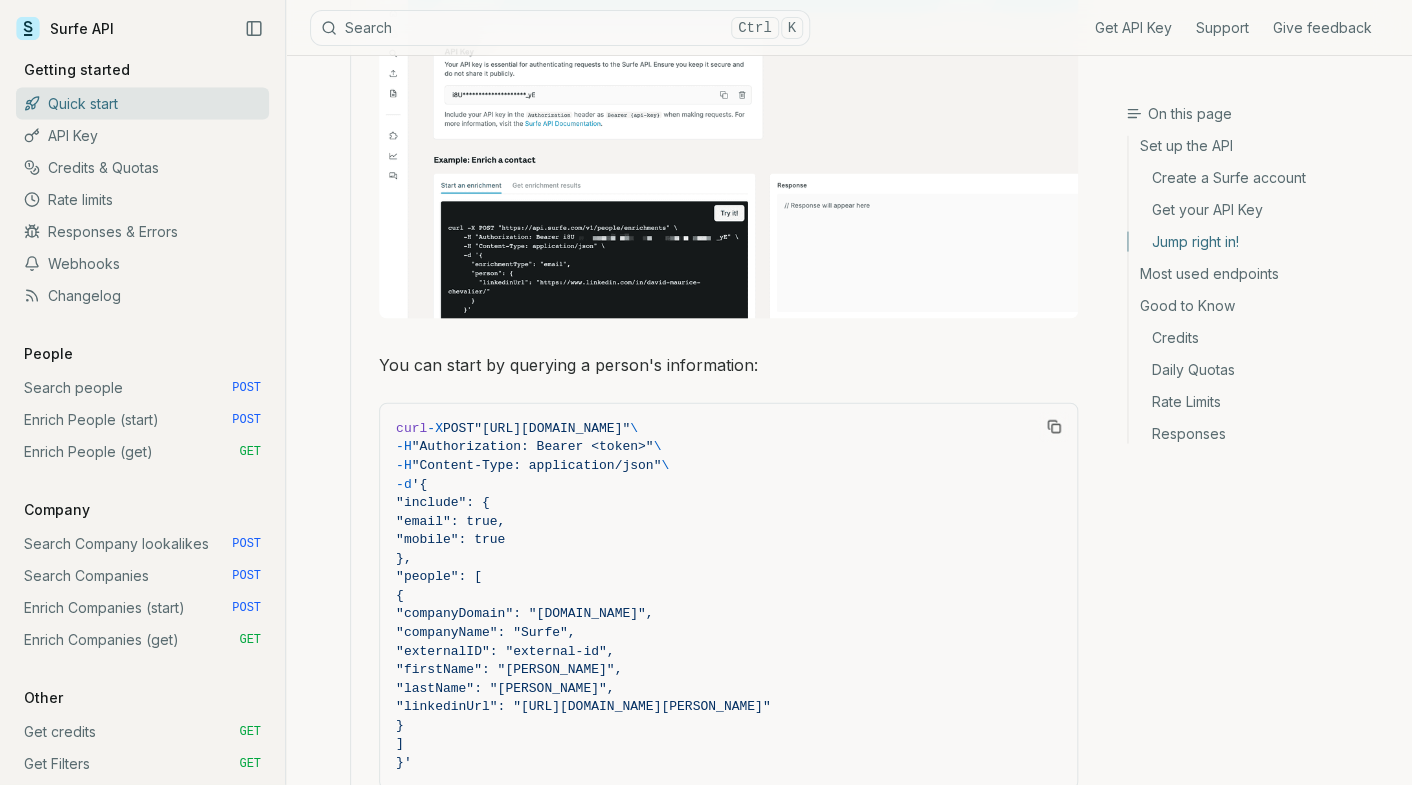 click on ""companyName": "Surfe"," at bounding box center (485, 632) 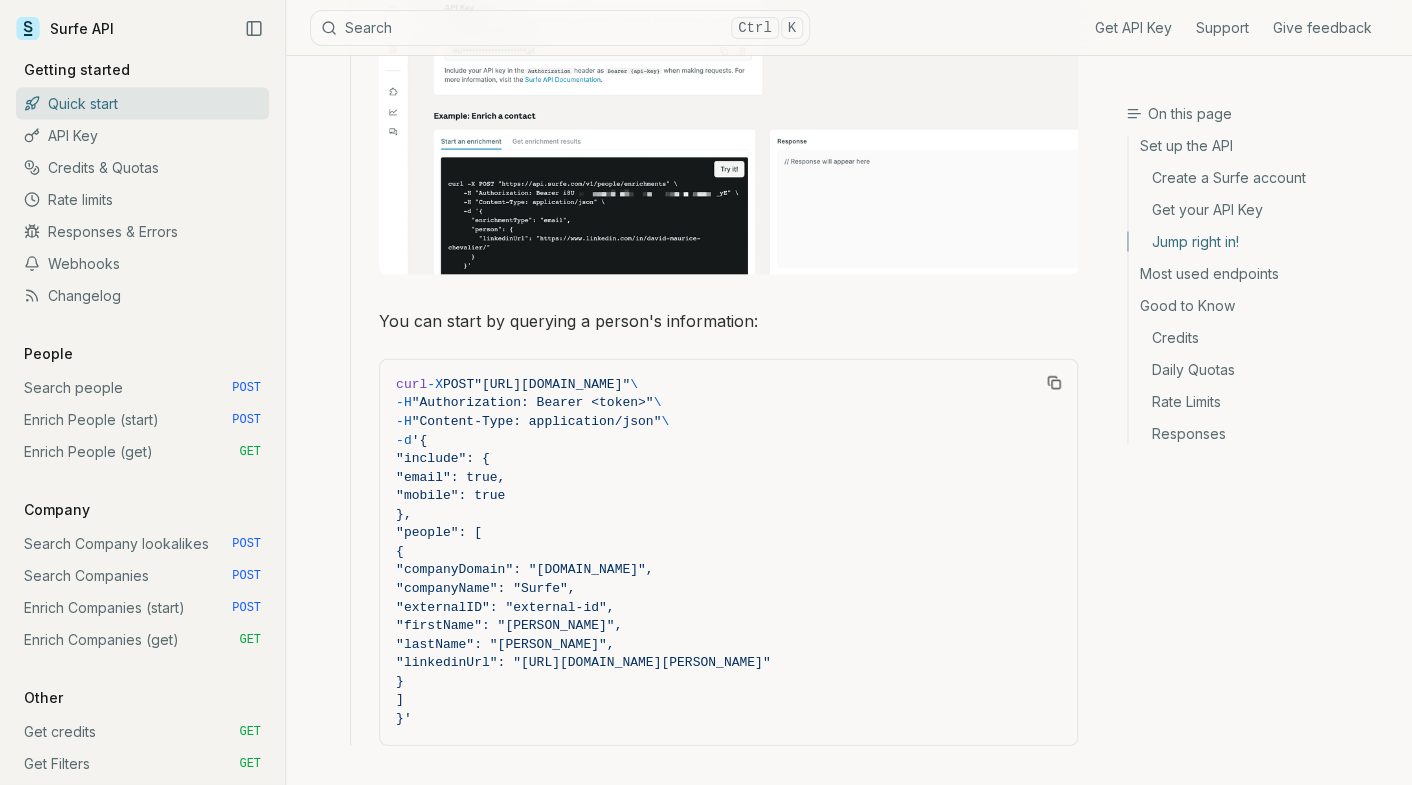 click on "curl  -X  POST  "https://api.surfe.com/v2/people/enrich"  \
-H  "Authorization: Bearer <token>"  \
-H  "Content-Type: application/json"  \
-d  '{
"include": {
"email": true,
"mobile": true
},
"people": [
{
"companyDomain": "surfe.com",
"companyName": "Surfe",
"externalID": "external-id",
"firstName": "David",
"lastName": "Chevalier",
"linkedinUrl": "https://www.linkedin.com/in/david-maurice-chevalier"
}
]
}'" at bounding box center [728, 552] 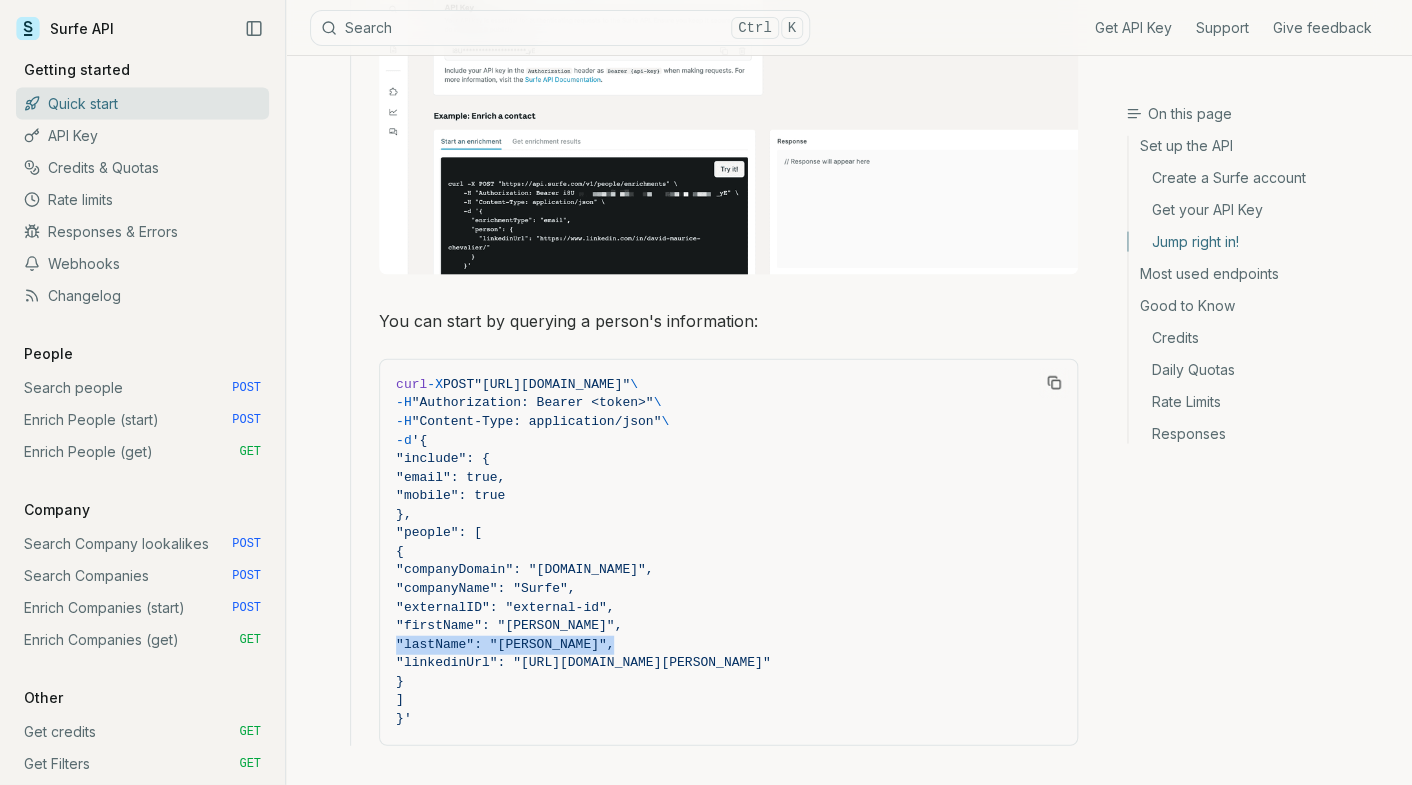 click on ""lastName": "Chevalier"," at bounding box center [505, 644] 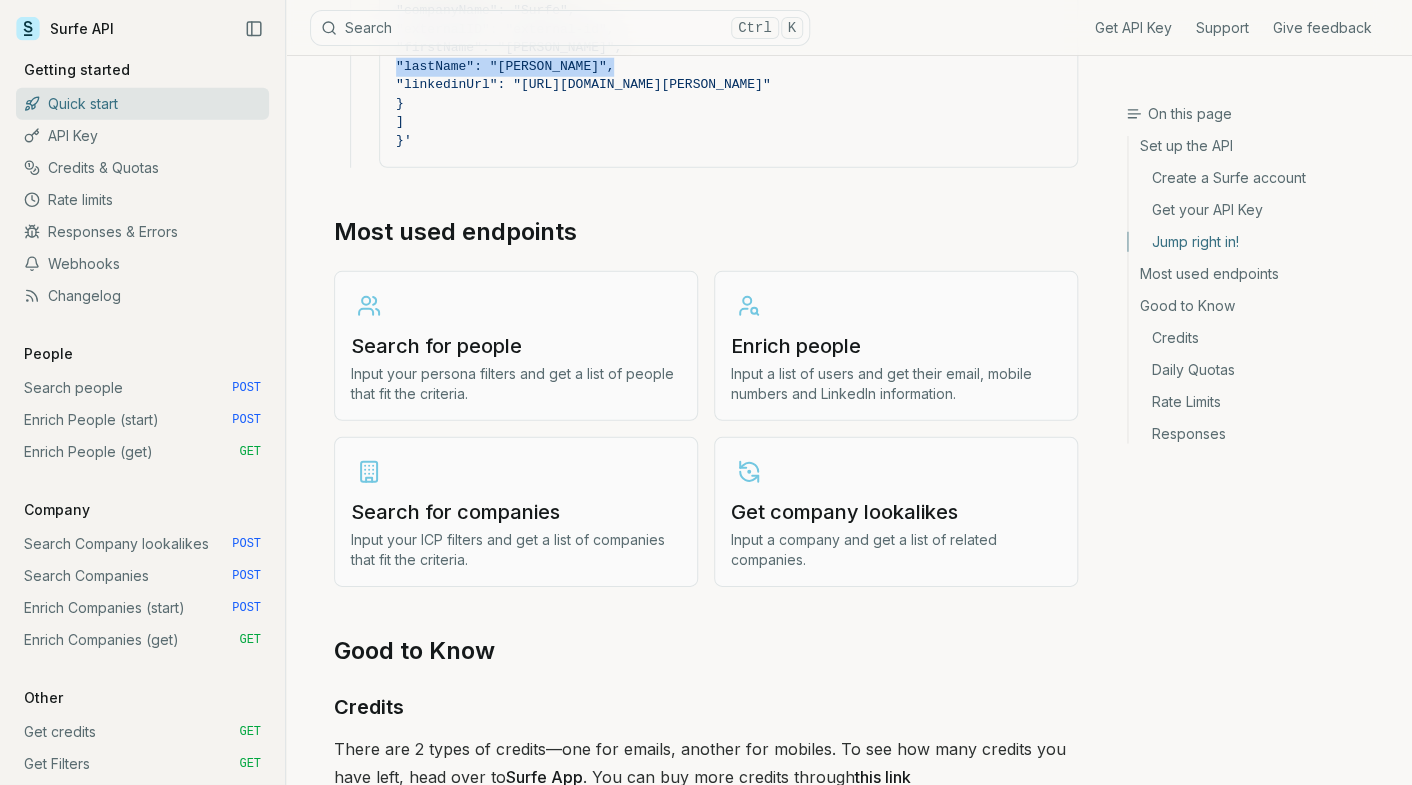 scroll, scrollTop: 2266, scrollLeft: 0, axis: vertical 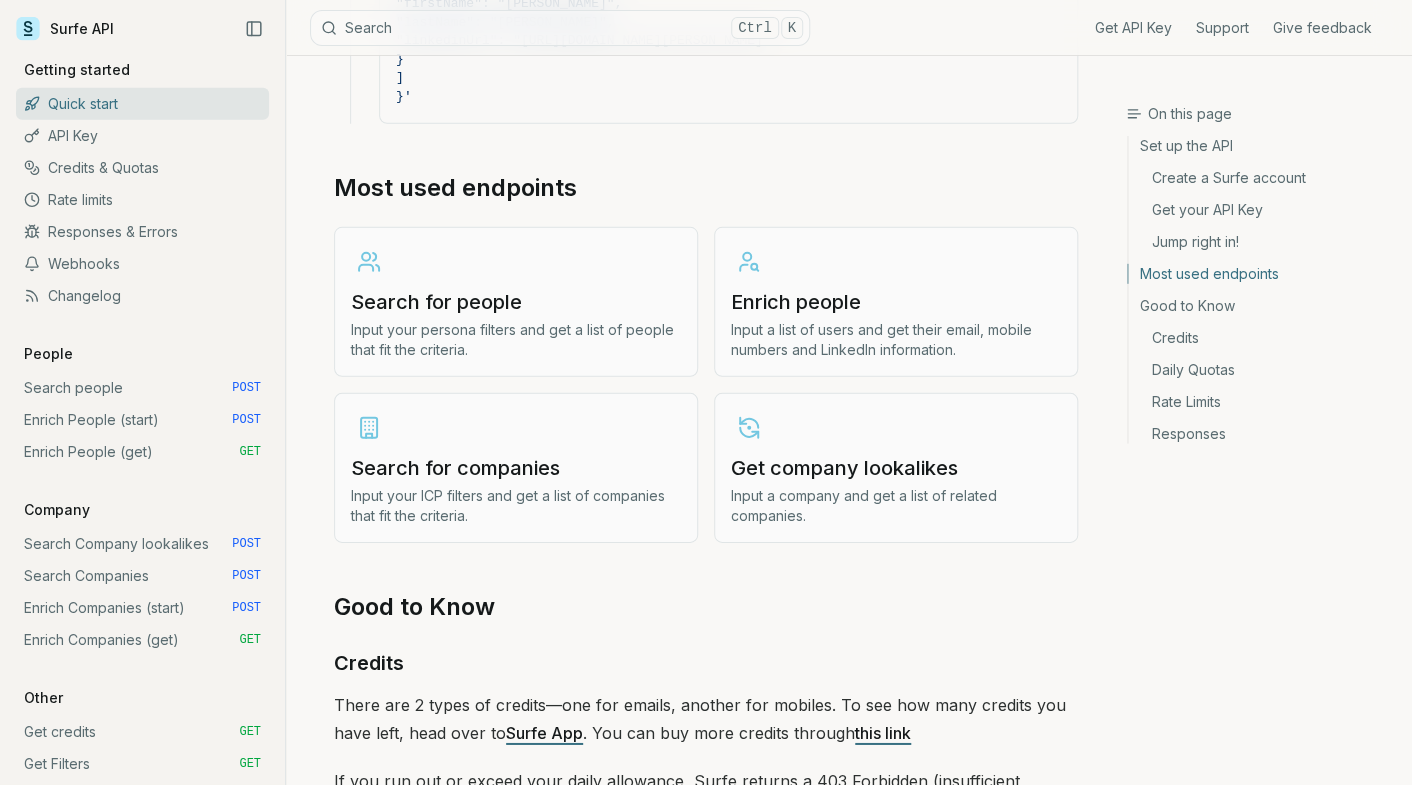 click on "Search for people Input your persona filters and get a list of people that fit the criteria." at bounding box center [516, 302] 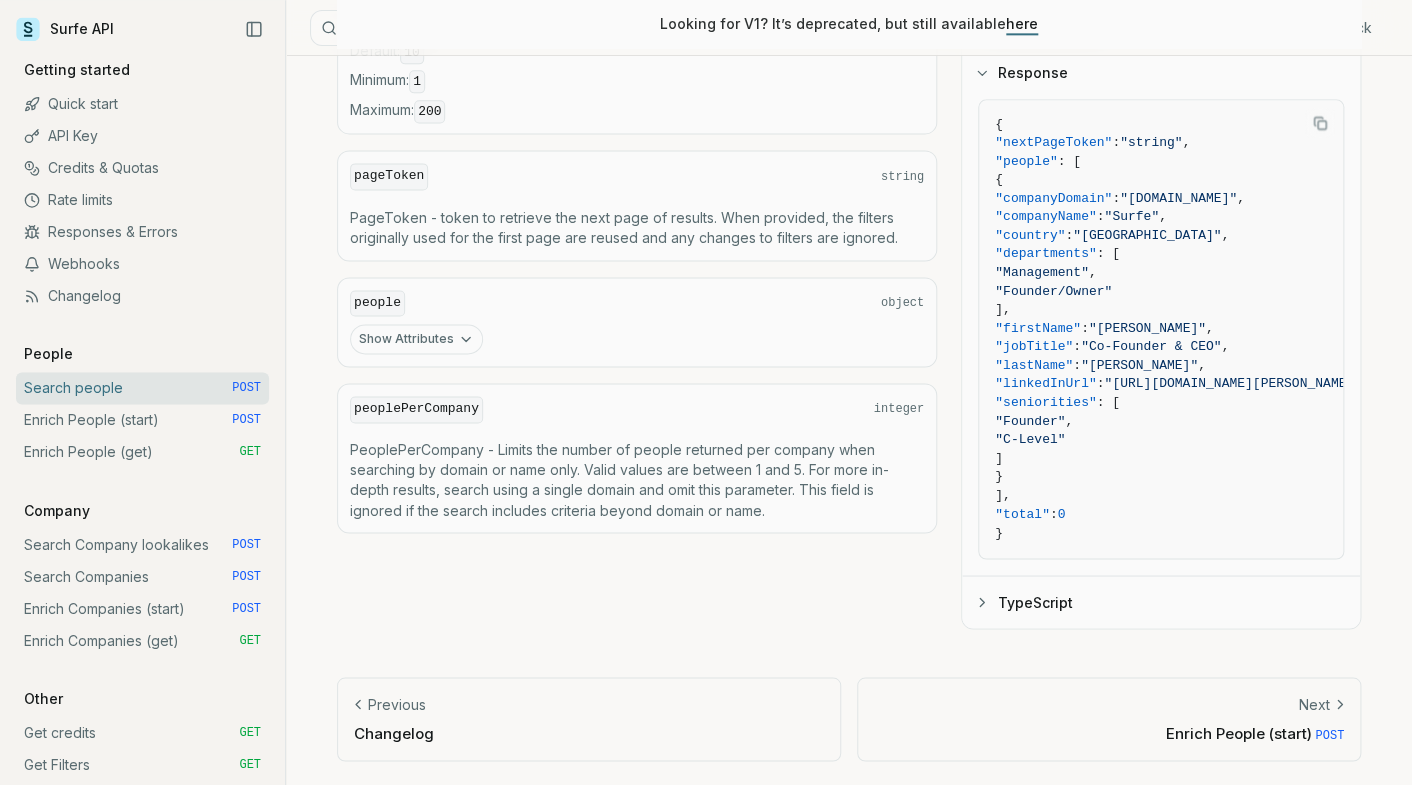 scroll, scrollTop: 0, scrollLeft: 0, axis: both 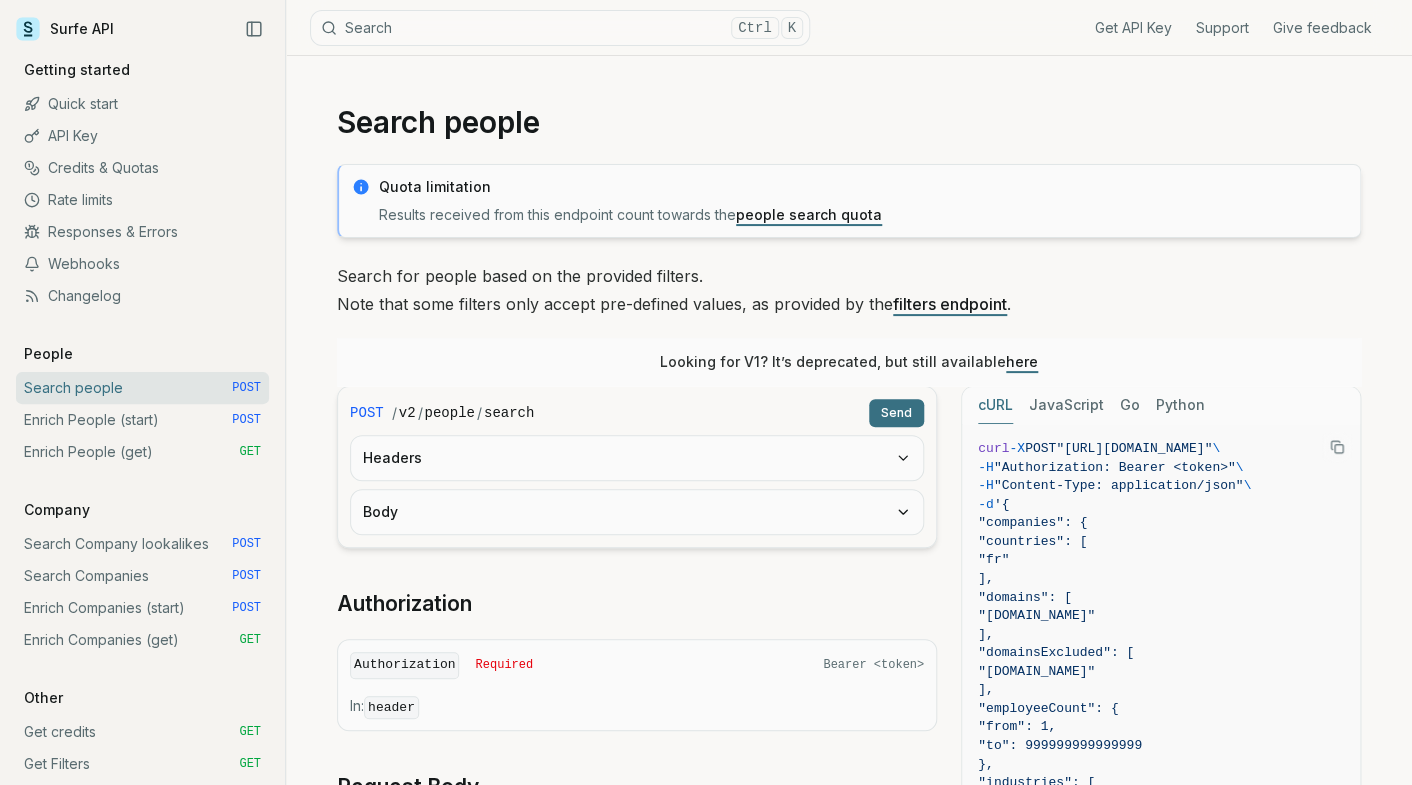 click at bounding box center (1337, 447) 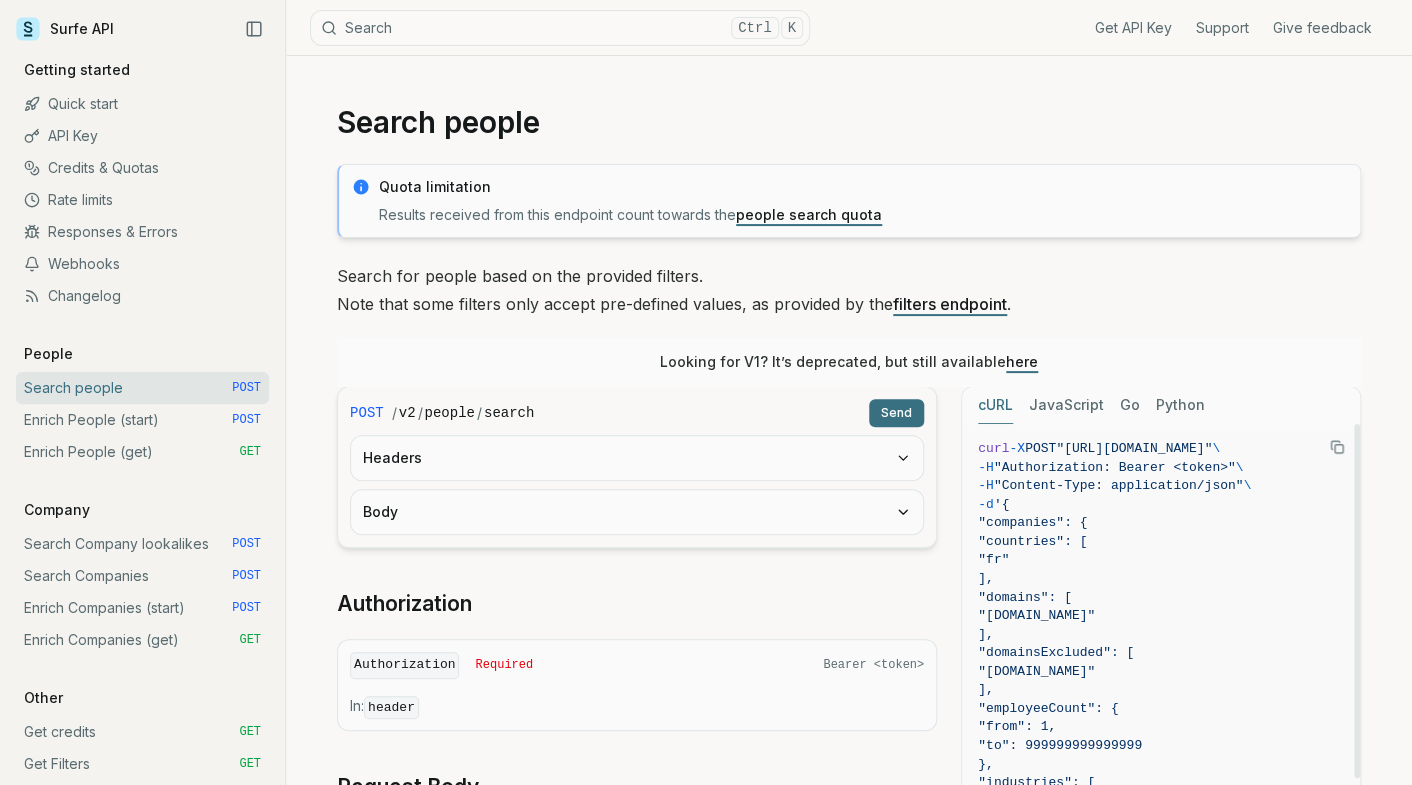 click on ""[URL][DOMAIN_NAME]"" at bounding box center (1134, 448) 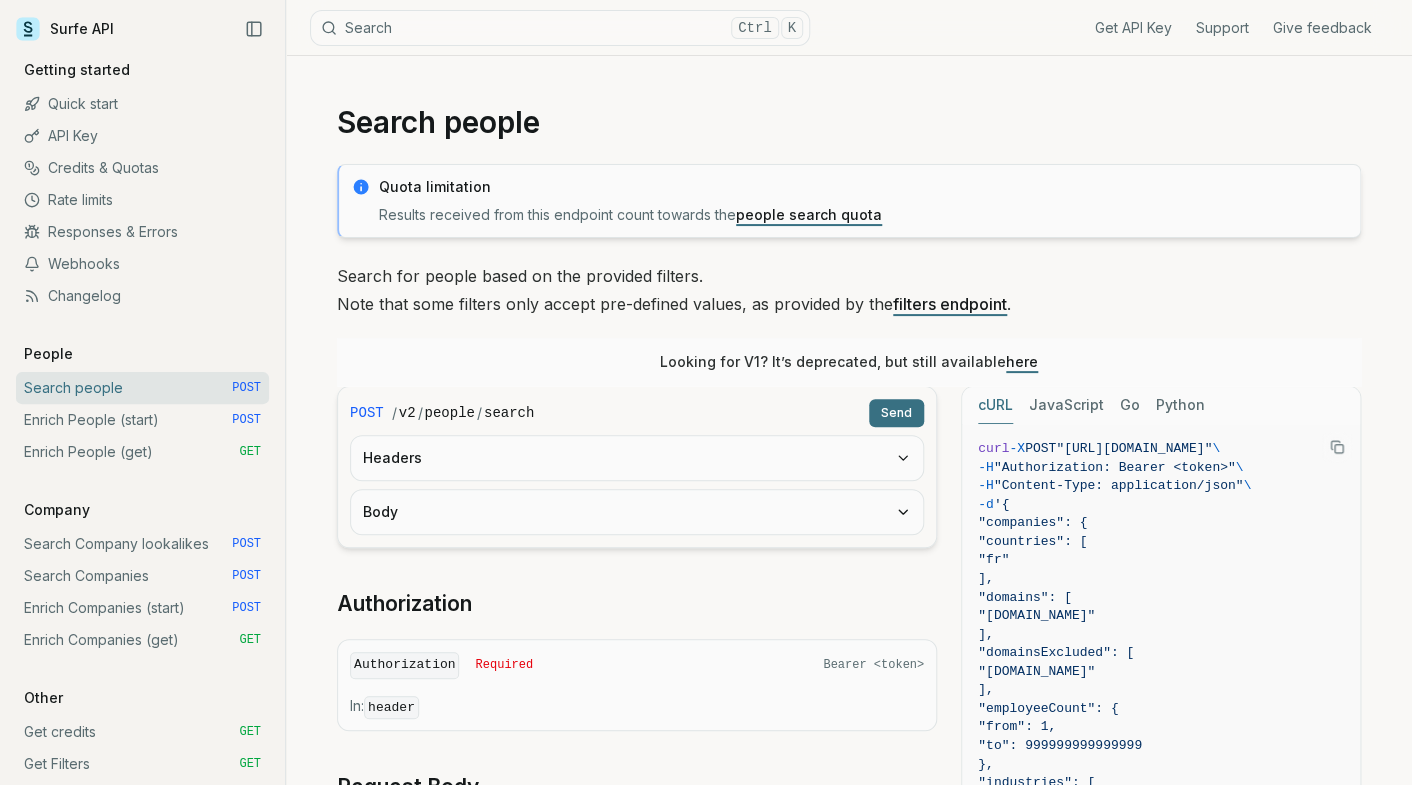click on "Body" at bounding box center (637, 512) 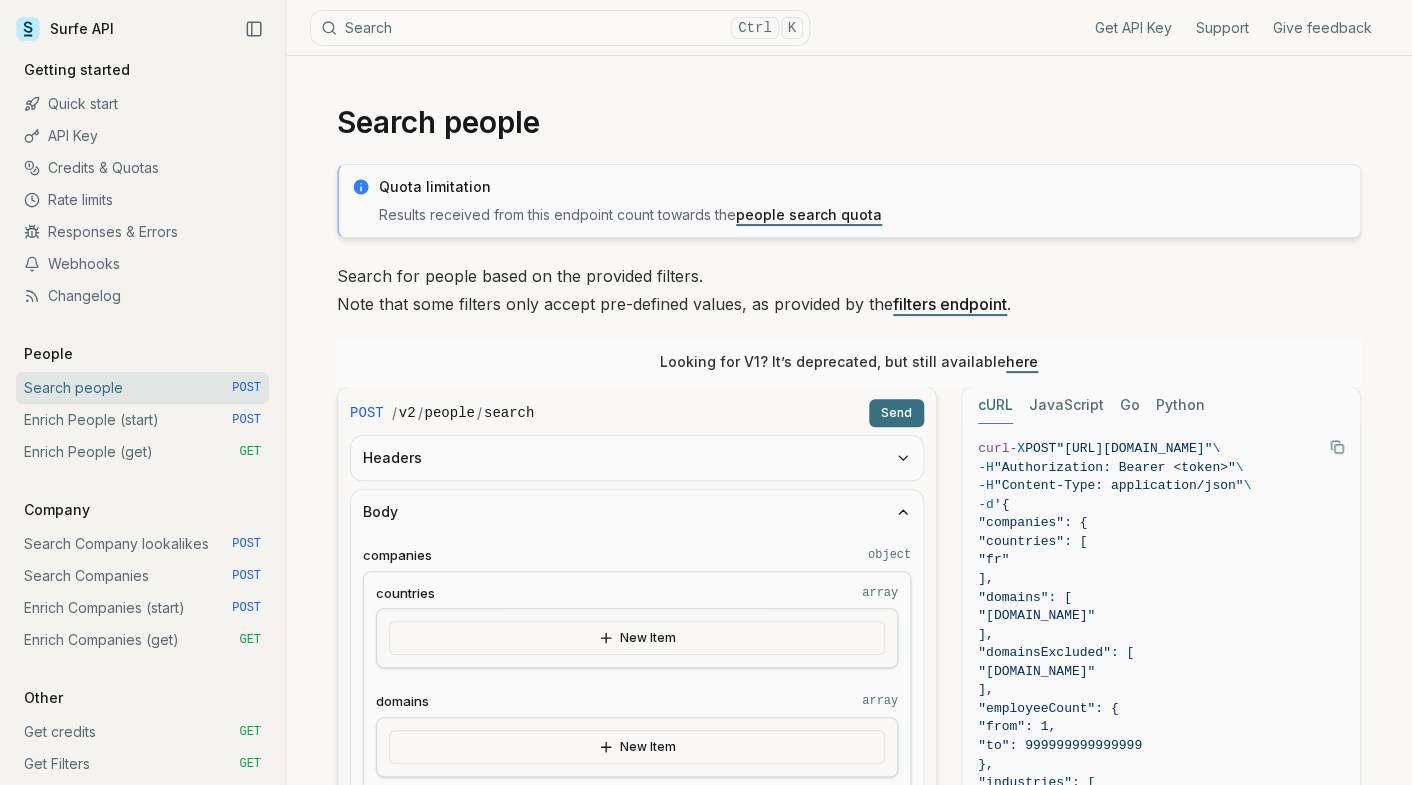 click 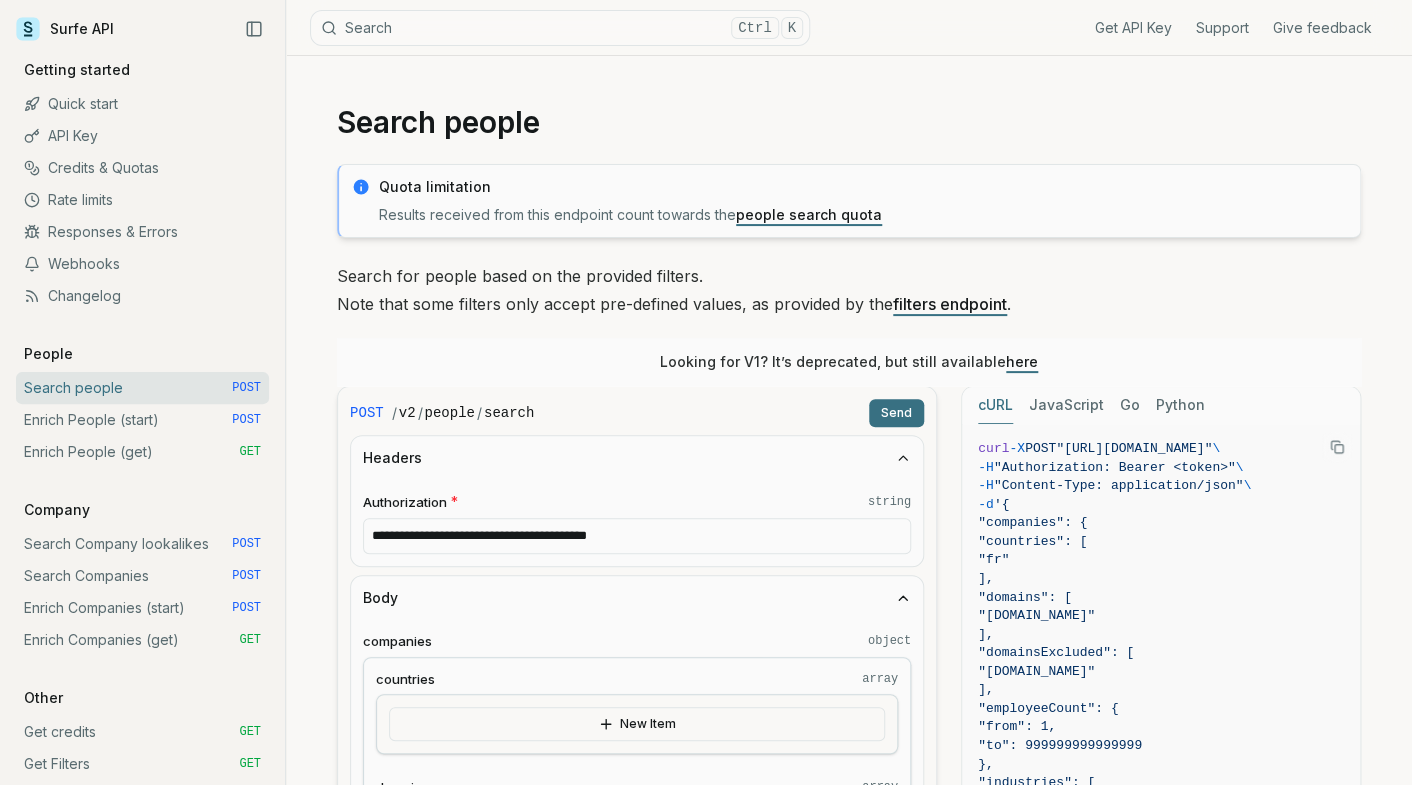 click on "**********" at bounding box center [637, 536] 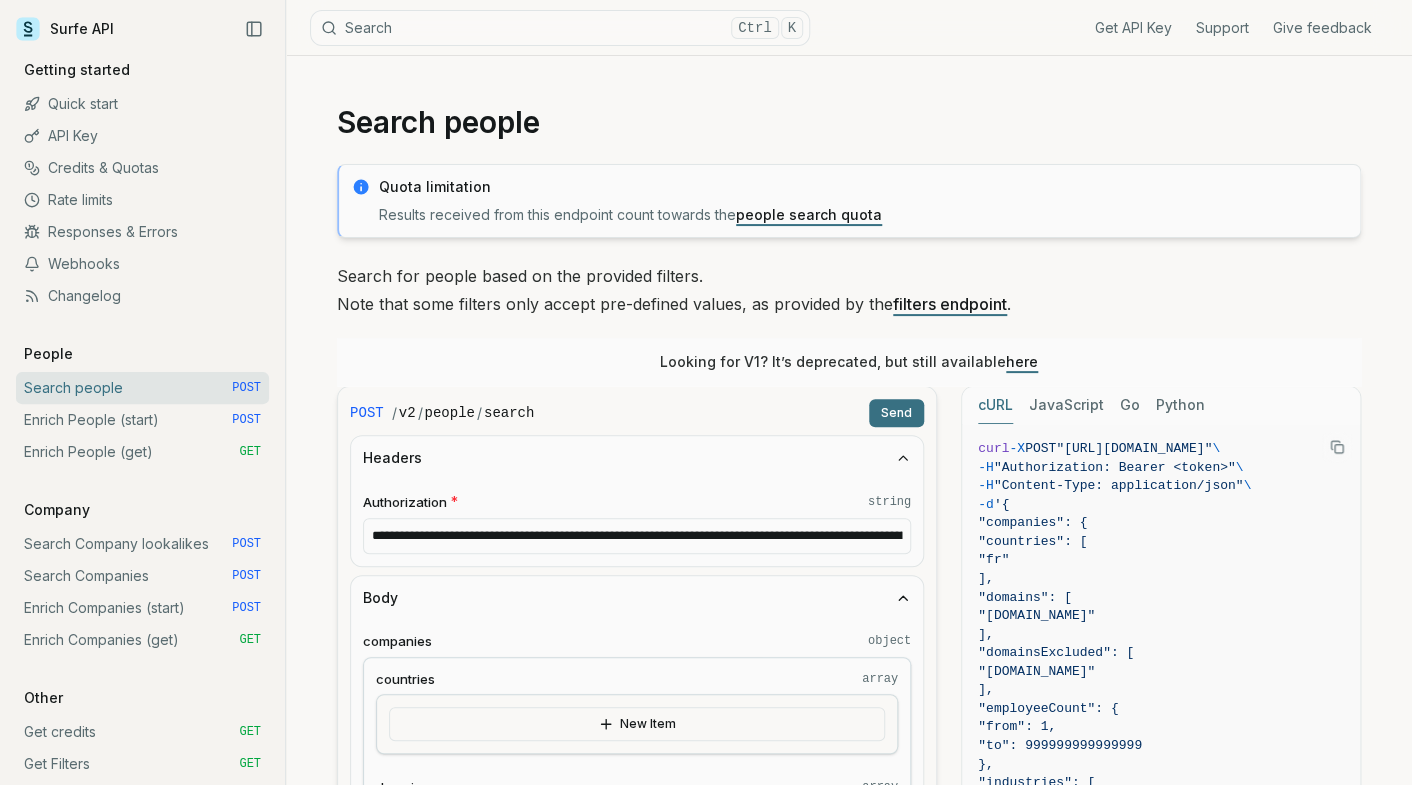 scroll, scrollTop: 0, scrollLeft: 4808, axis: horizontal 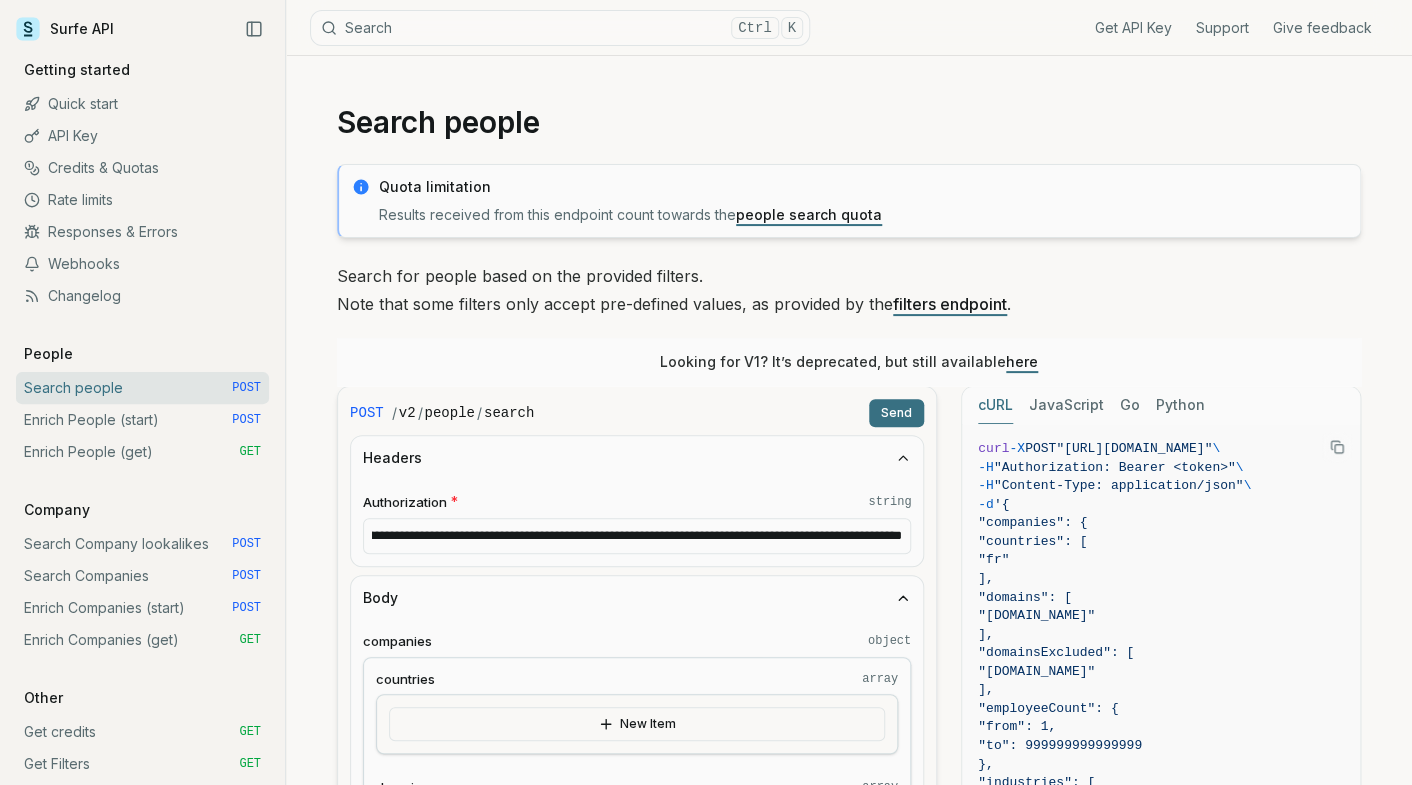 click on "**********" at bounding box center [637, 536] 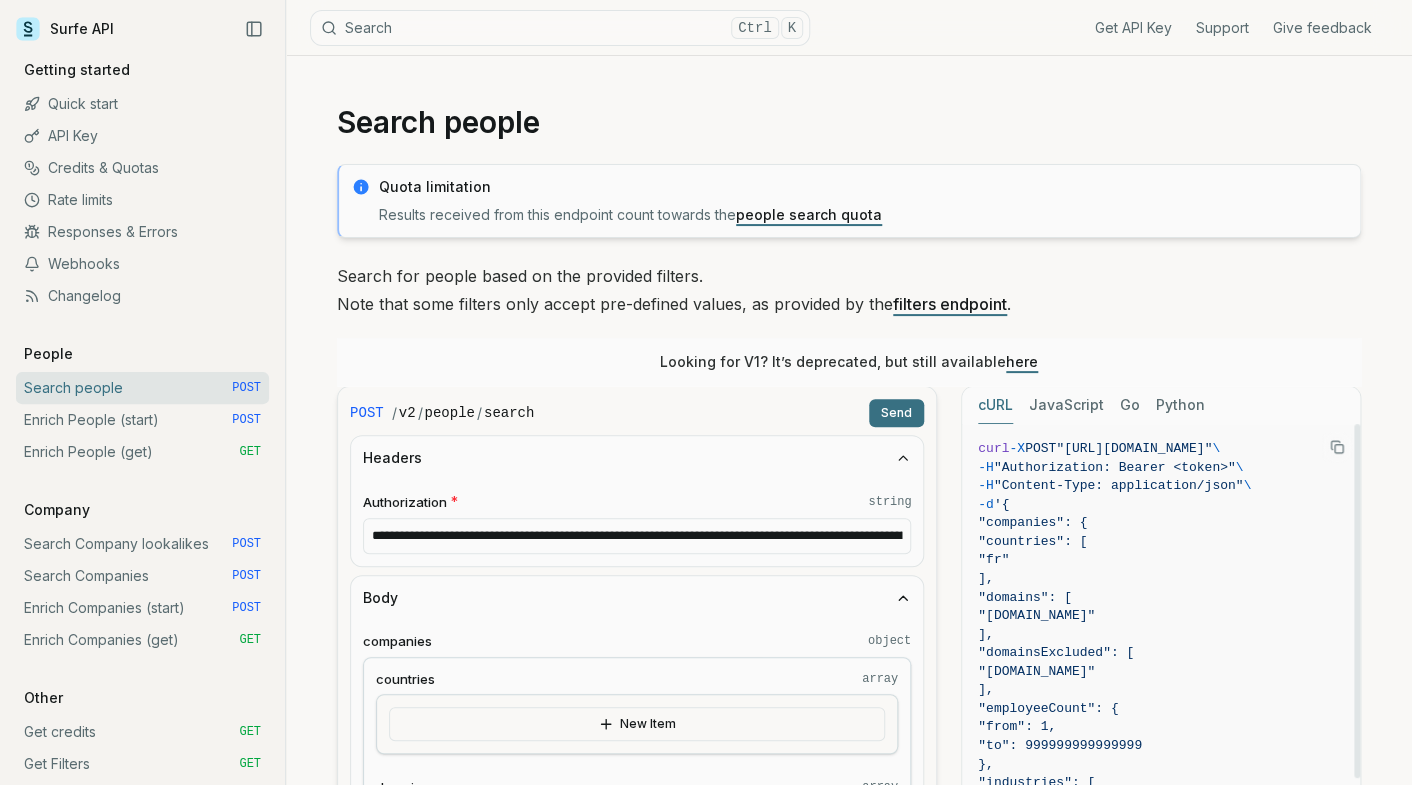 type on "**********" 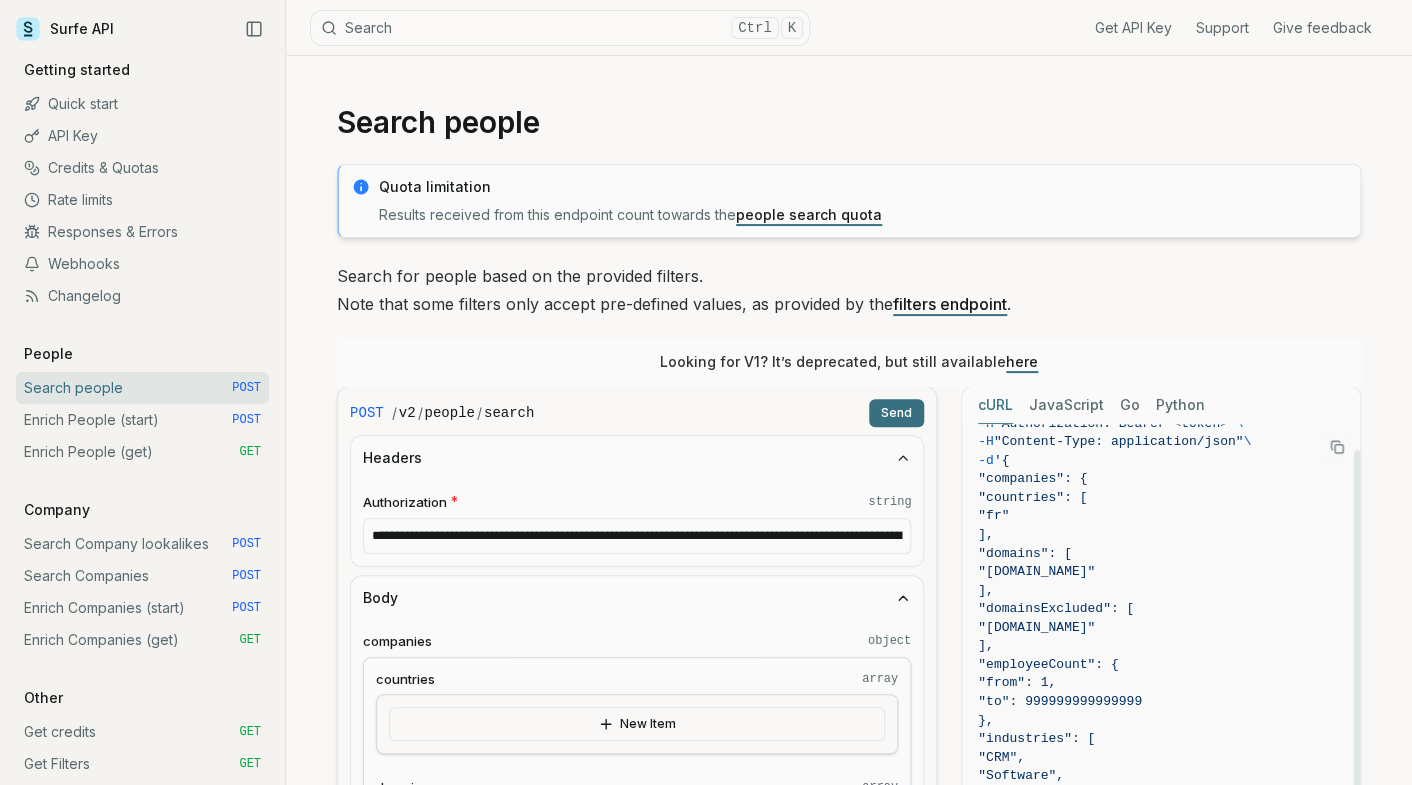 click on ""[DOMAIN_NAME]"" at bounding box center (1036, 627) 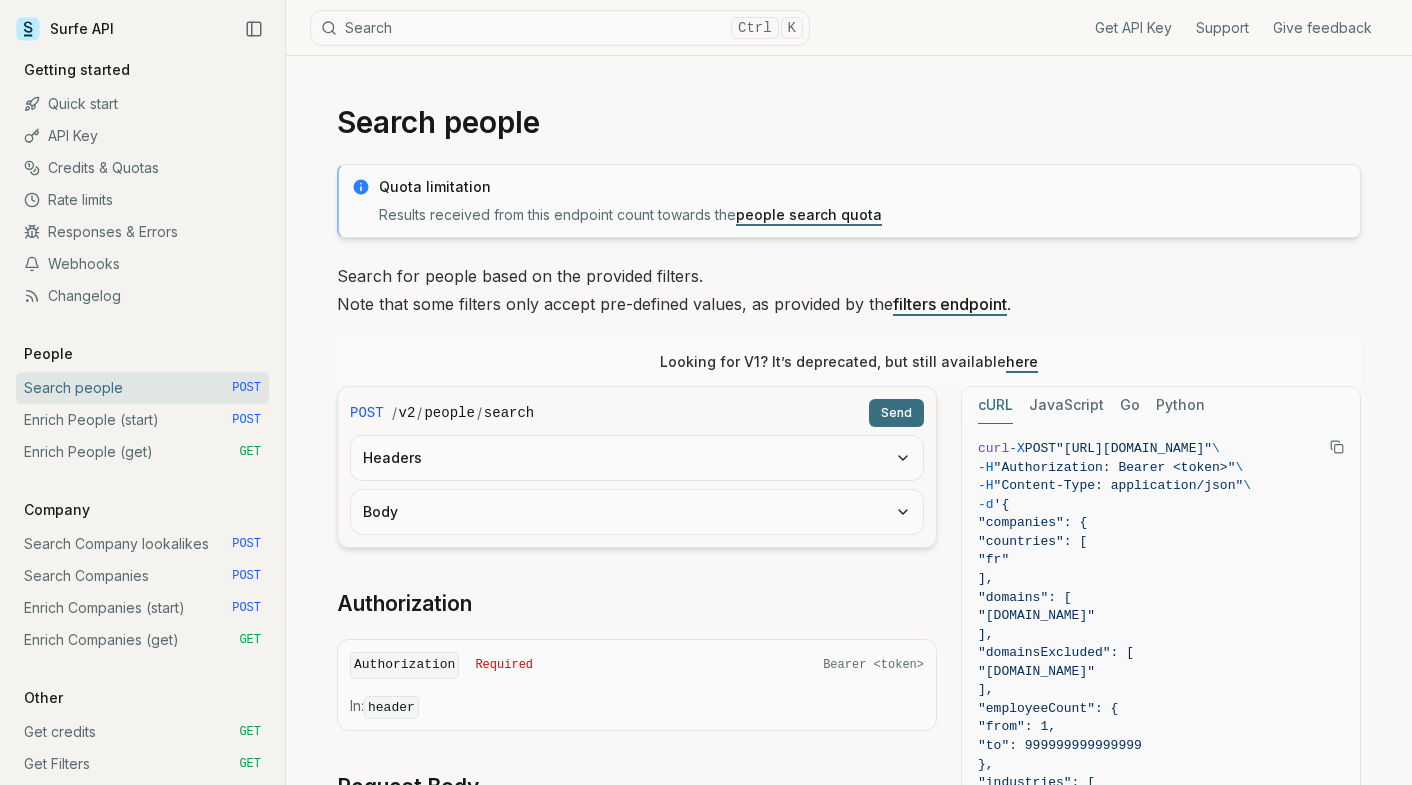 scroll, scrollTop: 0, scrollLeft: 0, axis: both 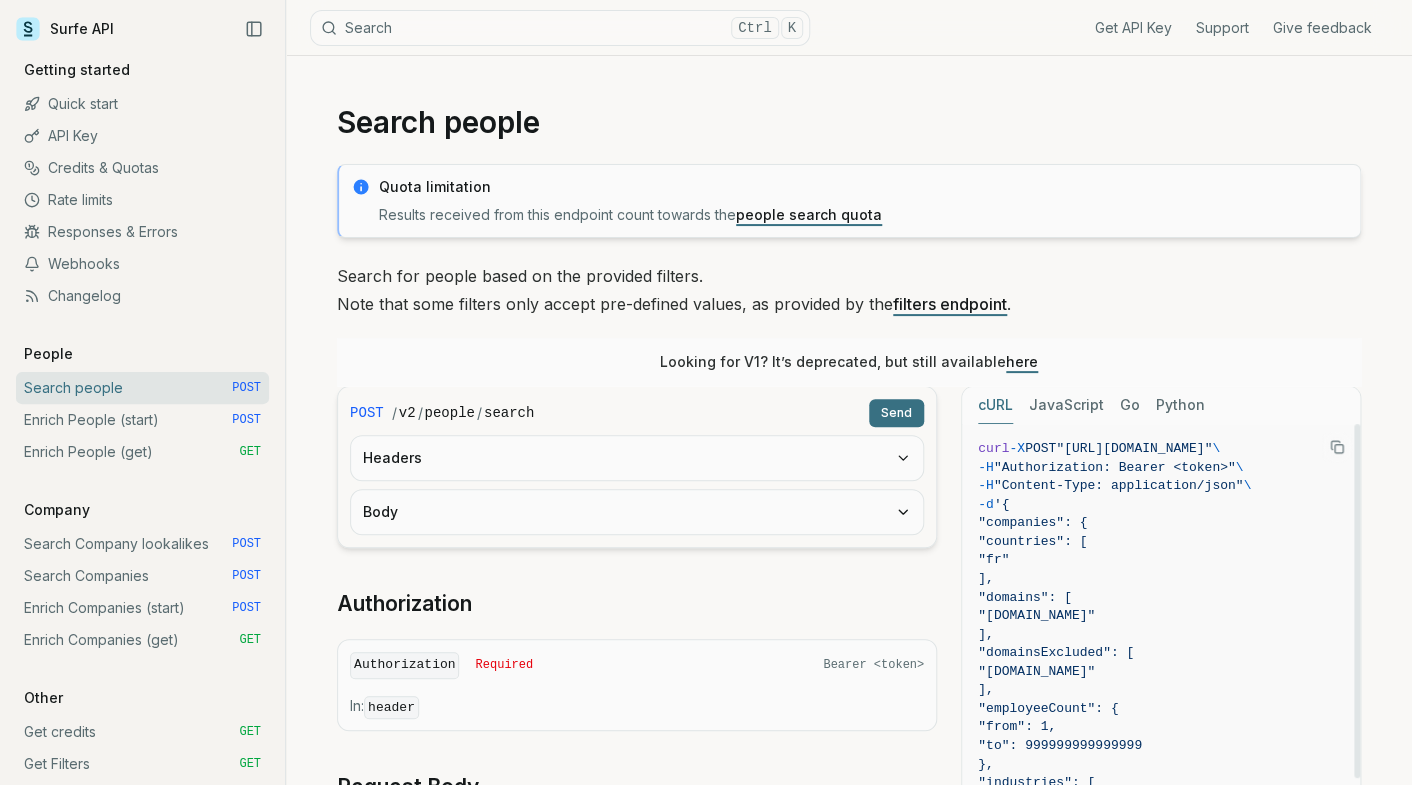 drag, startPoint x: 1224, startPoint y: 510, endPoint x: 975, endPoint y: 453, distance: 255.4408 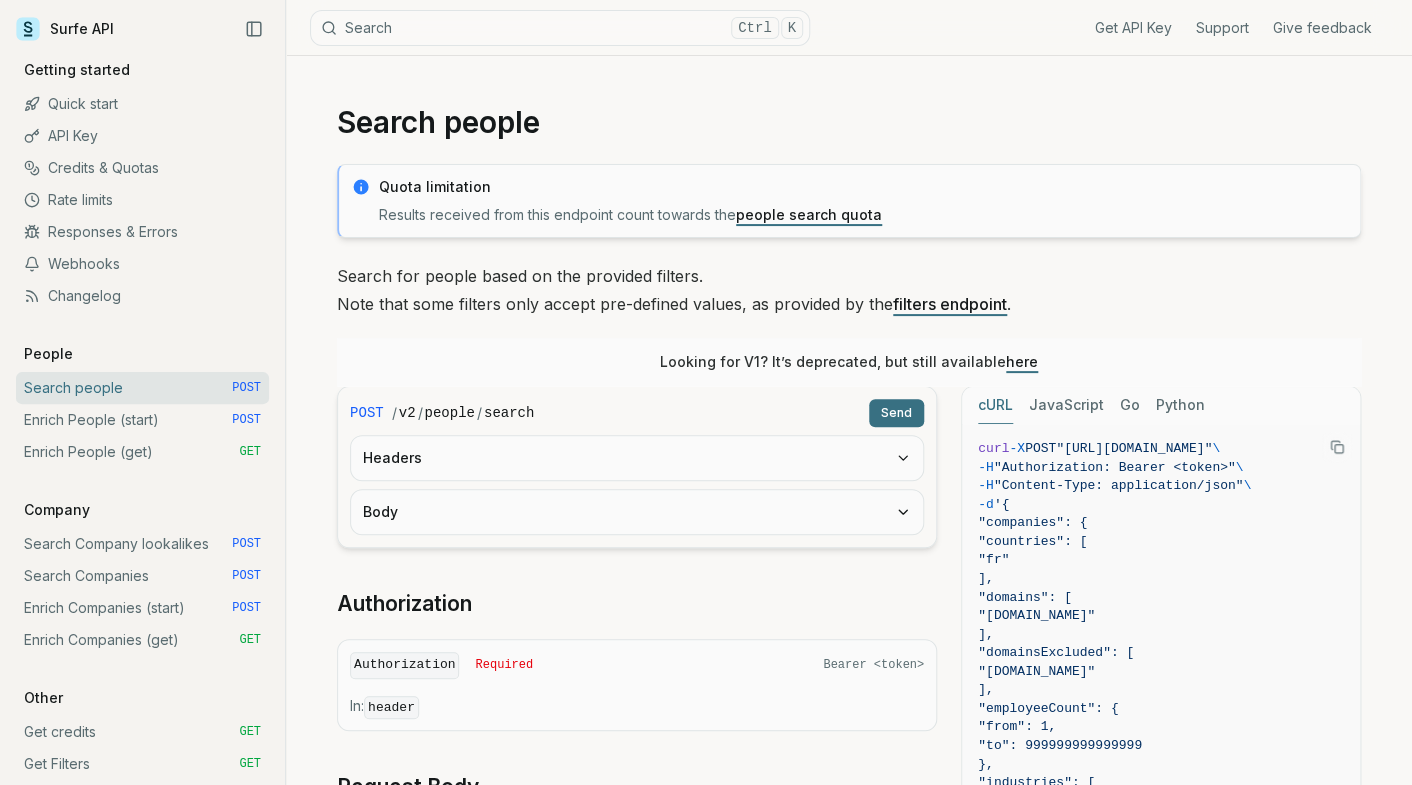click on "Headers" at bounding box center [637, 458] 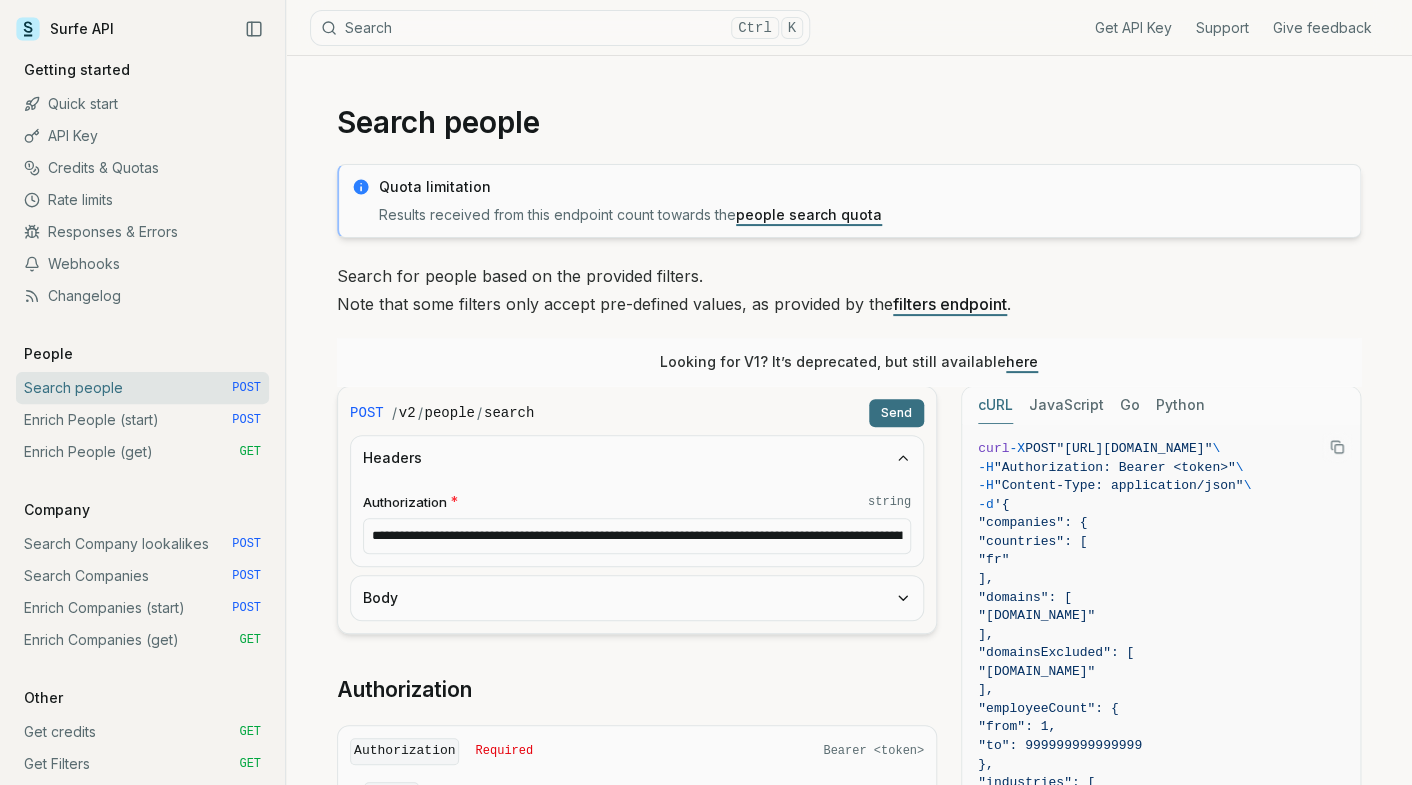 click on "**********" at bounding box center [637, 536] 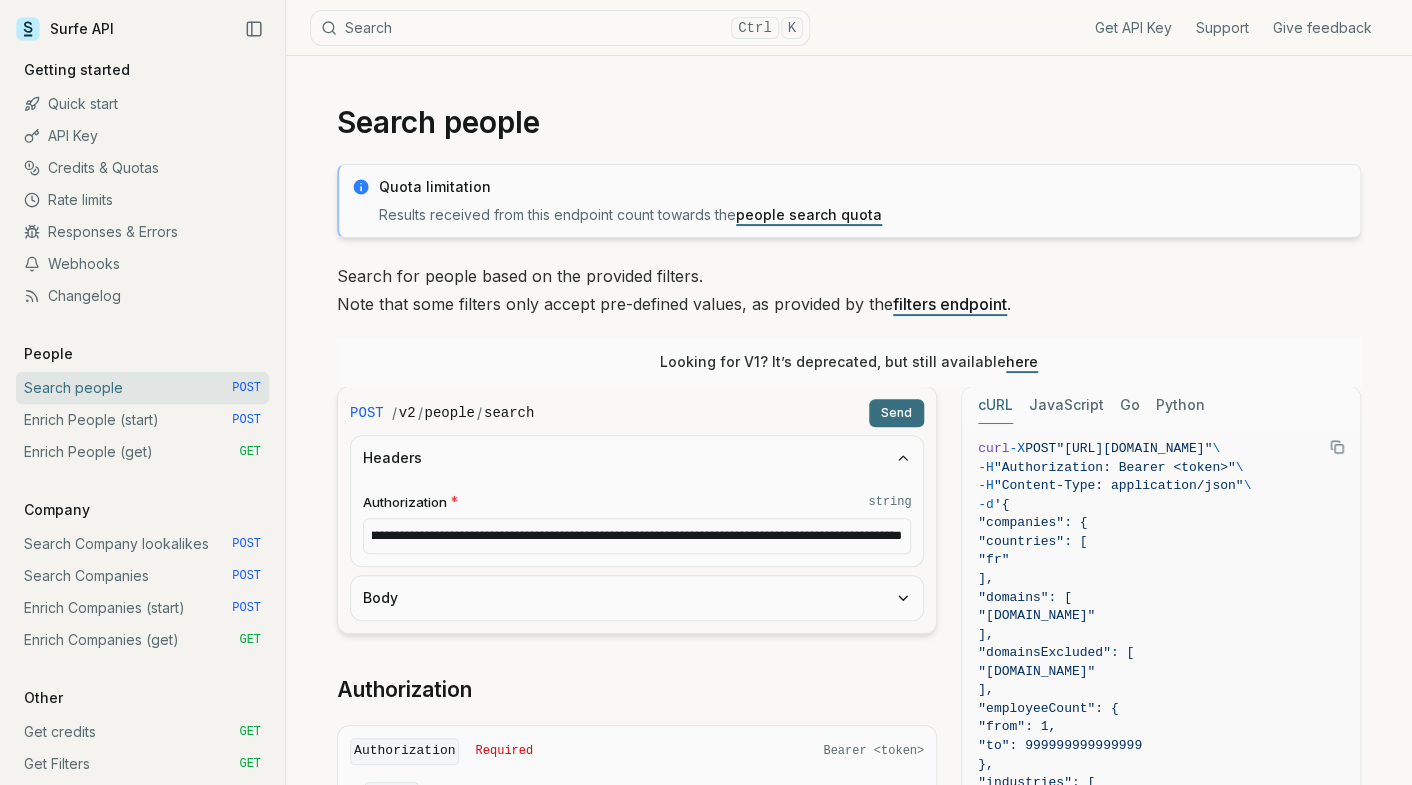 click on "**********" at bounding box center [637, 536] 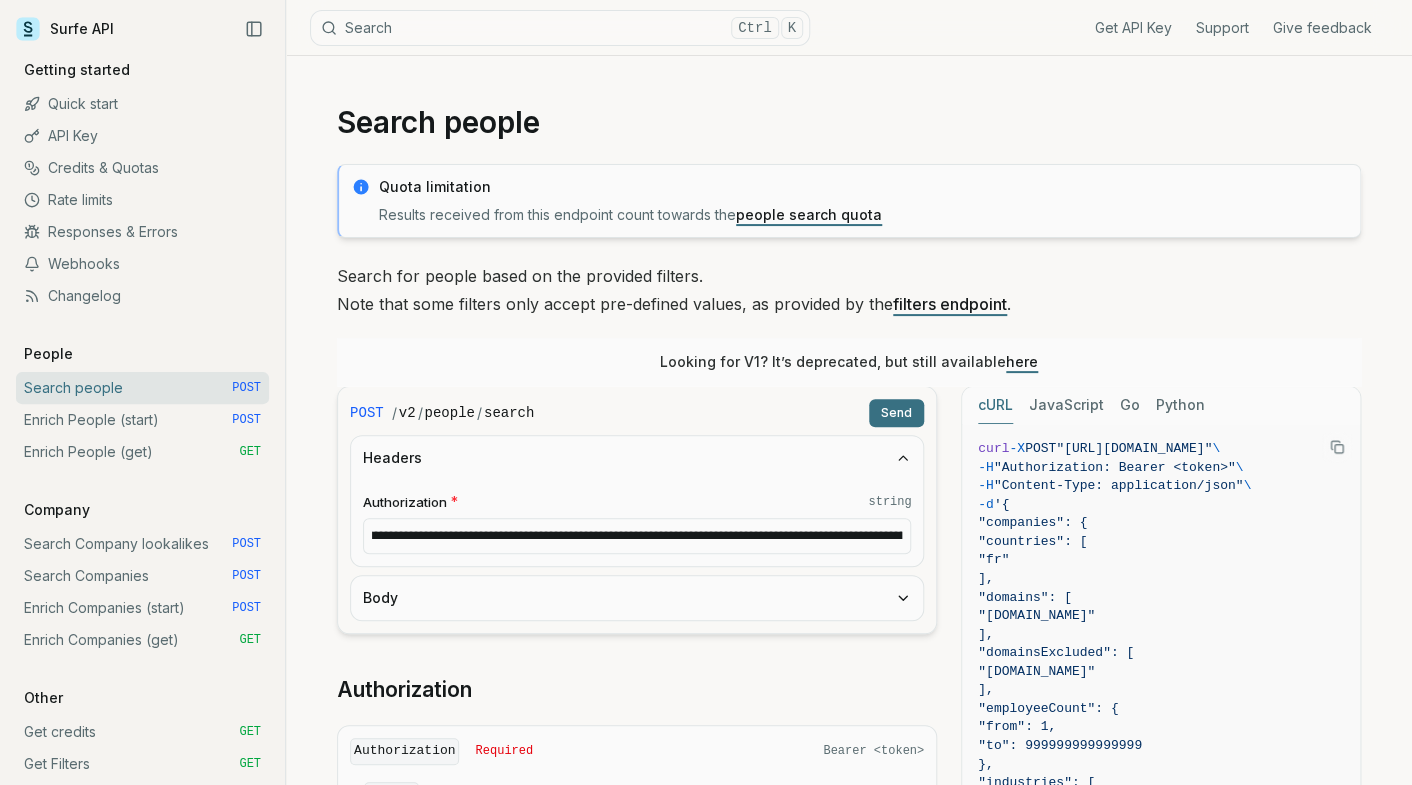scroll, scrollTop: 0, scrollLeft: 340, axis: horizontal 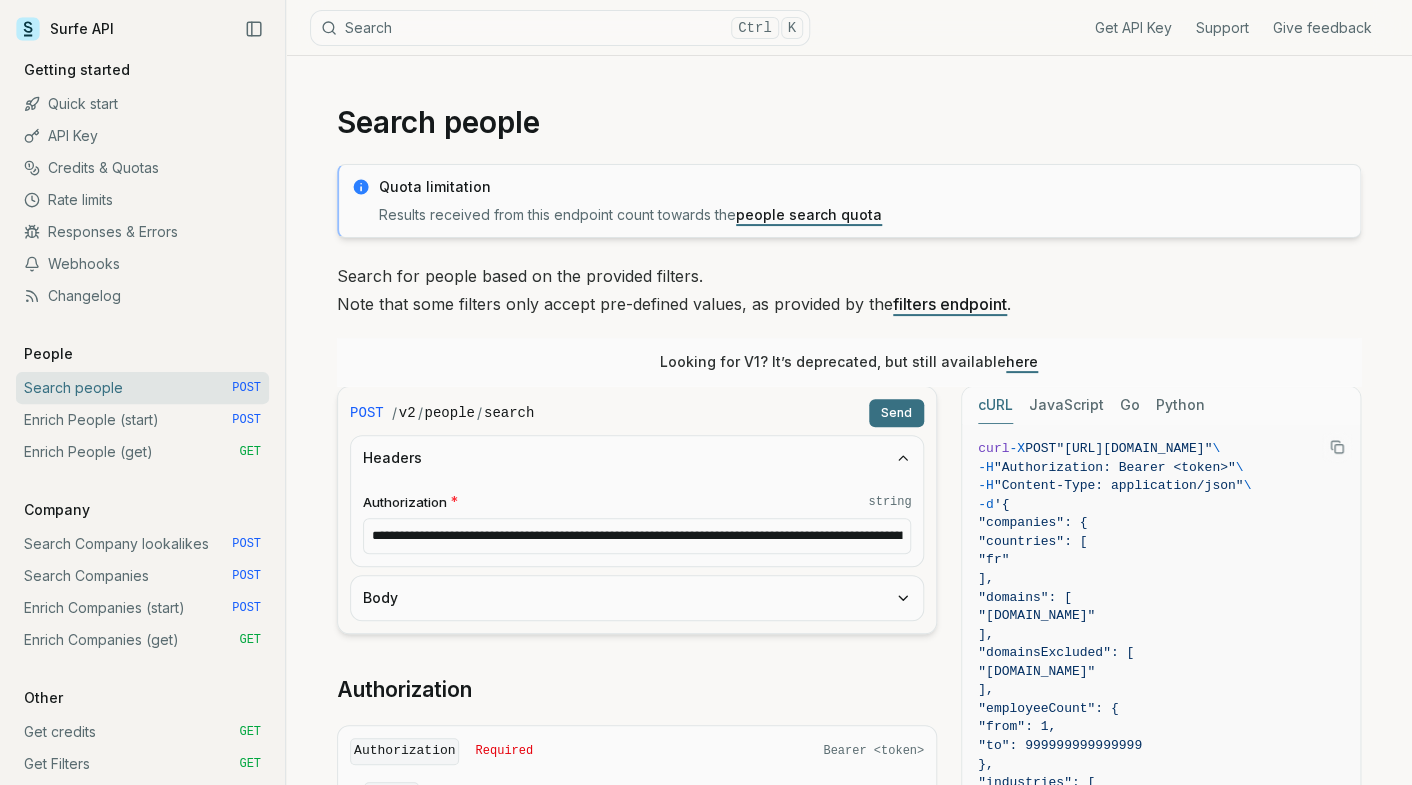 click on "Send" at bounding box center (896, 413) 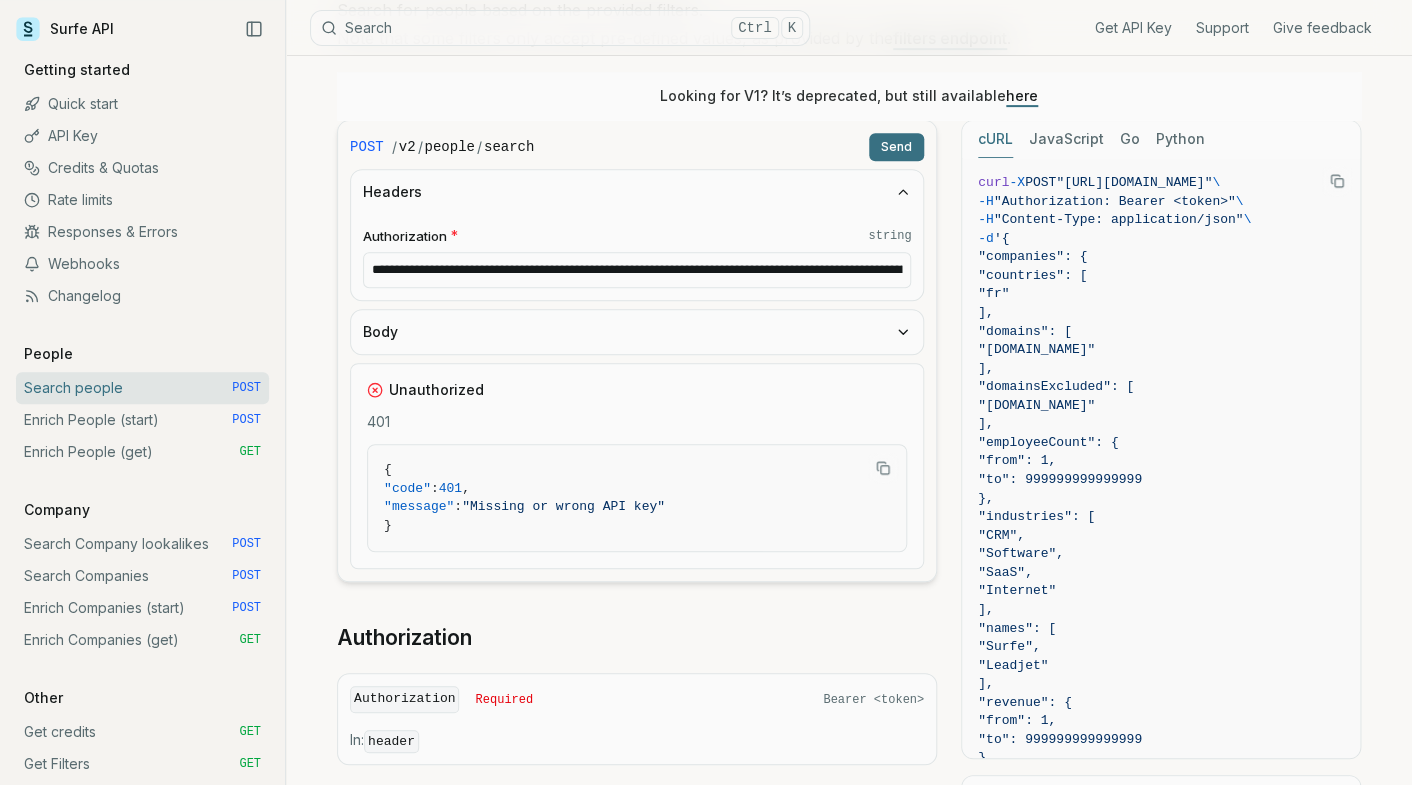 scroll, scrollTop: 222, scrollLeft: 0, axis: vertical 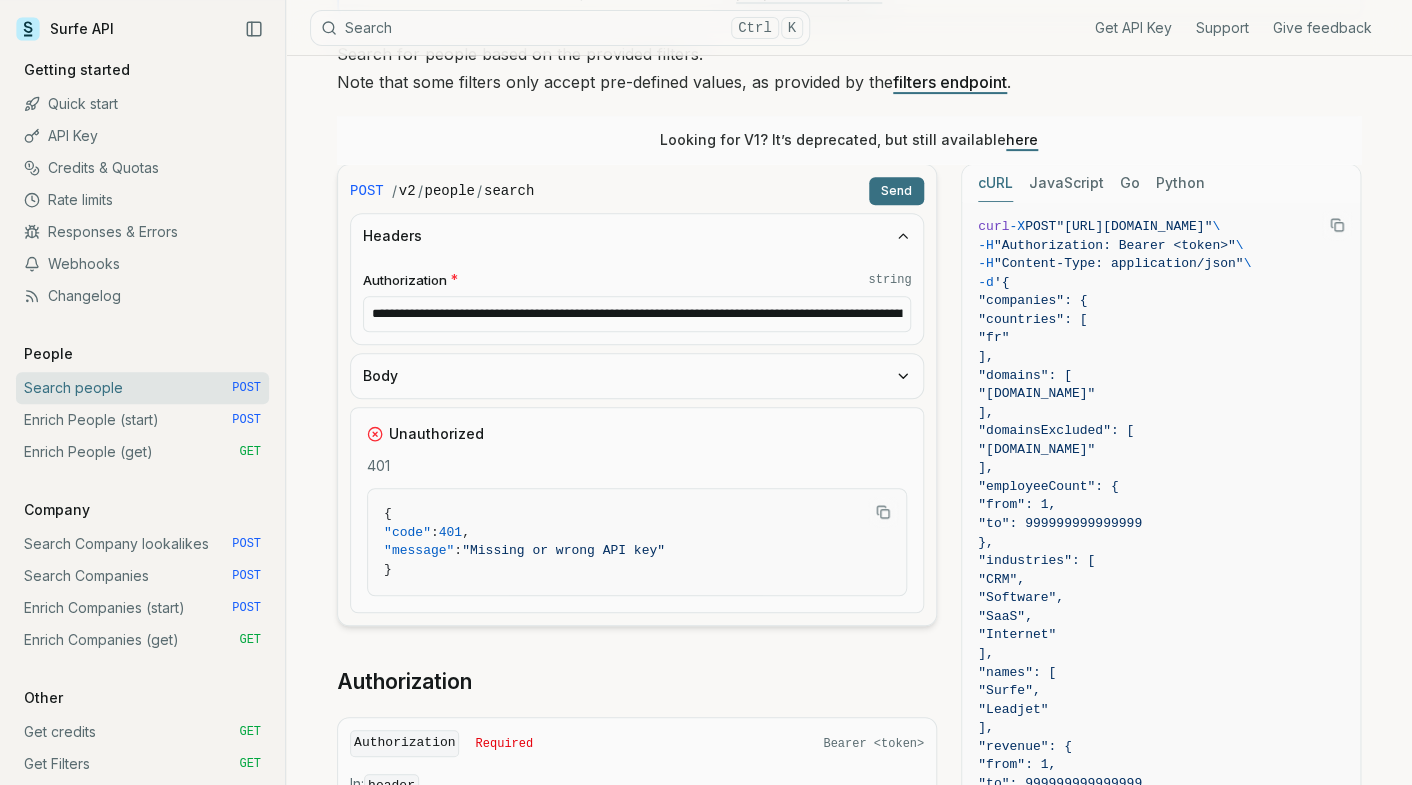 click on "**********" at bounding box center [637, 314] 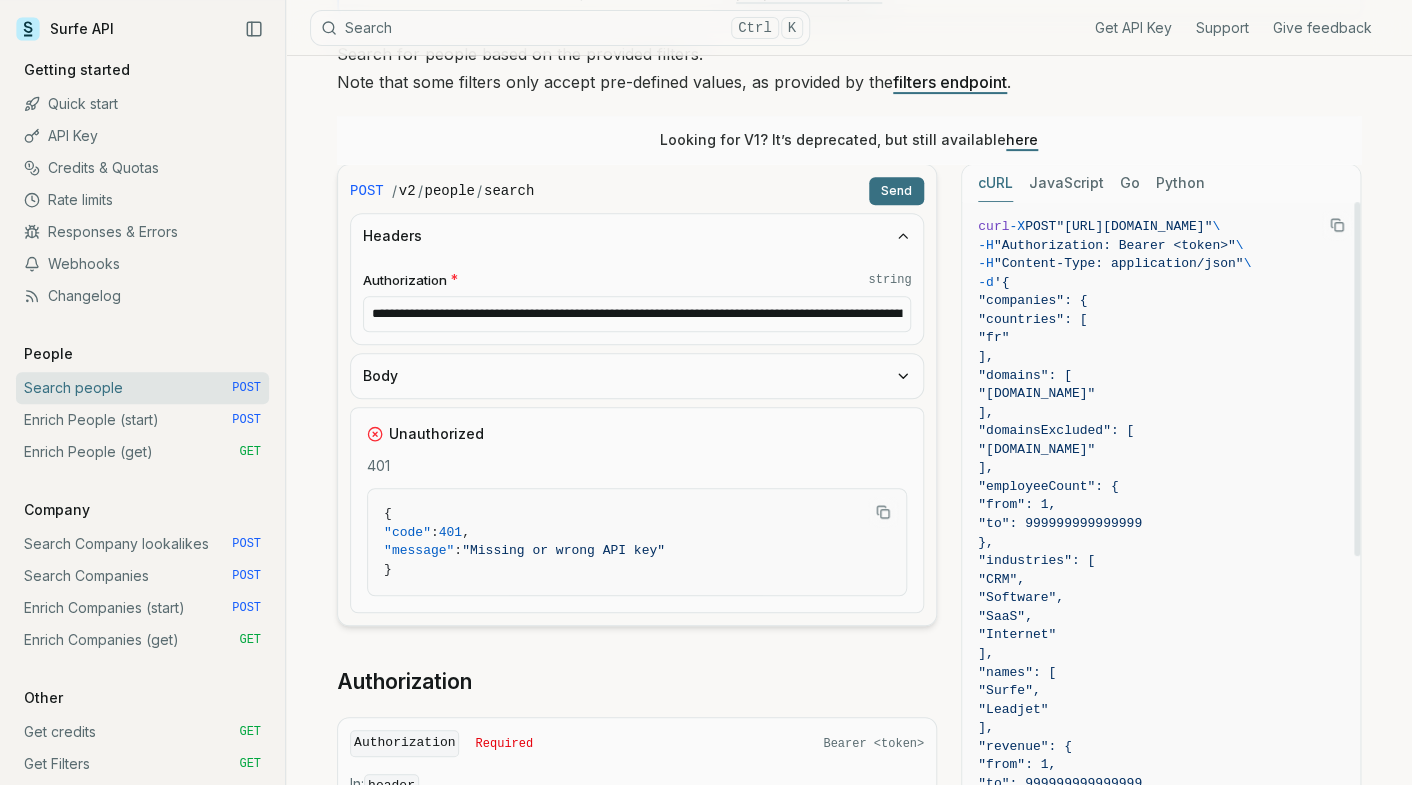 click on ""Authorization: Bearer <token>"" at bounding box center (1115, 245) 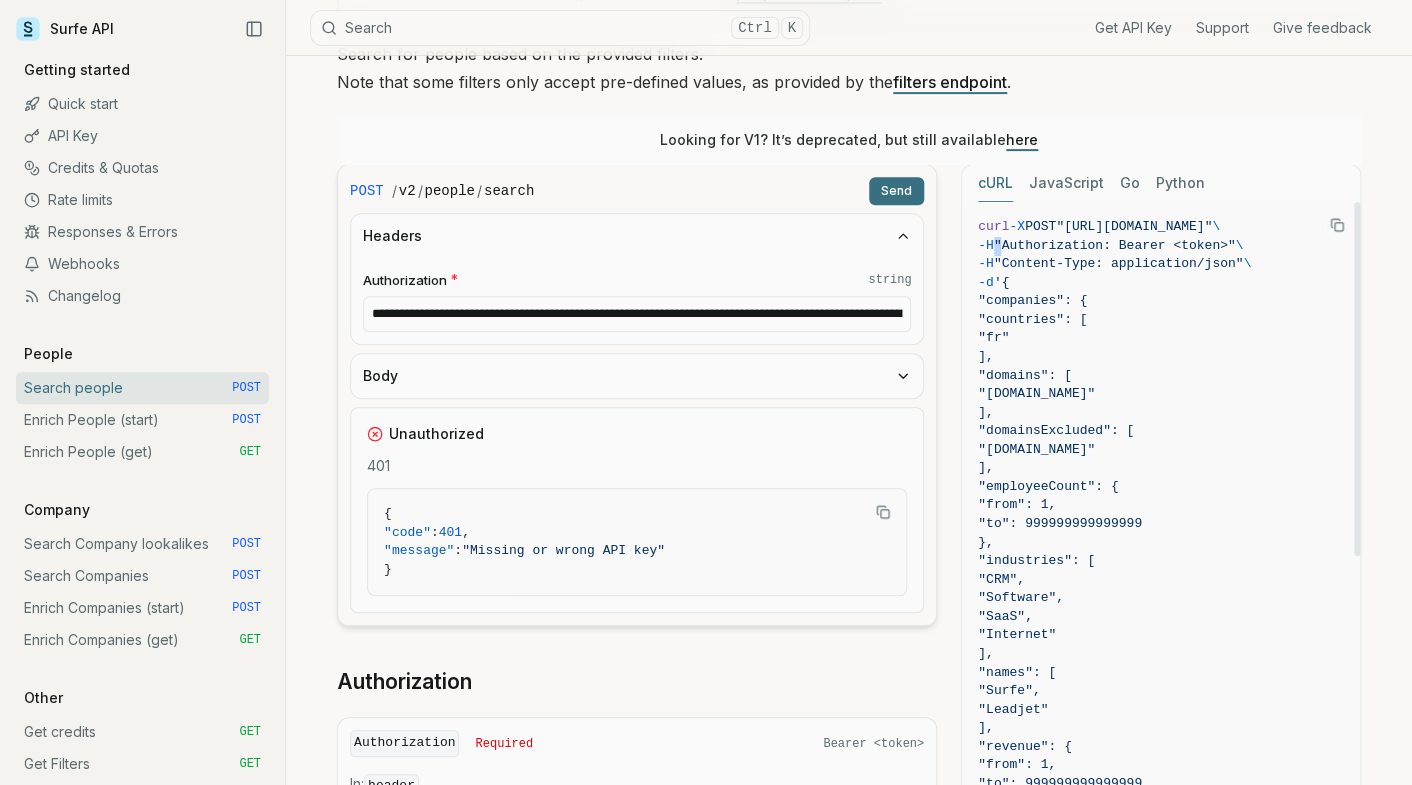 click on ""Authorization: Bearer <token>"" at bounding box center [1115, 245] 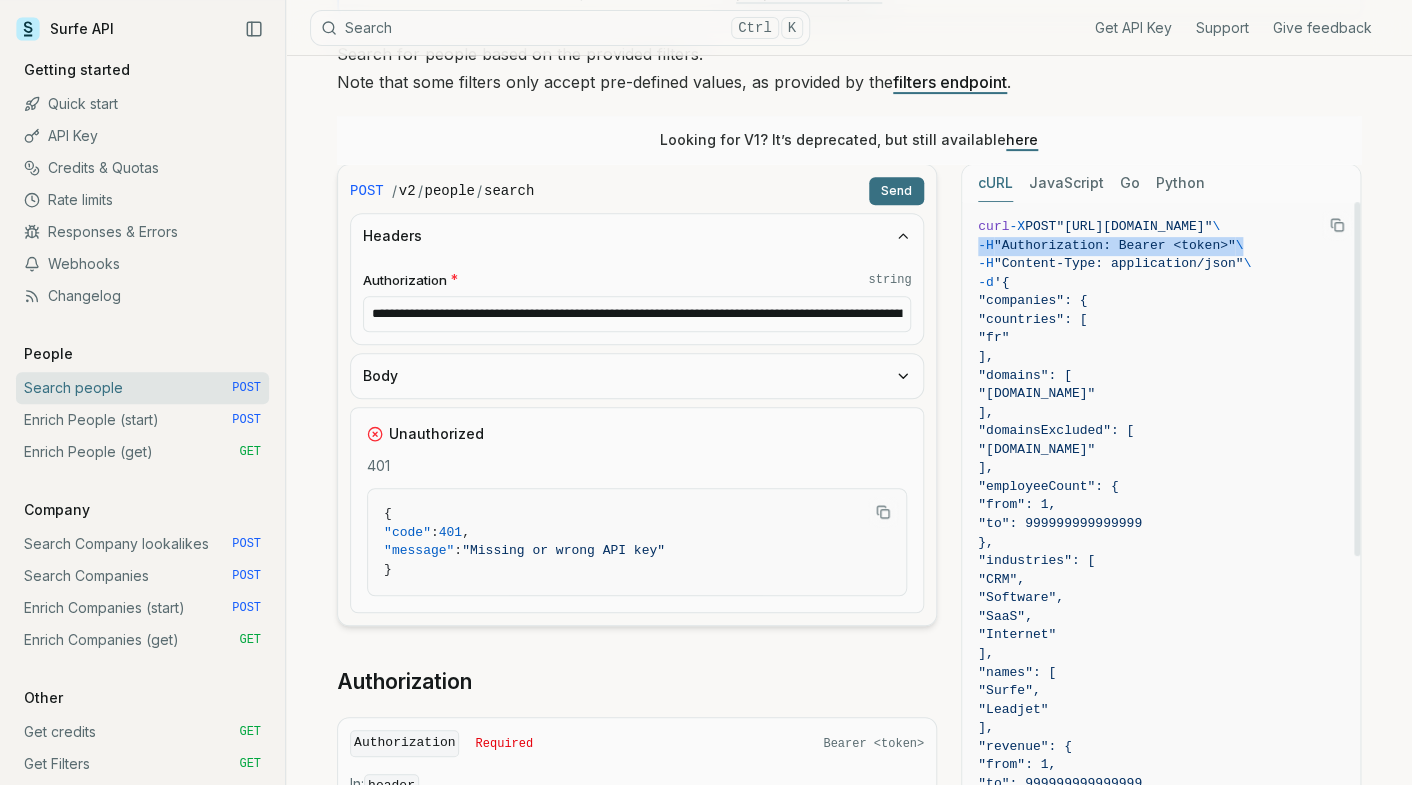 click on ""Authorization: Bearer <token>"" at bounding box center [1115, 245] 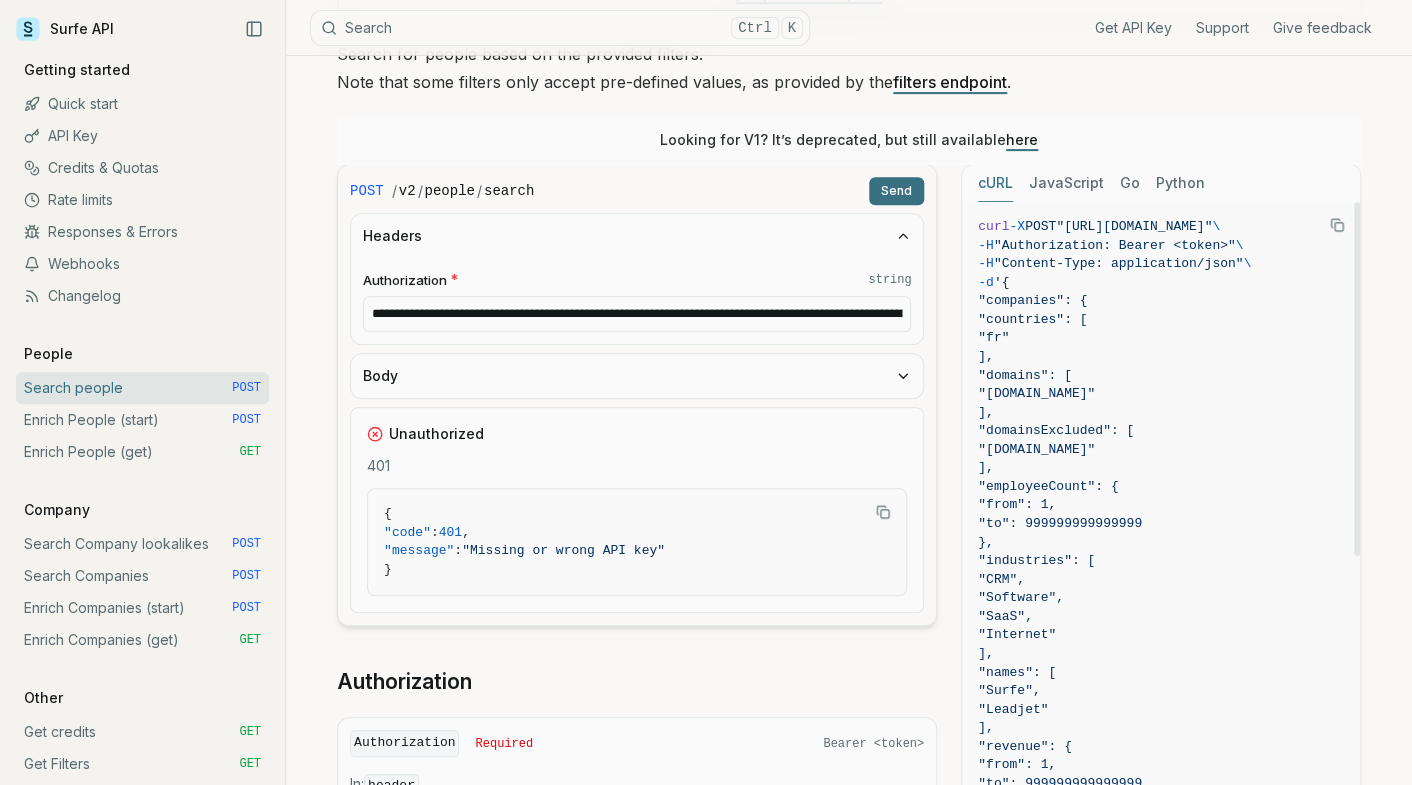 click on "**********" at bounding box center (637, 314) 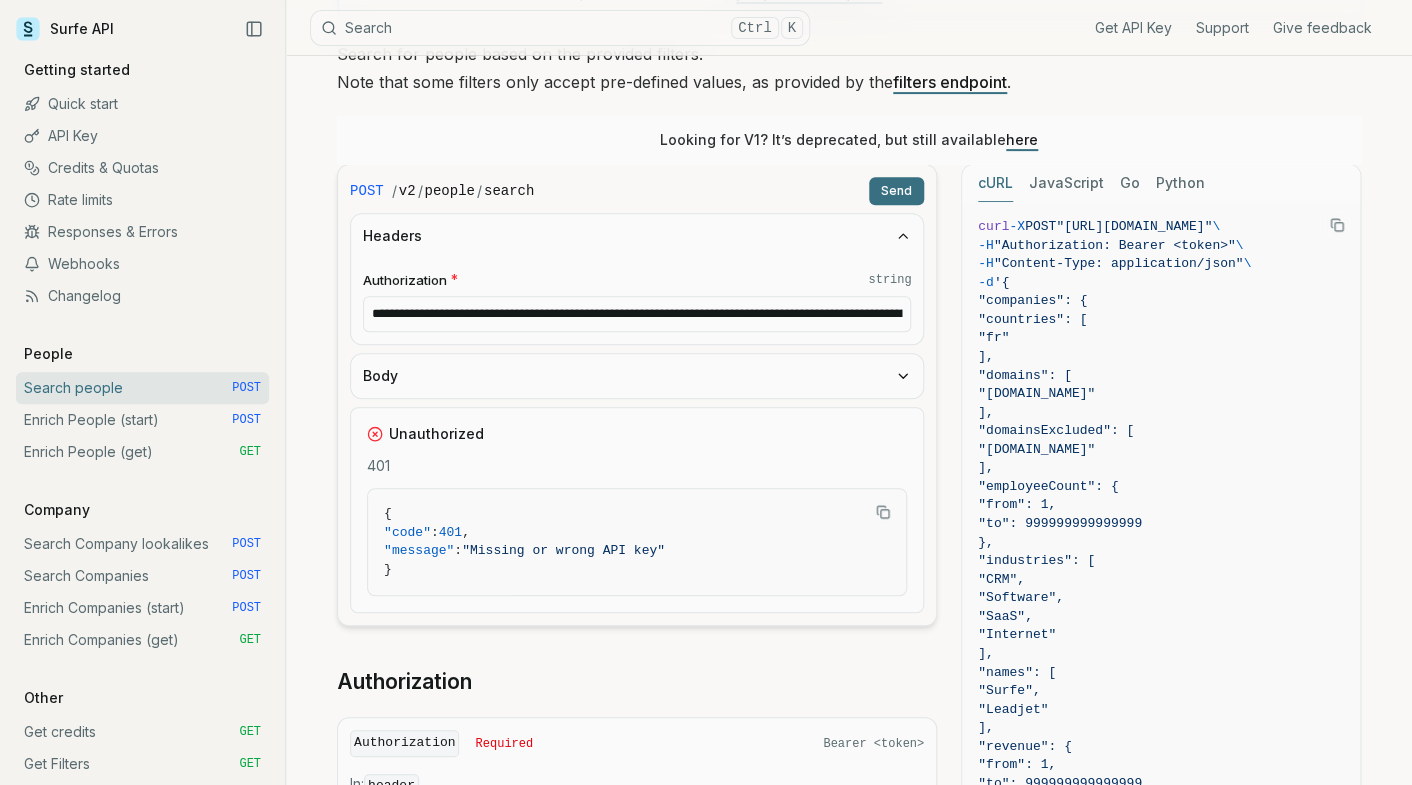 paste 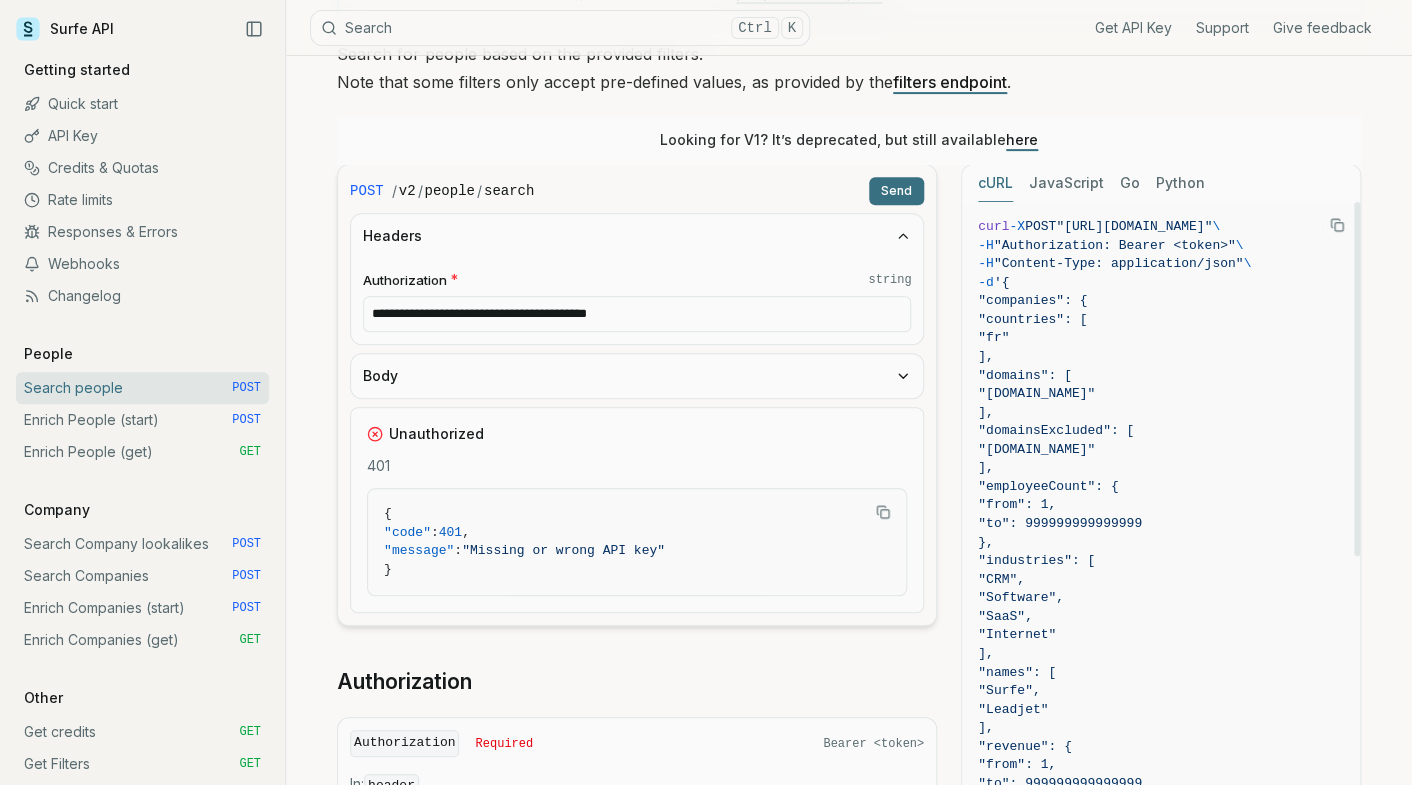 click on ""Authorization: Bearer <token>"" at bounding box center [1115, 245] 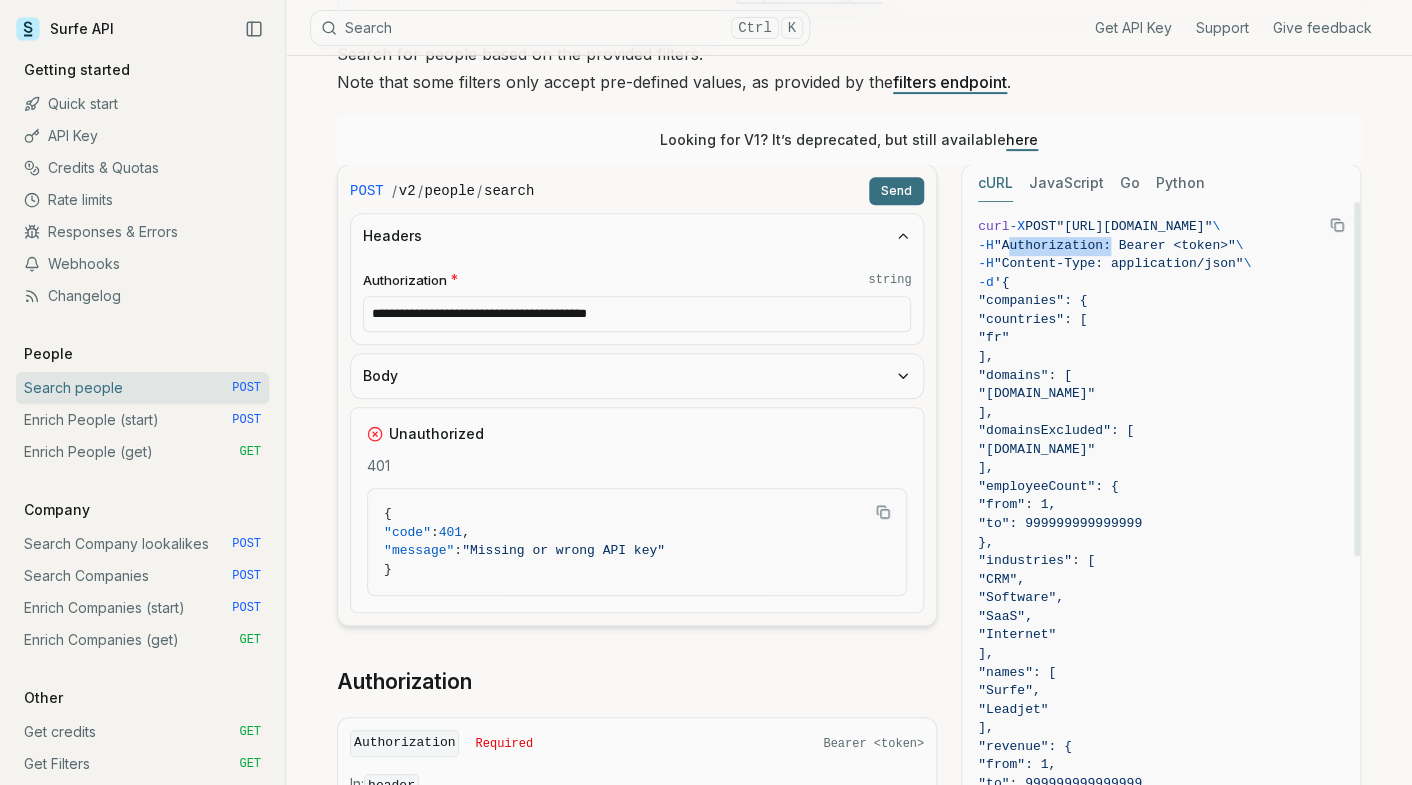click on ""Authorization: Bearer <token>"" at bounding box center (1115, 245) 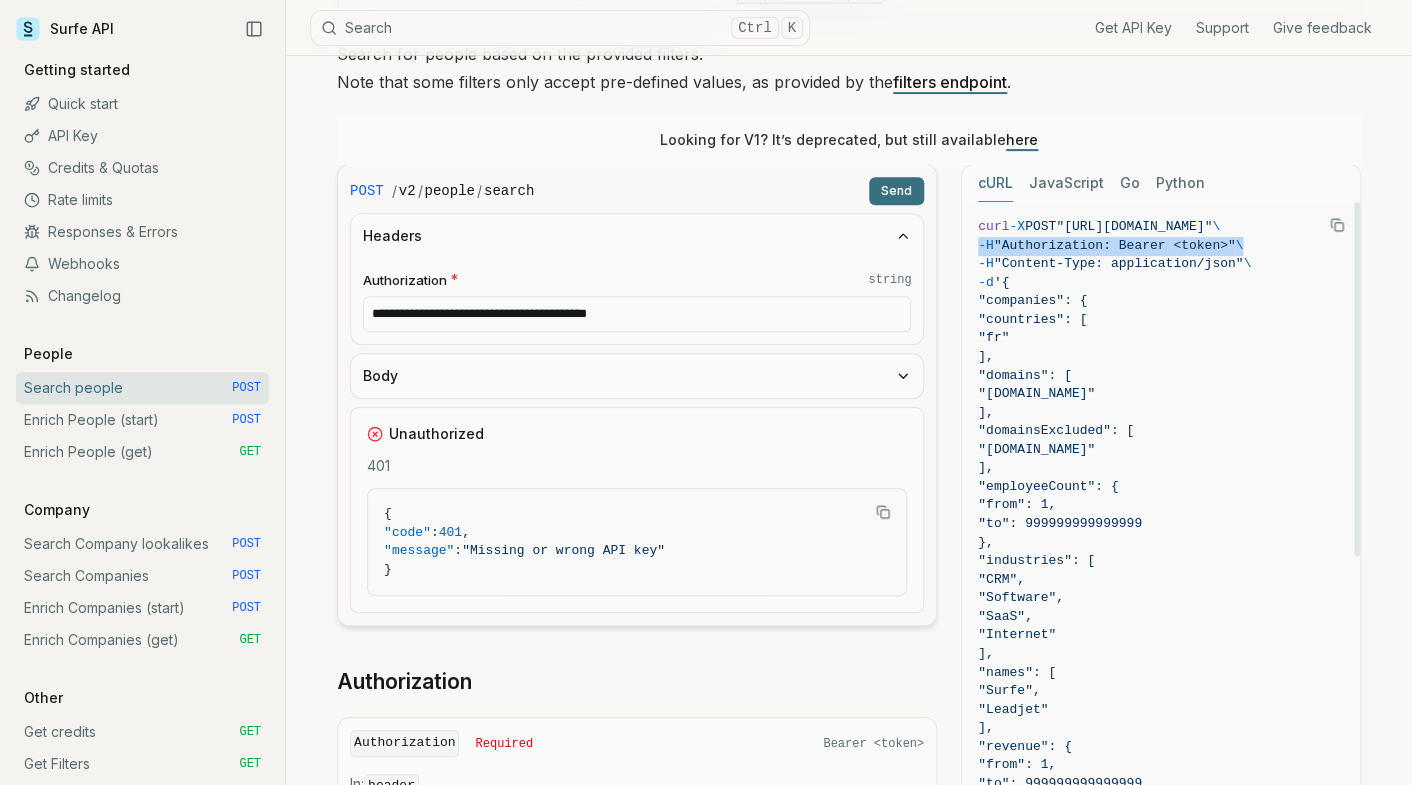 click on ""Authorization: Bearer <token>"" at bounding box center (1115, 245) 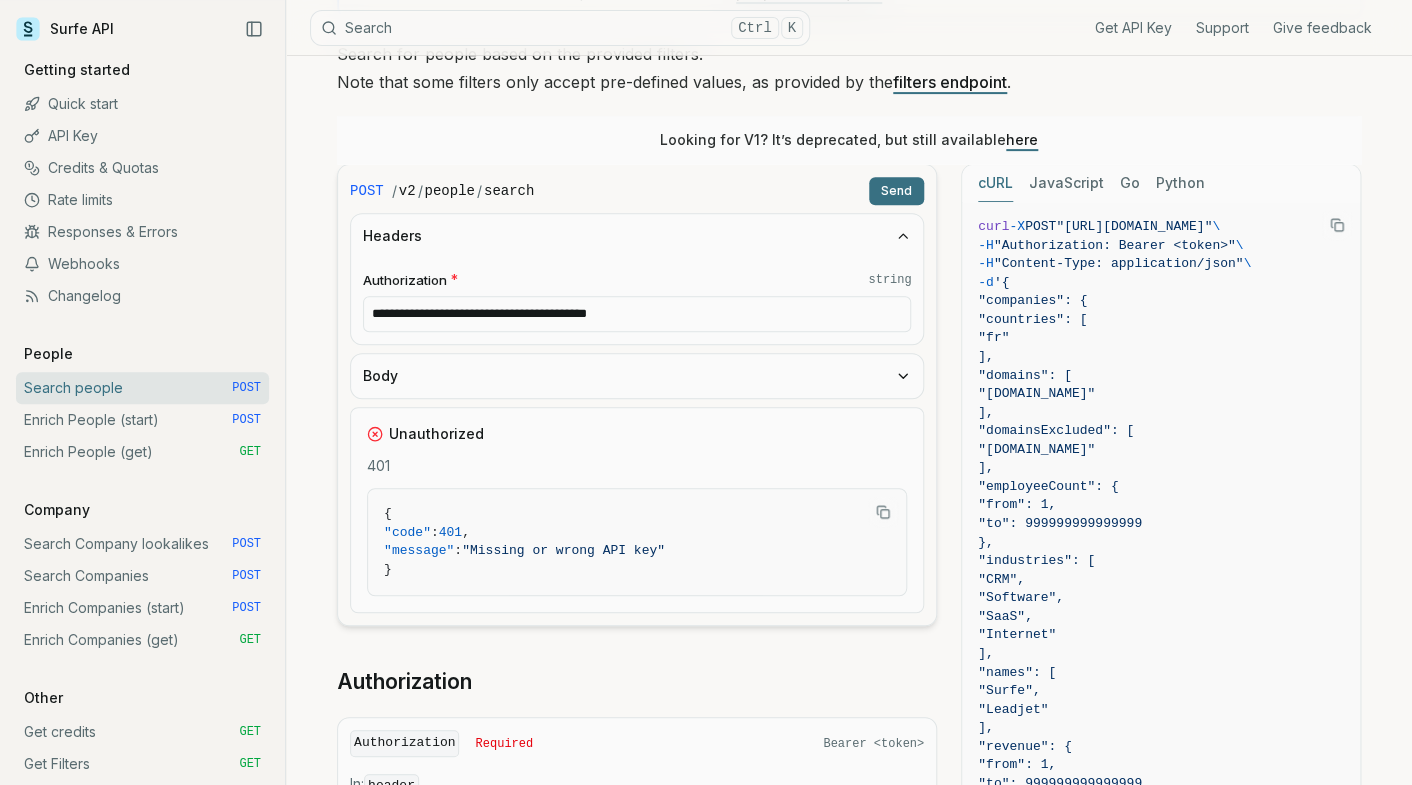 click on "**********" at bounding box center [637, 314] 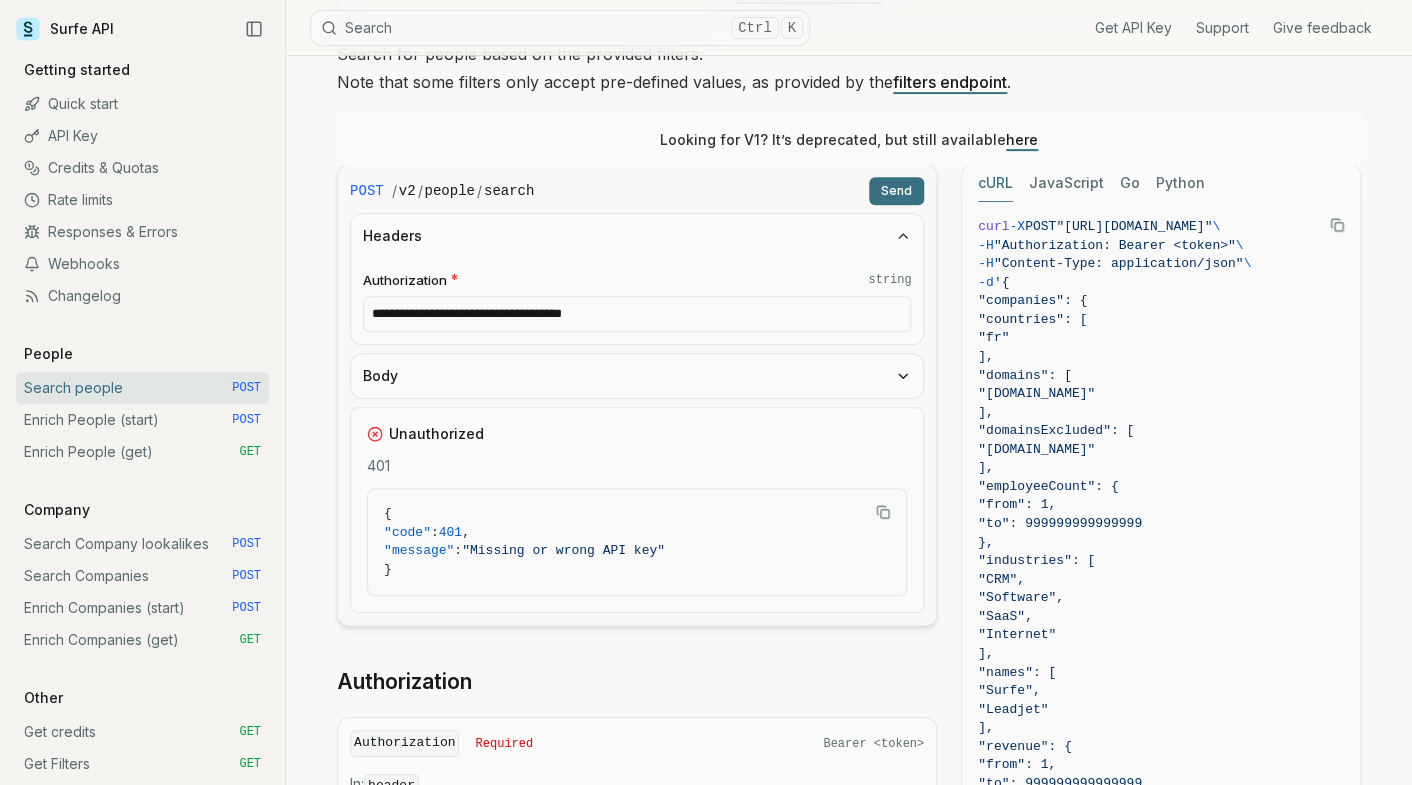 click on "**********" at bounding box center (637, 314) 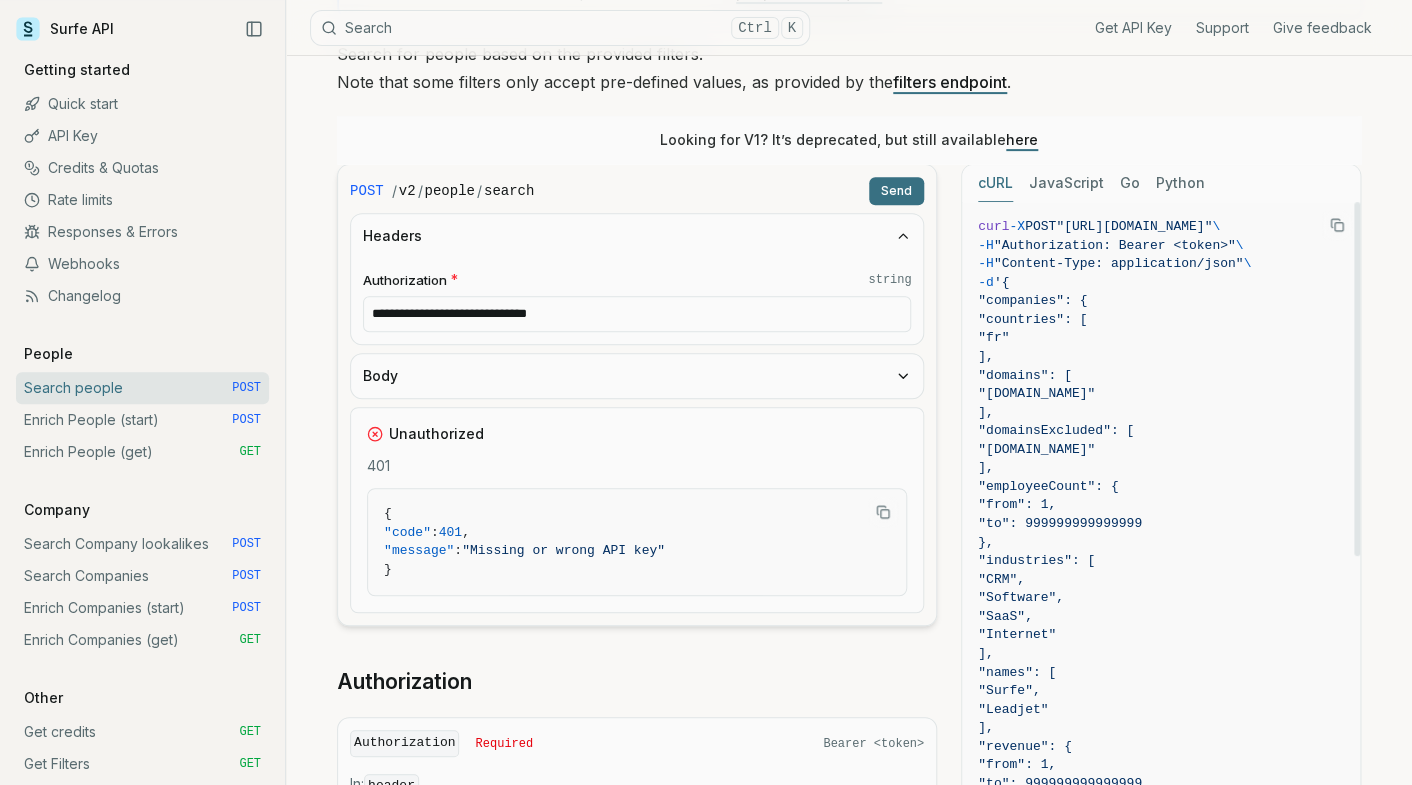 paste on "**********" 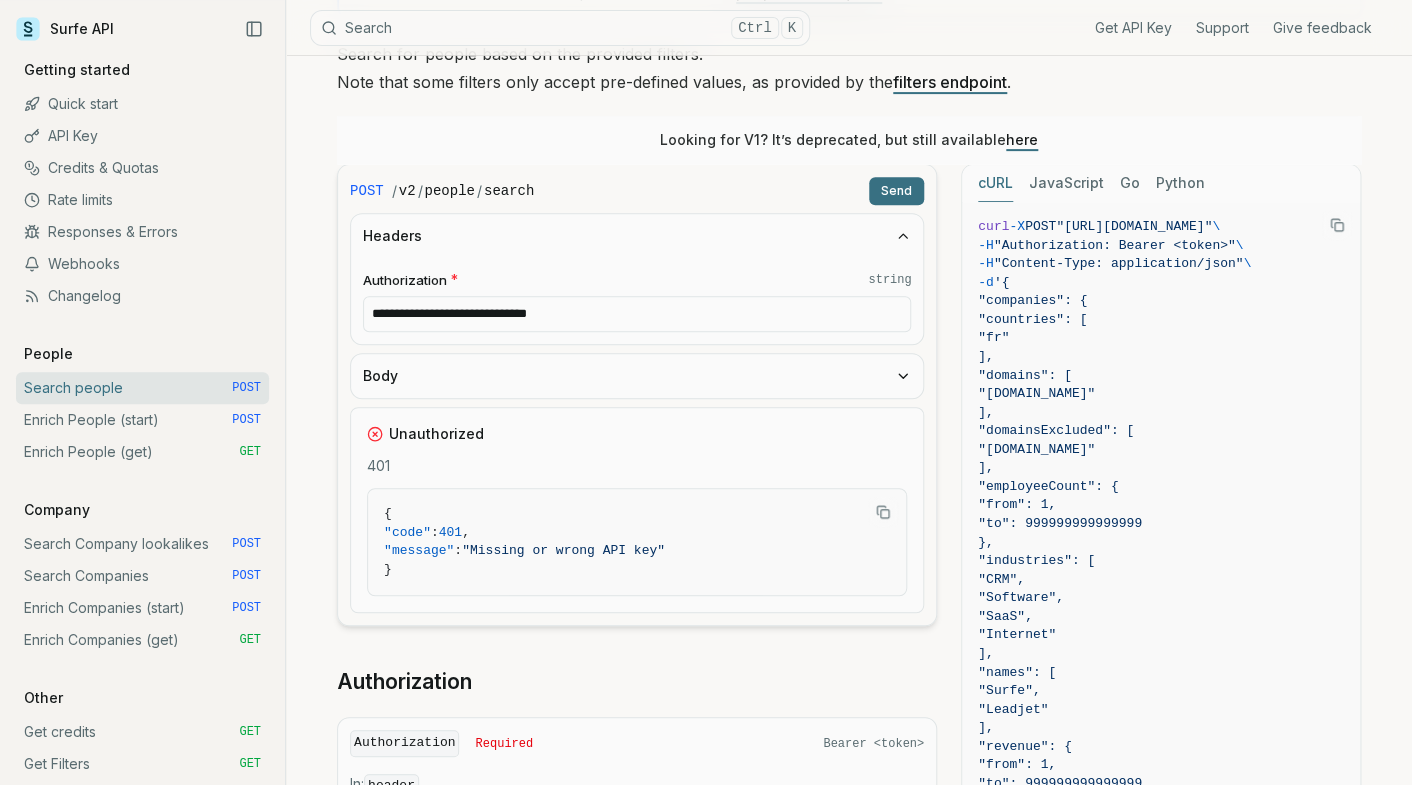 paste on "**********" 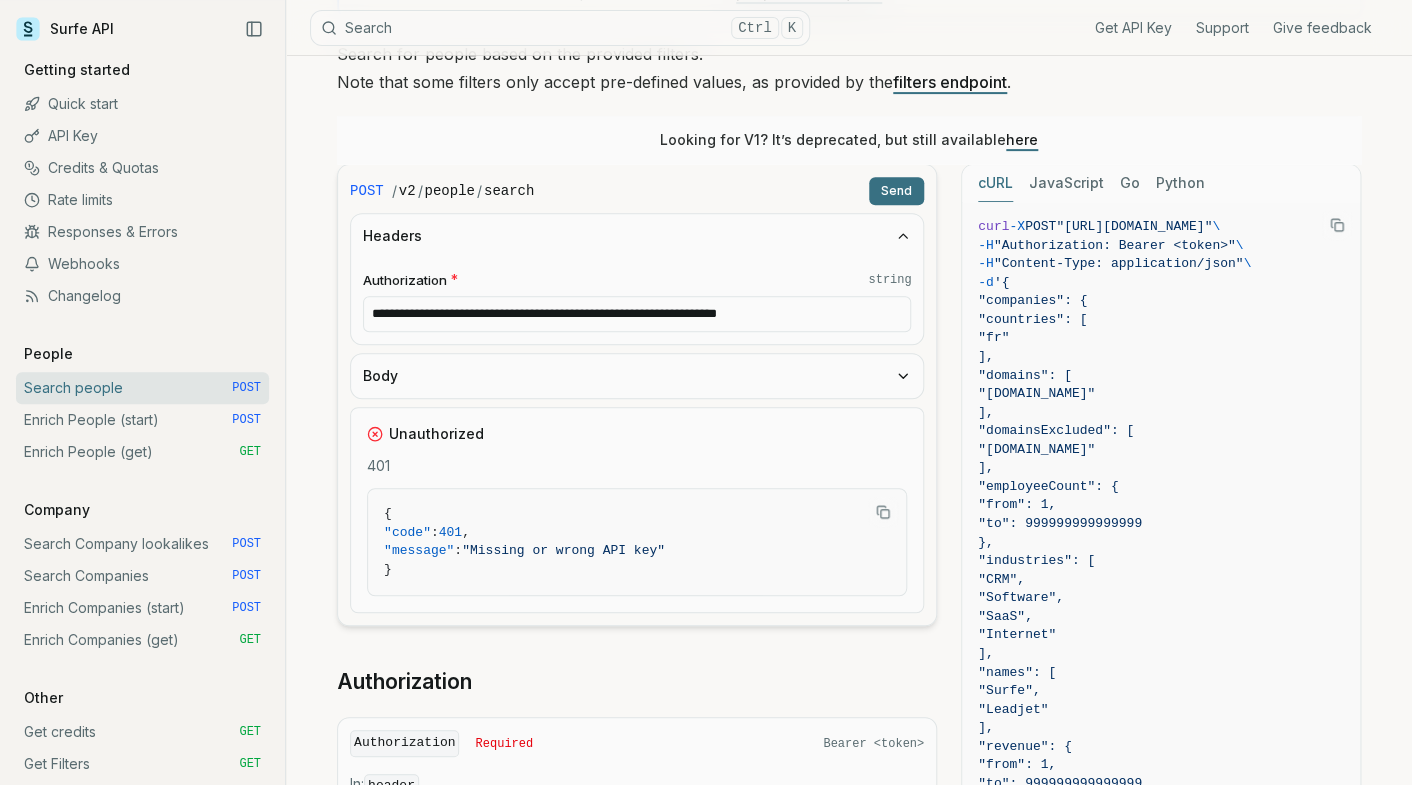 click on "**********" at bounding box center (637, 301) 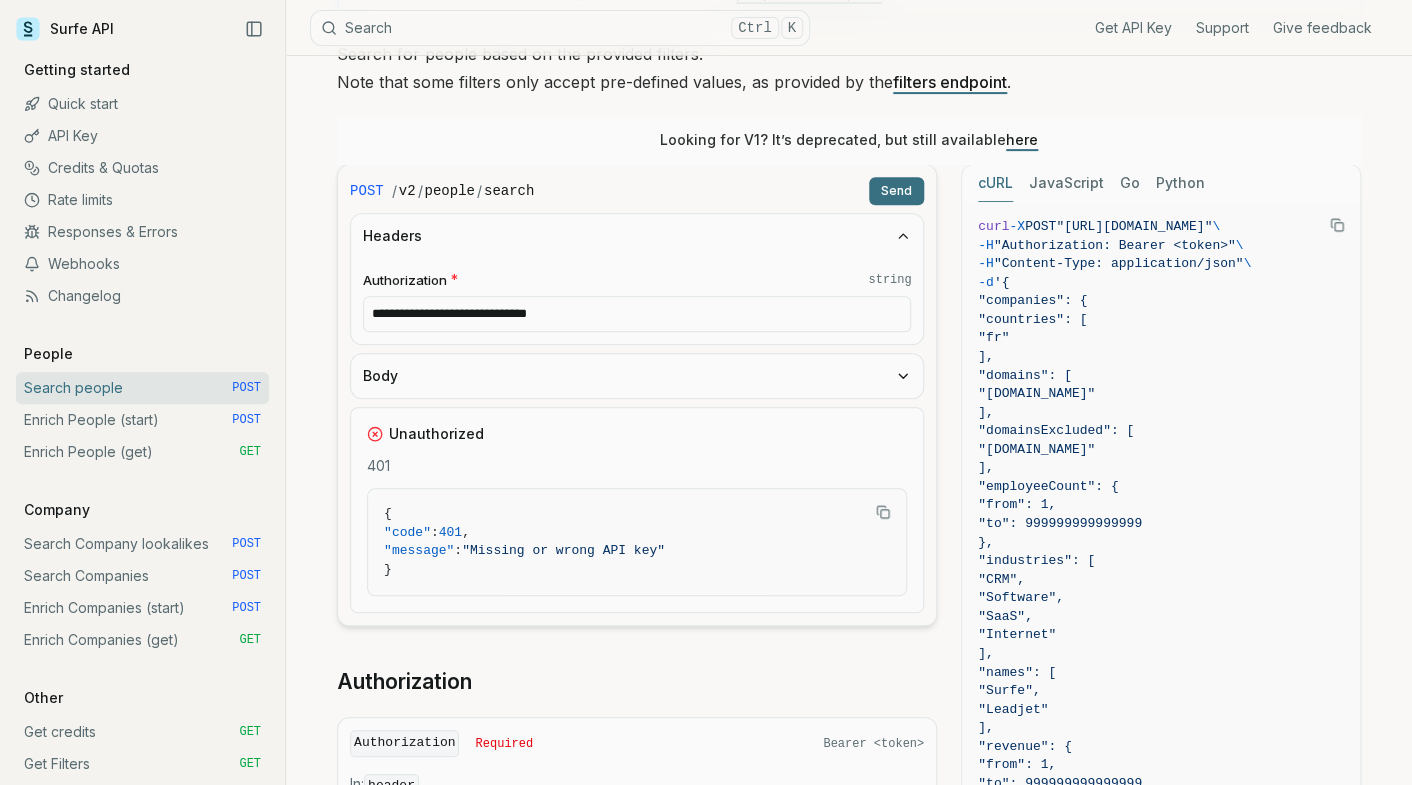 type on "**********" 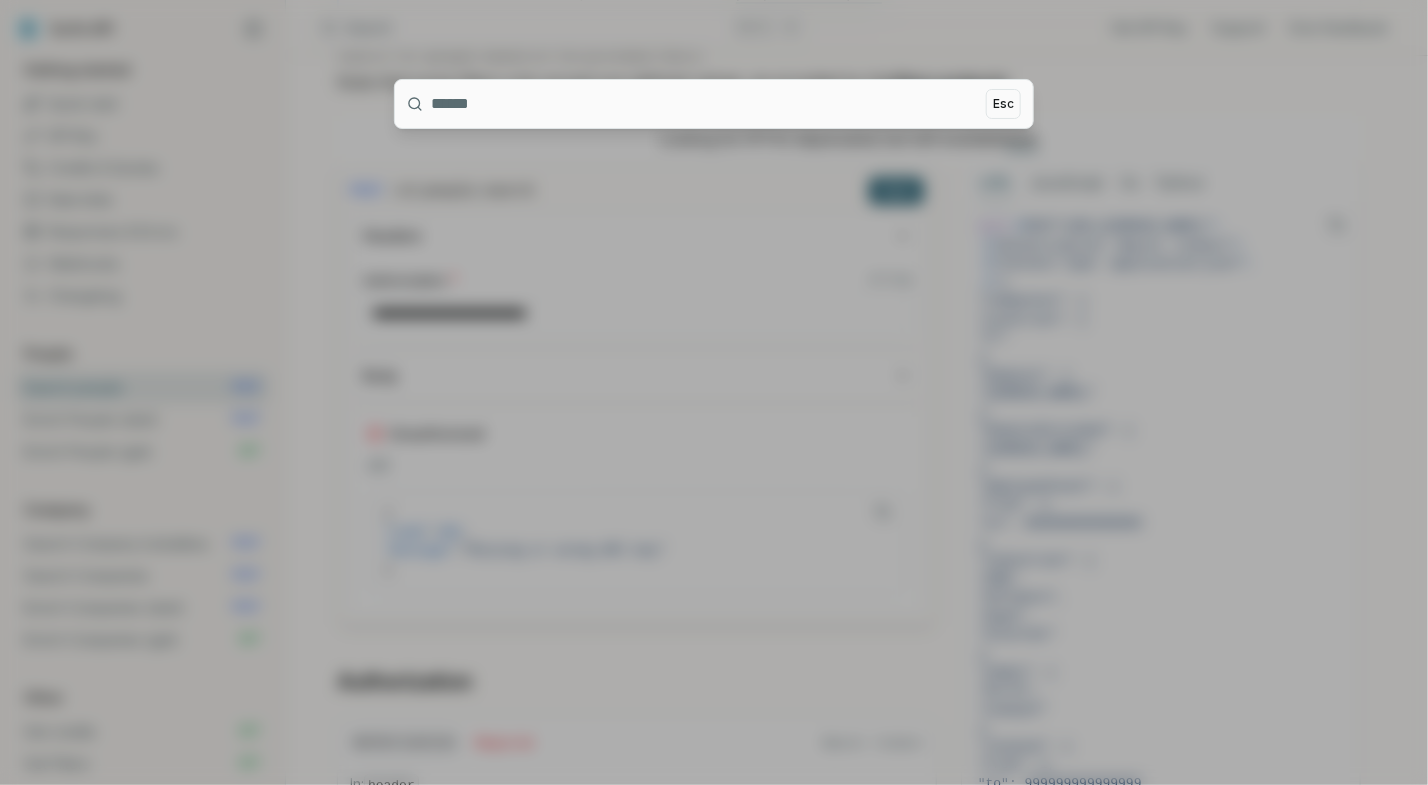 click at bounding box center [704, 104] 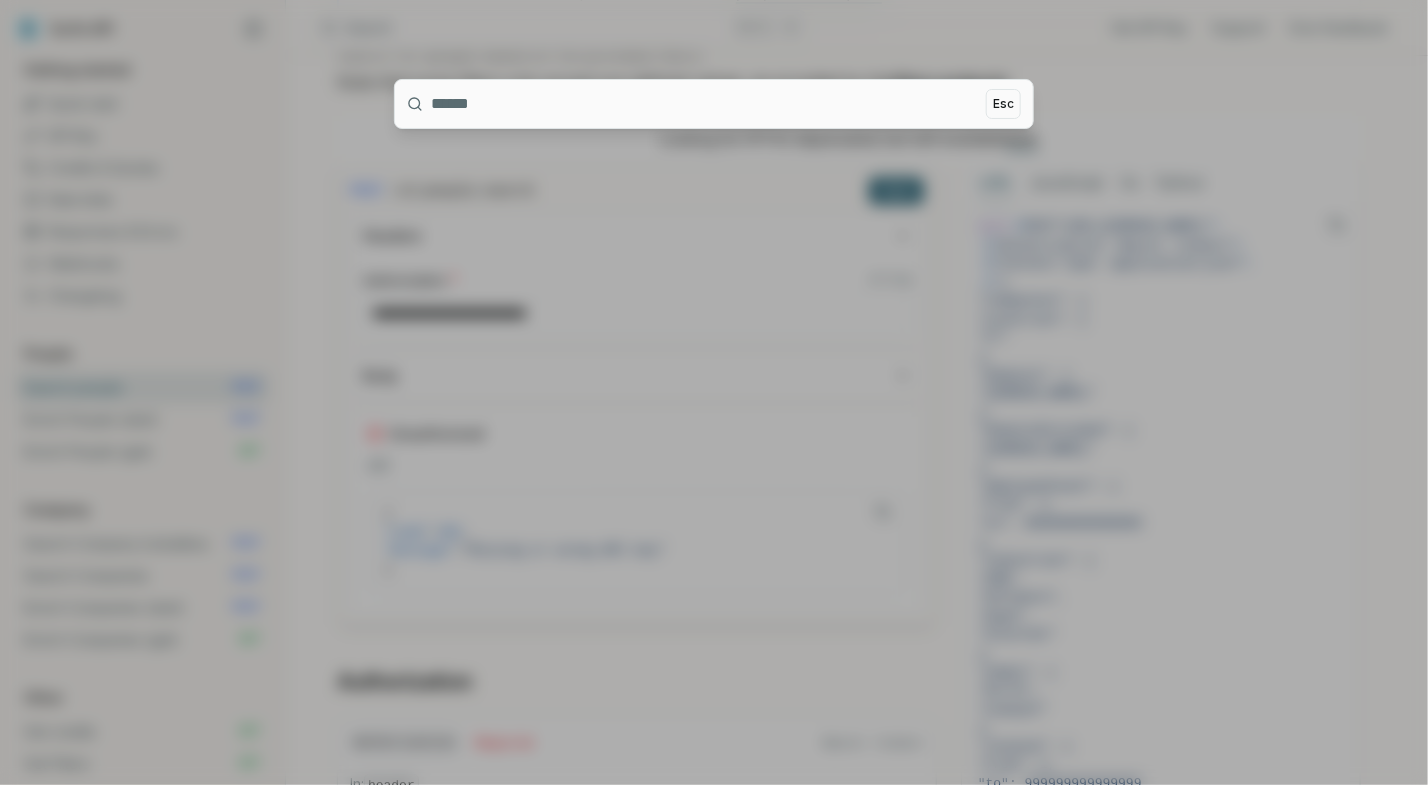 type on "**********" 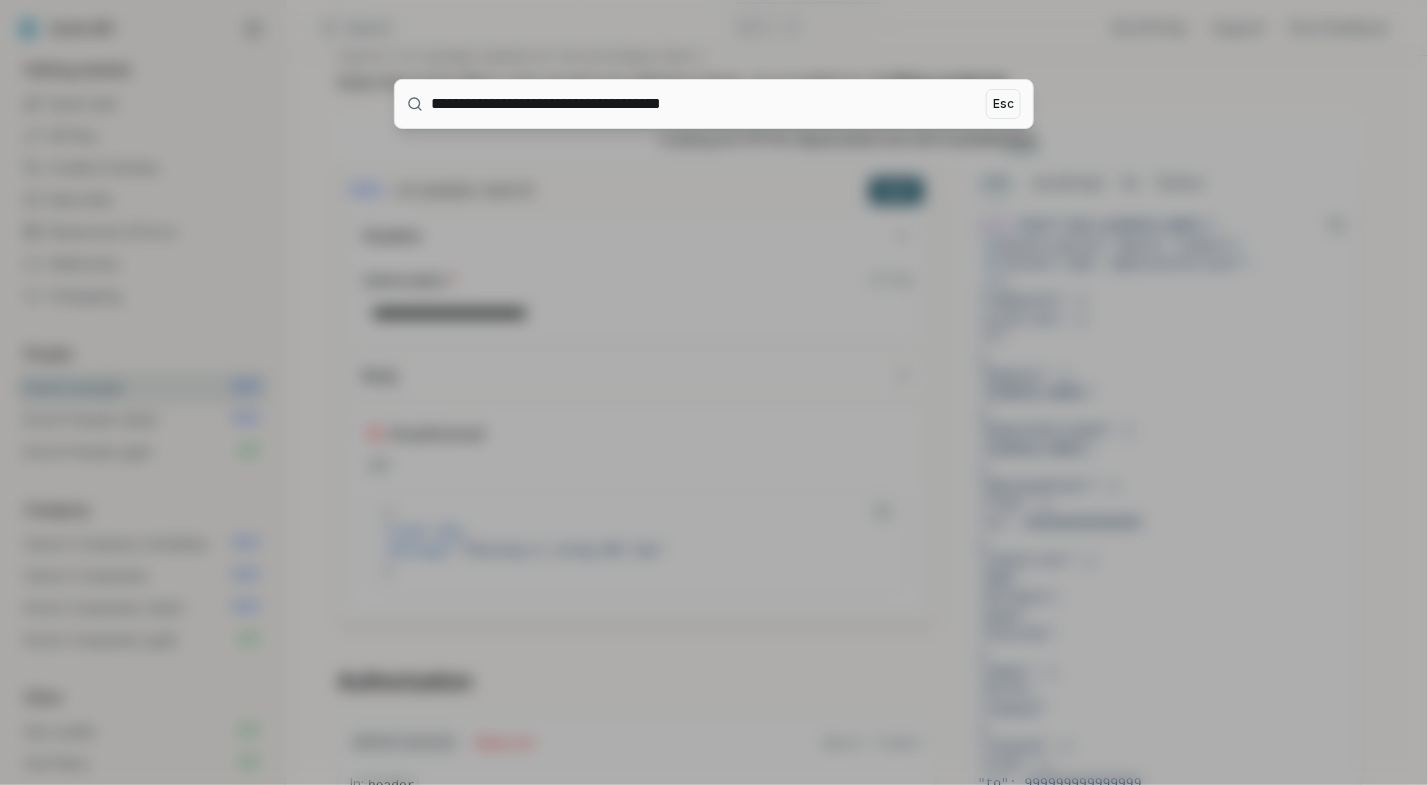 type 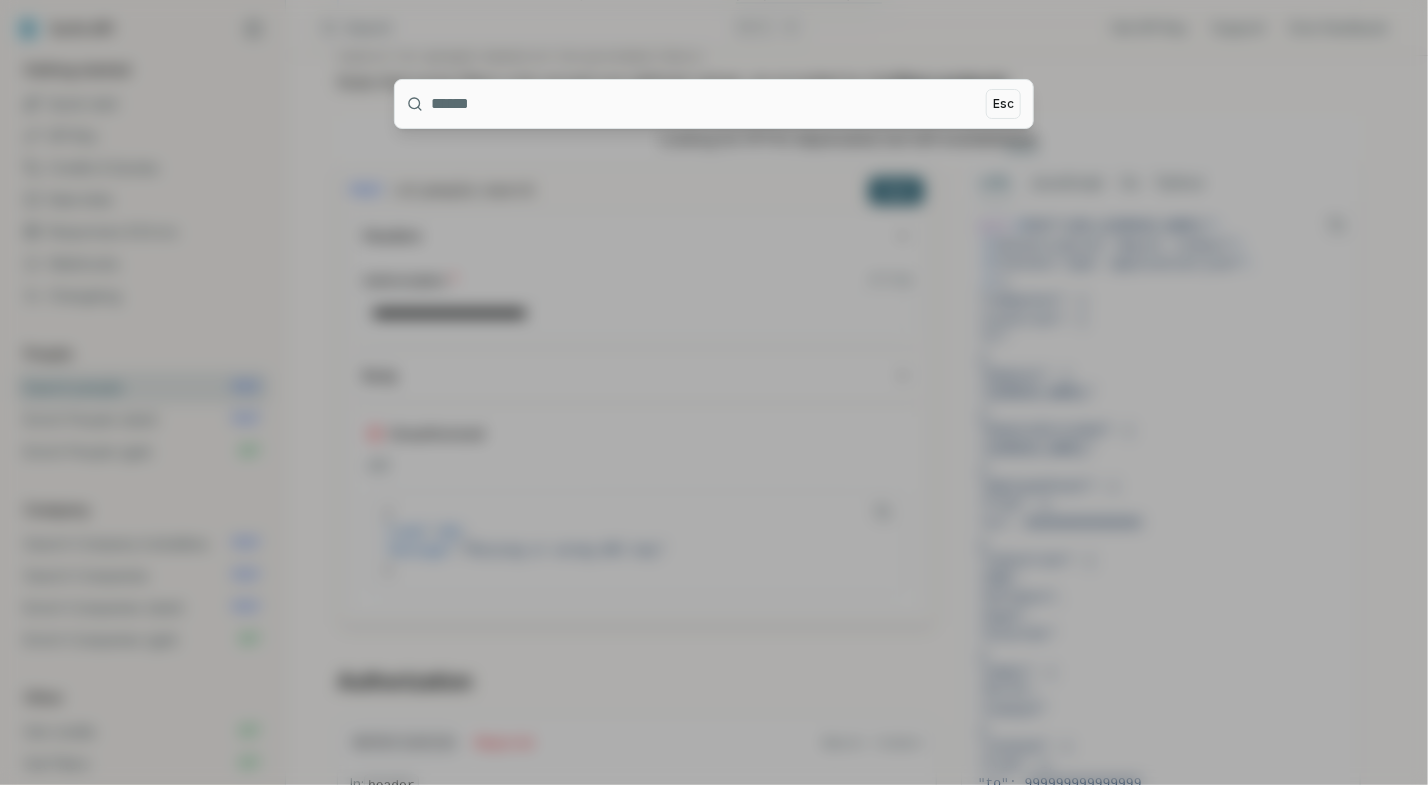 click at bounding box center (704, 104) 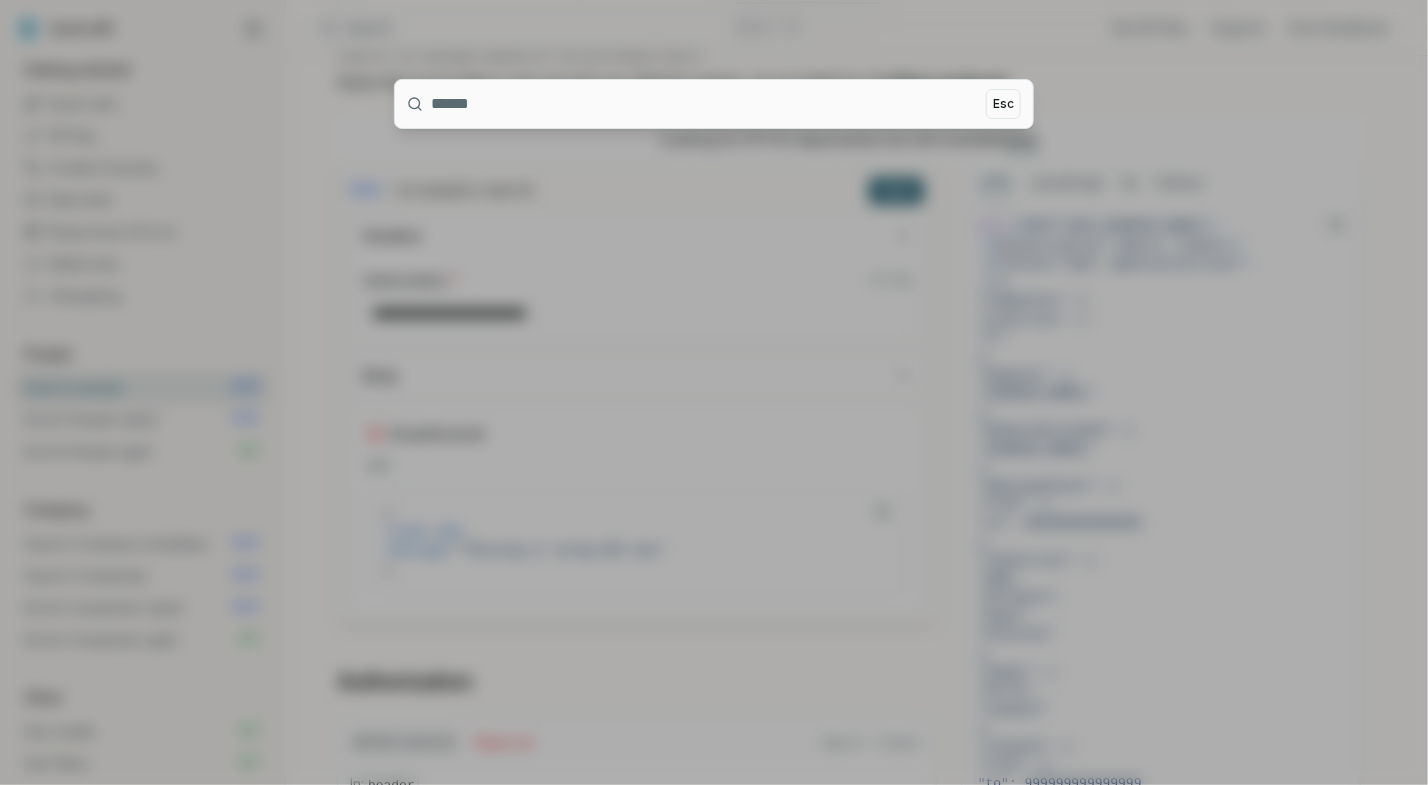 click at bounding box center (714, 392) 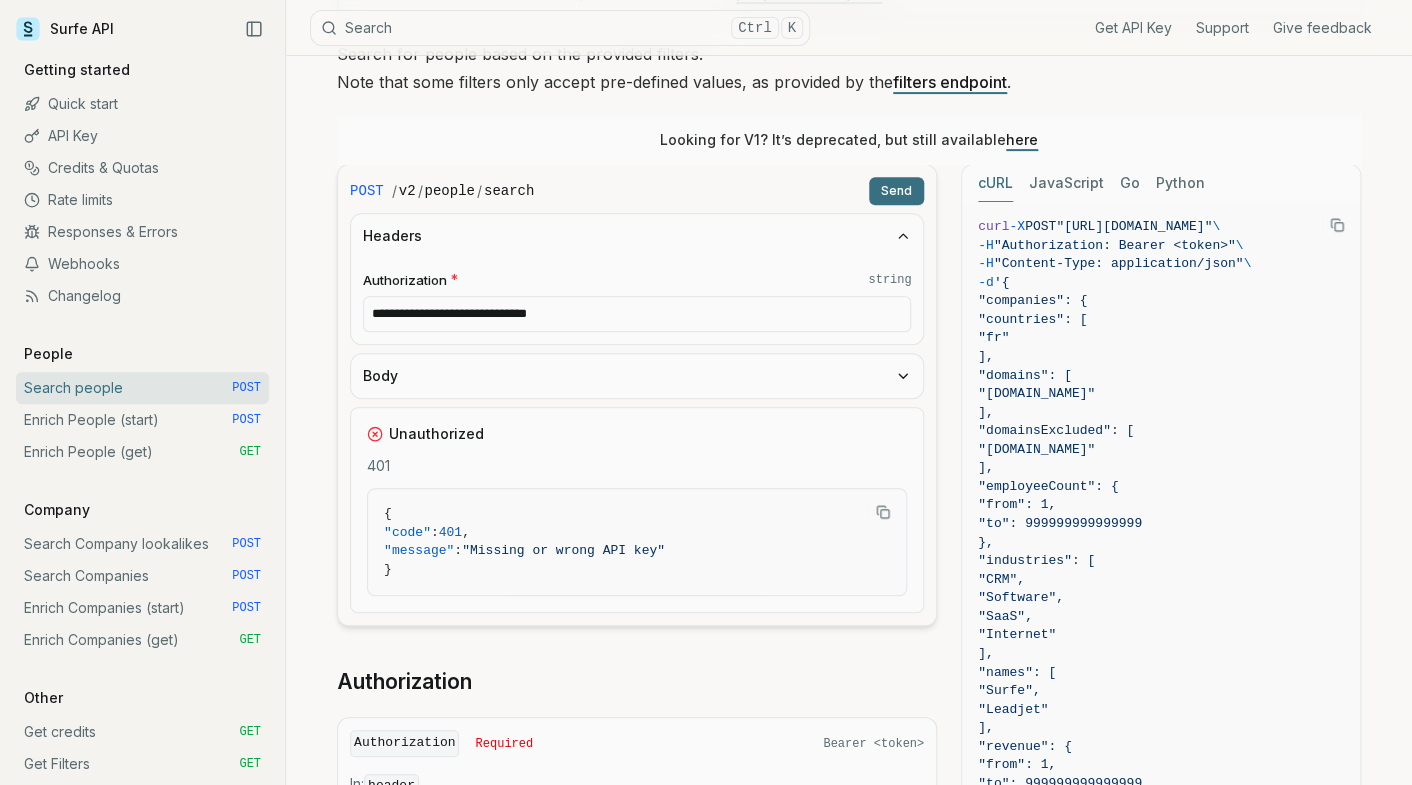 click on "/ v2 / people / search" at bounding box center [626, 191] 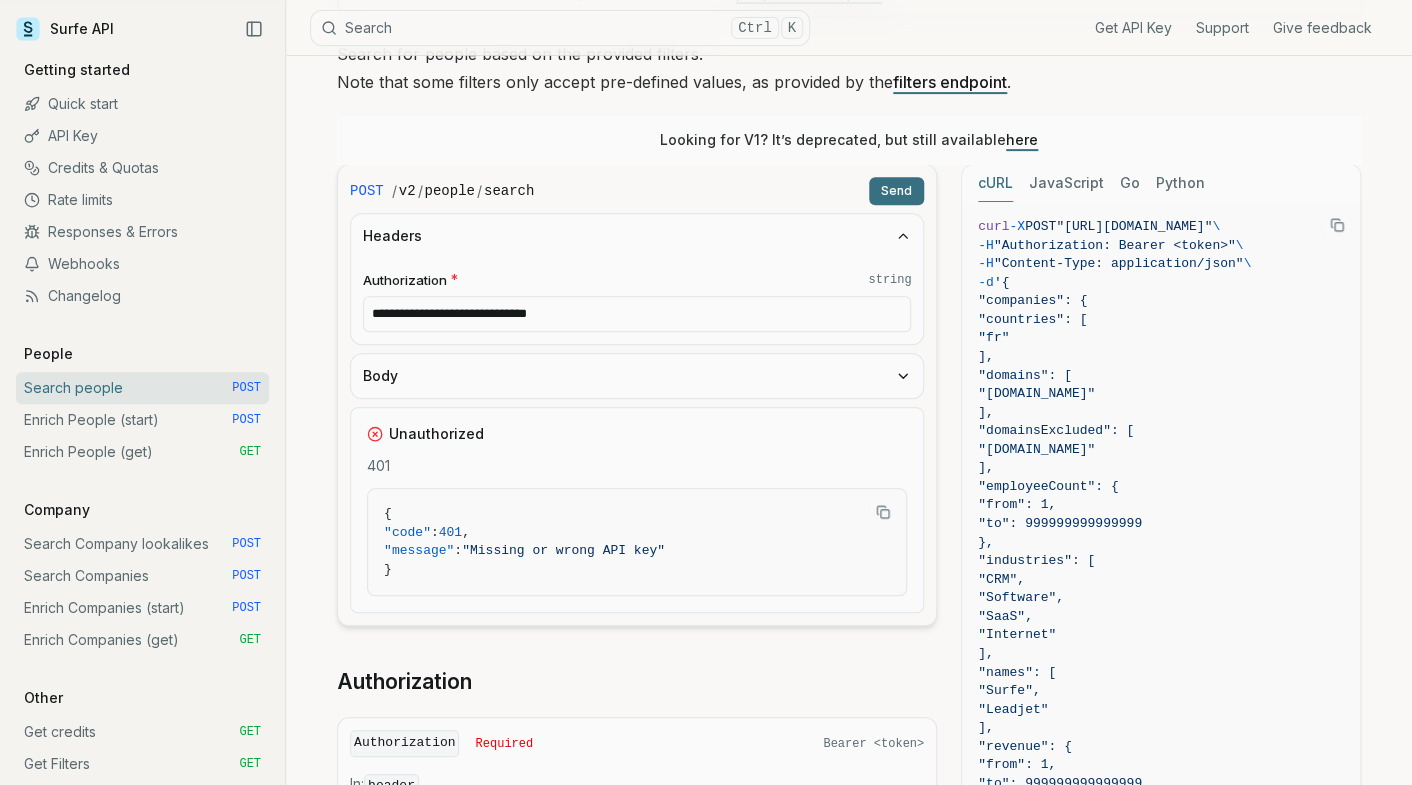 click on "{" at bounding box center [637, 514] 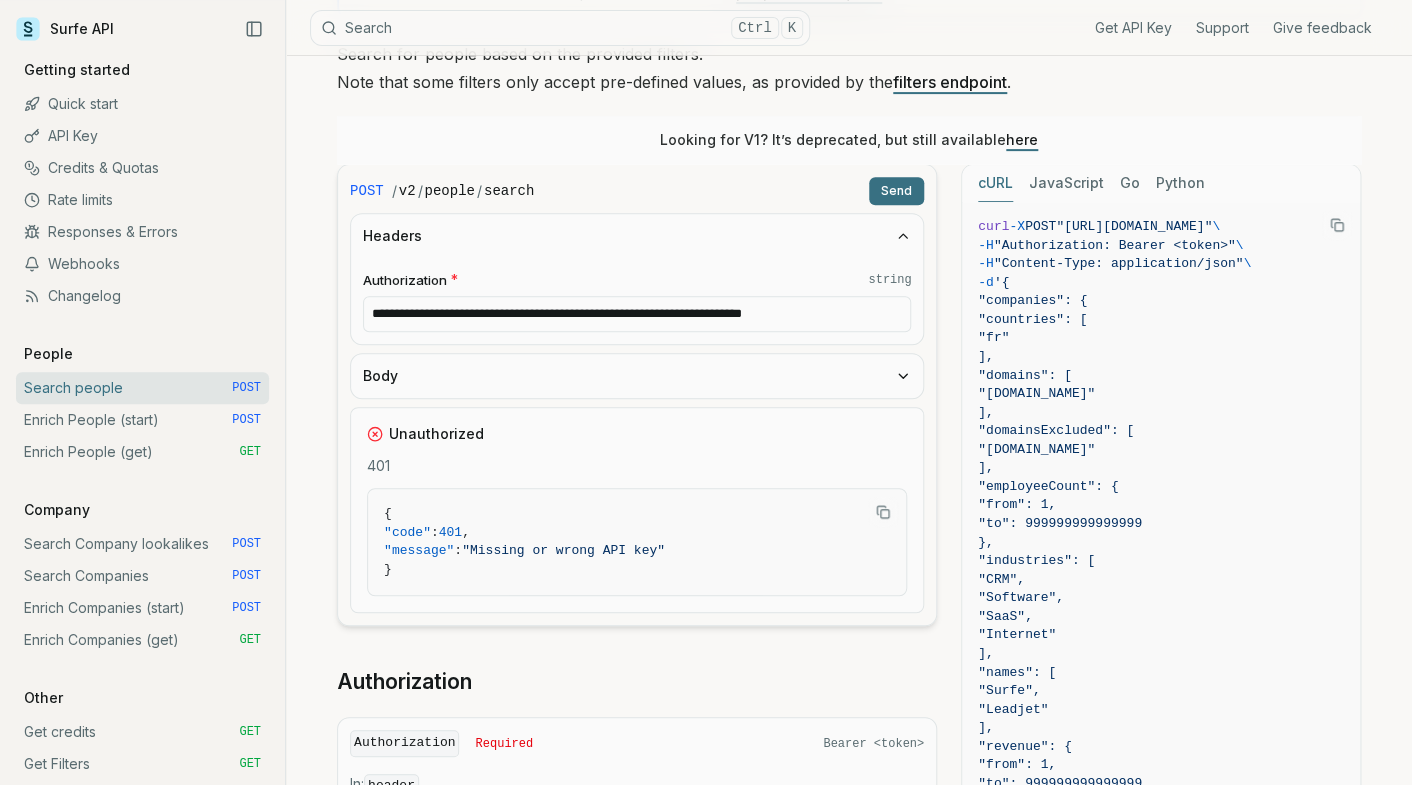 click on "Send" at bounding box center (896, 191) 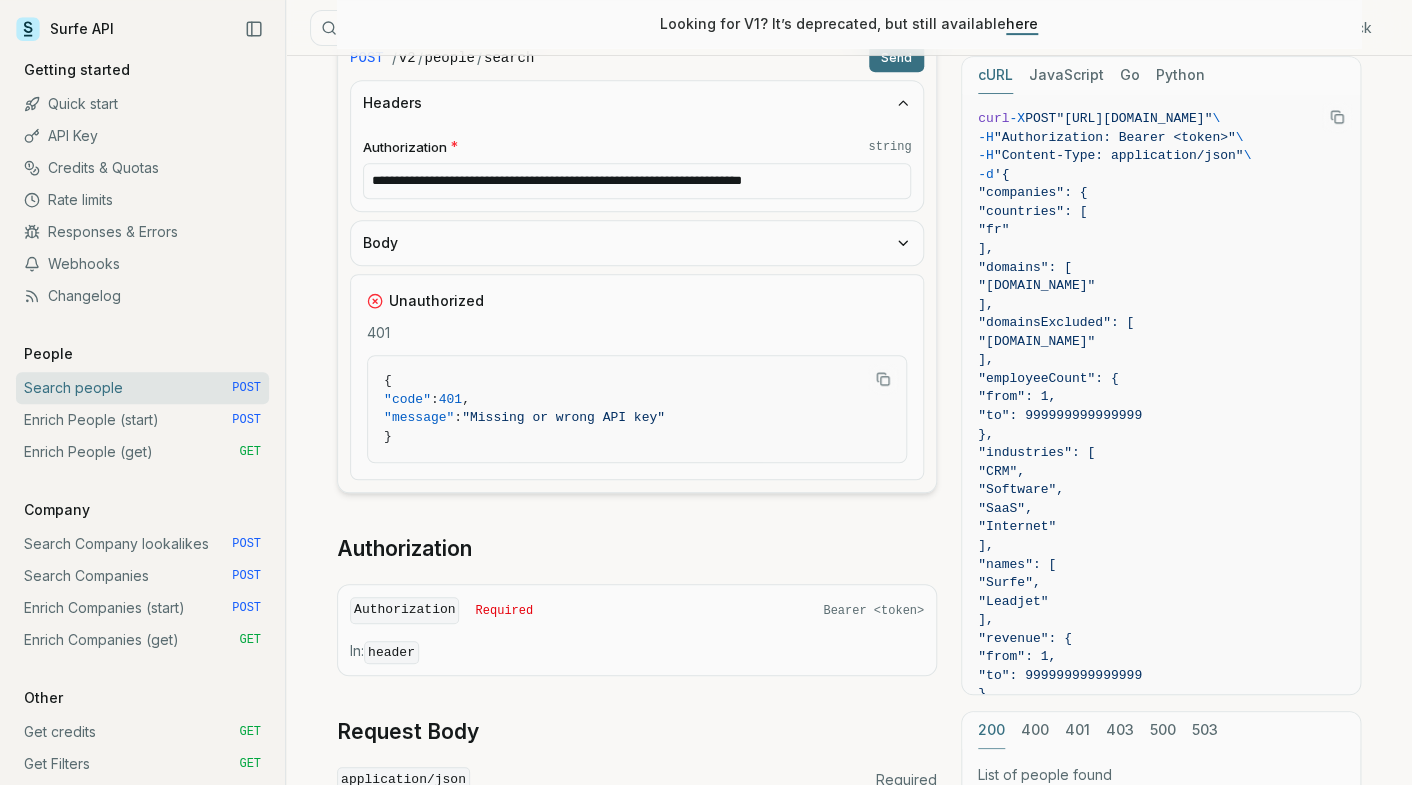 scroll, scrollTop: 533, scrollLeft: 0, axis: vertical 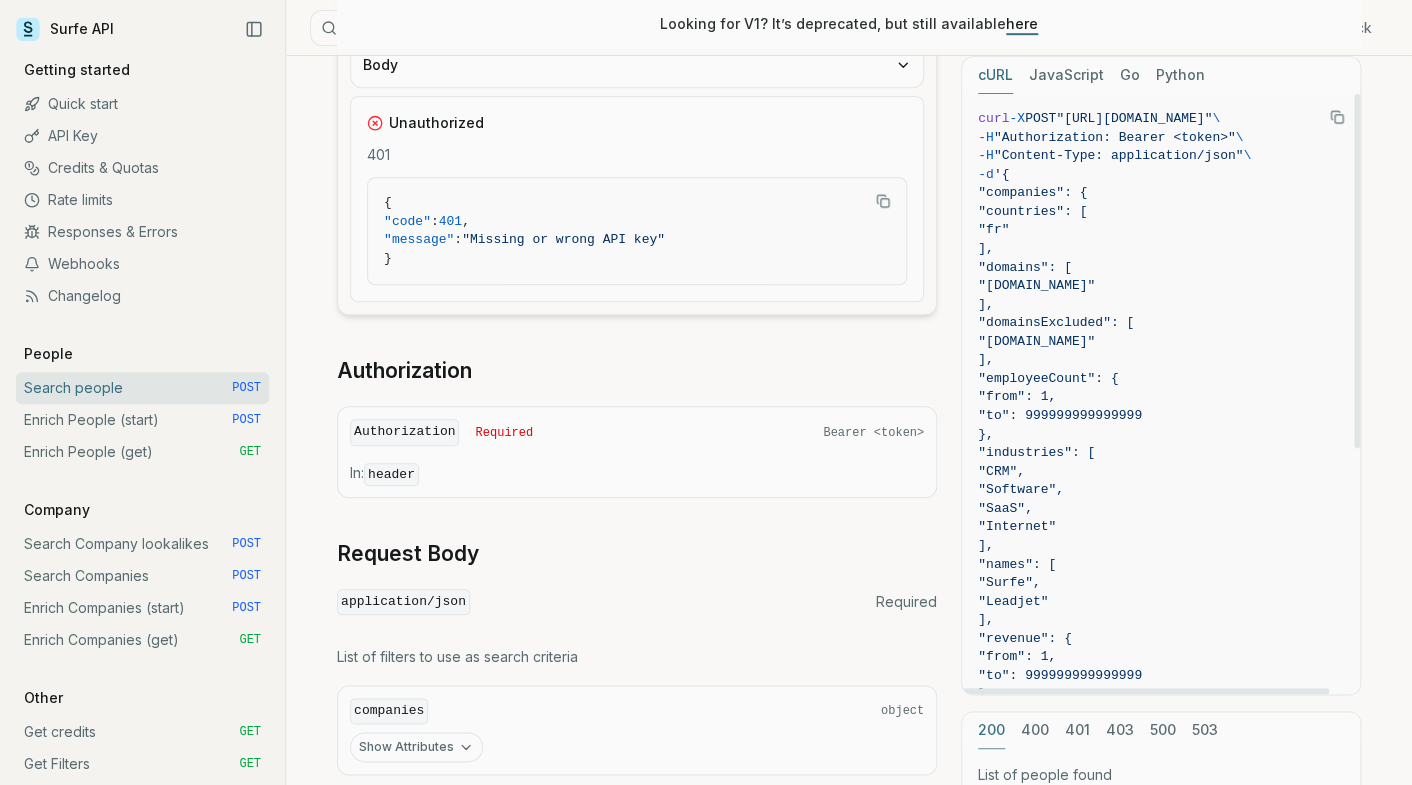 click on ""[DOMAIN_NAME]"" at bounding box center [1161, 286] 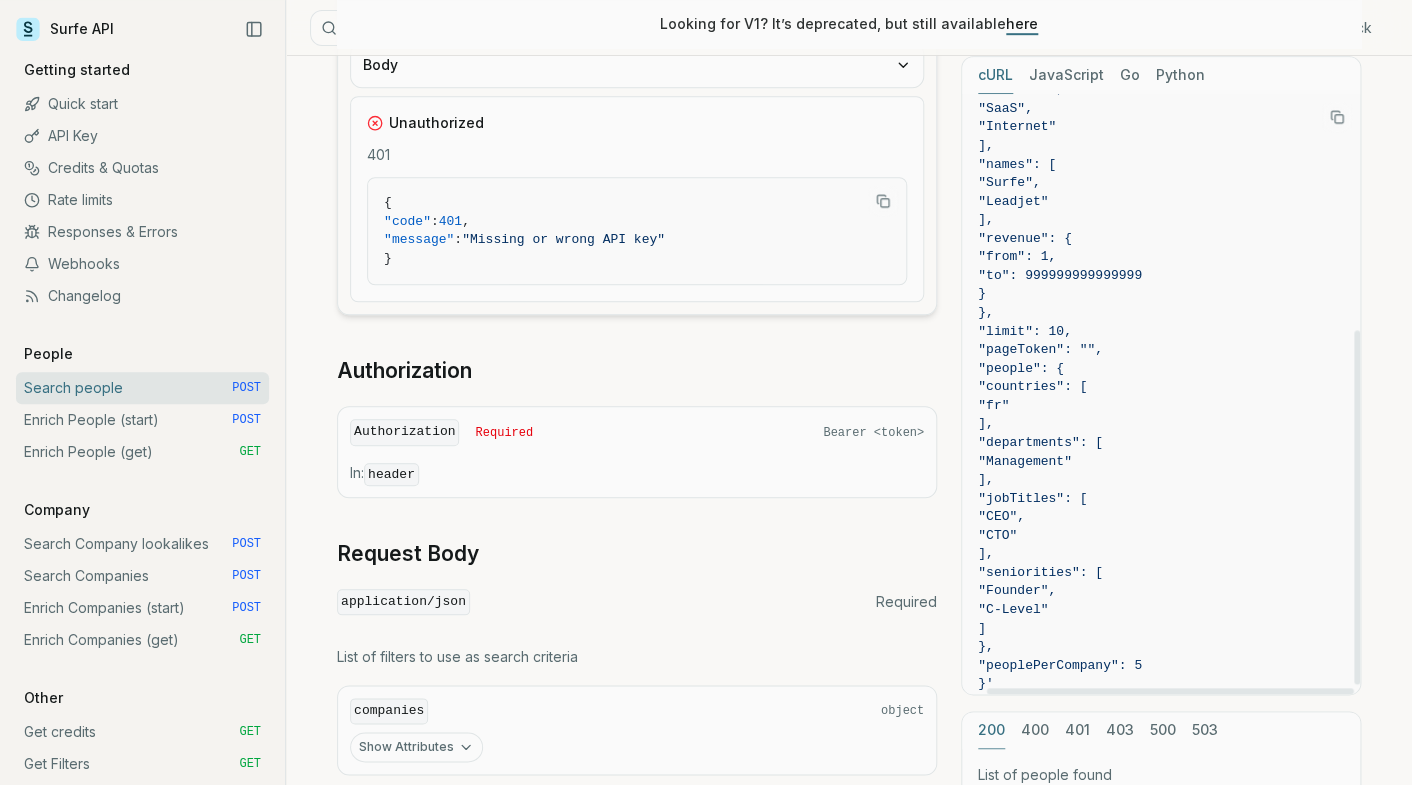scroll, scrollTop: 416, scrollLeft: 26, axis: both 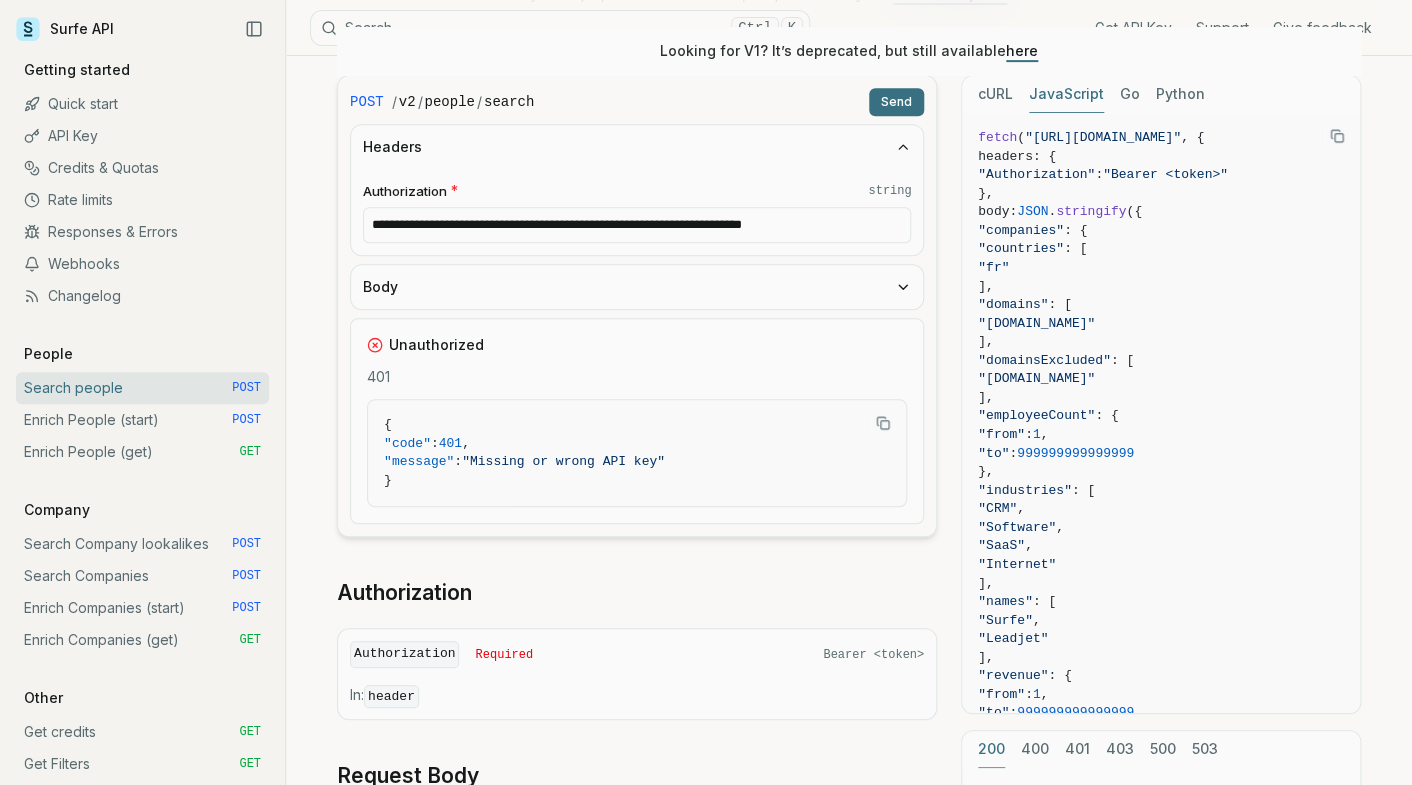 click on "JavaScript" at bounding box center [1066, 94] 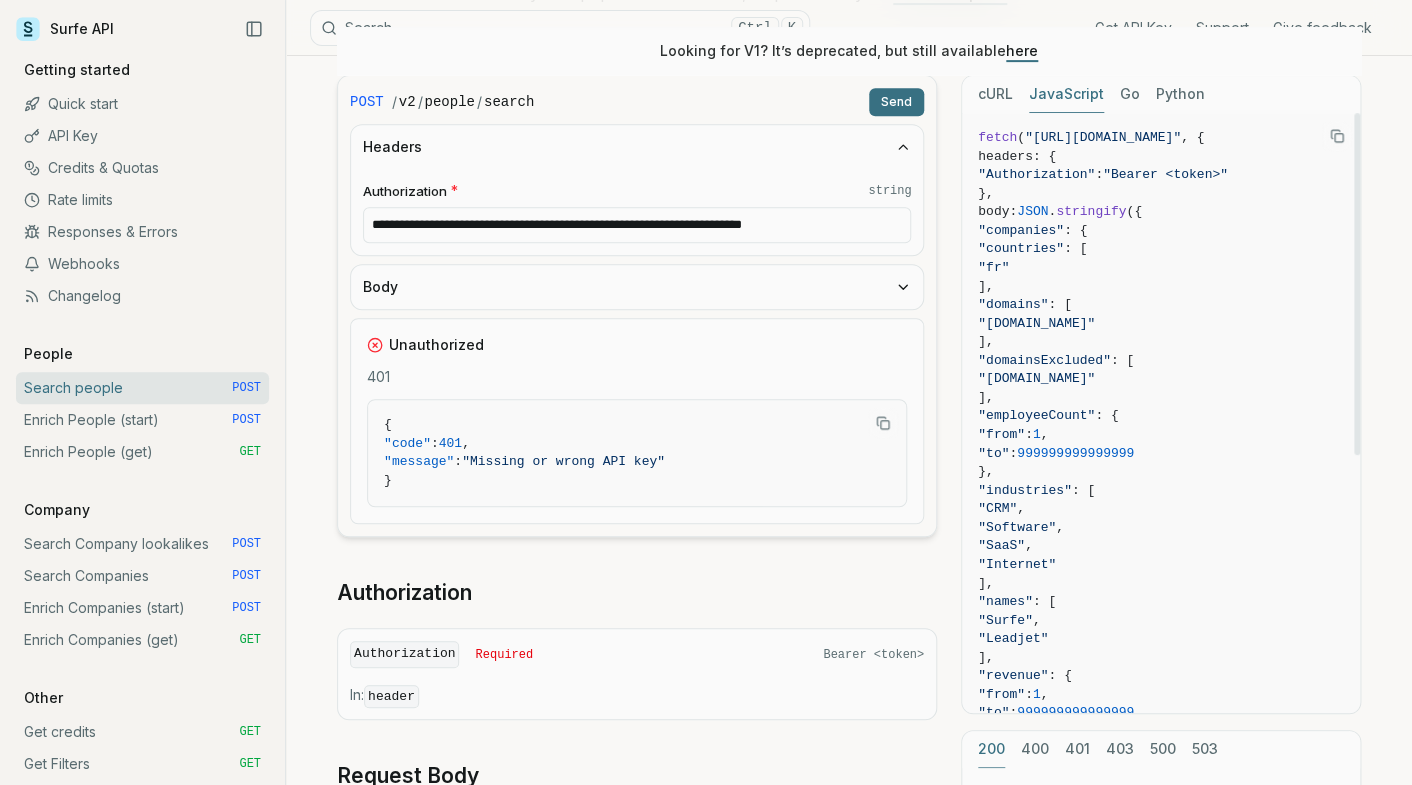 click on "}," at bounding box center (1161, 194) 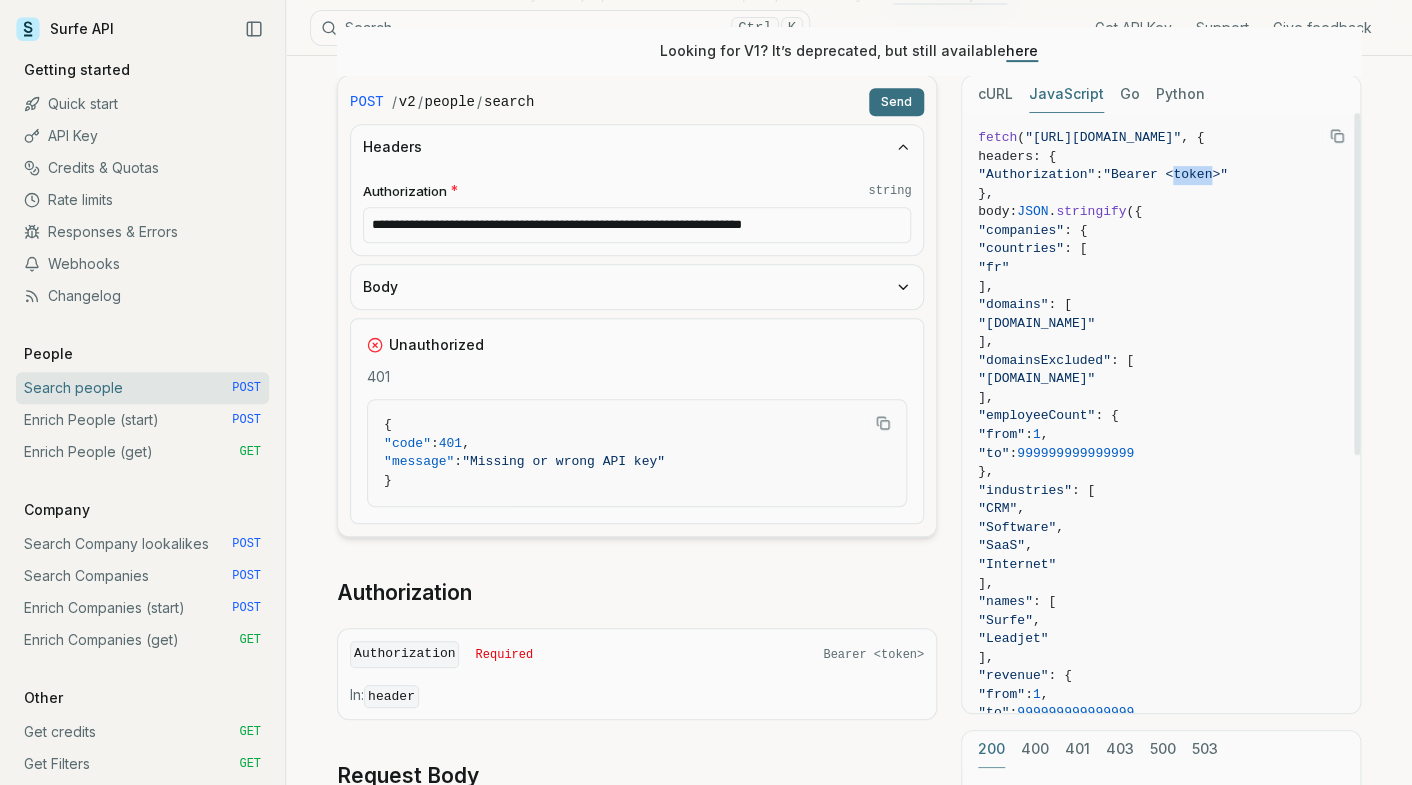 click on ""Bearer <token>"" at bounding box center (1165, 174) 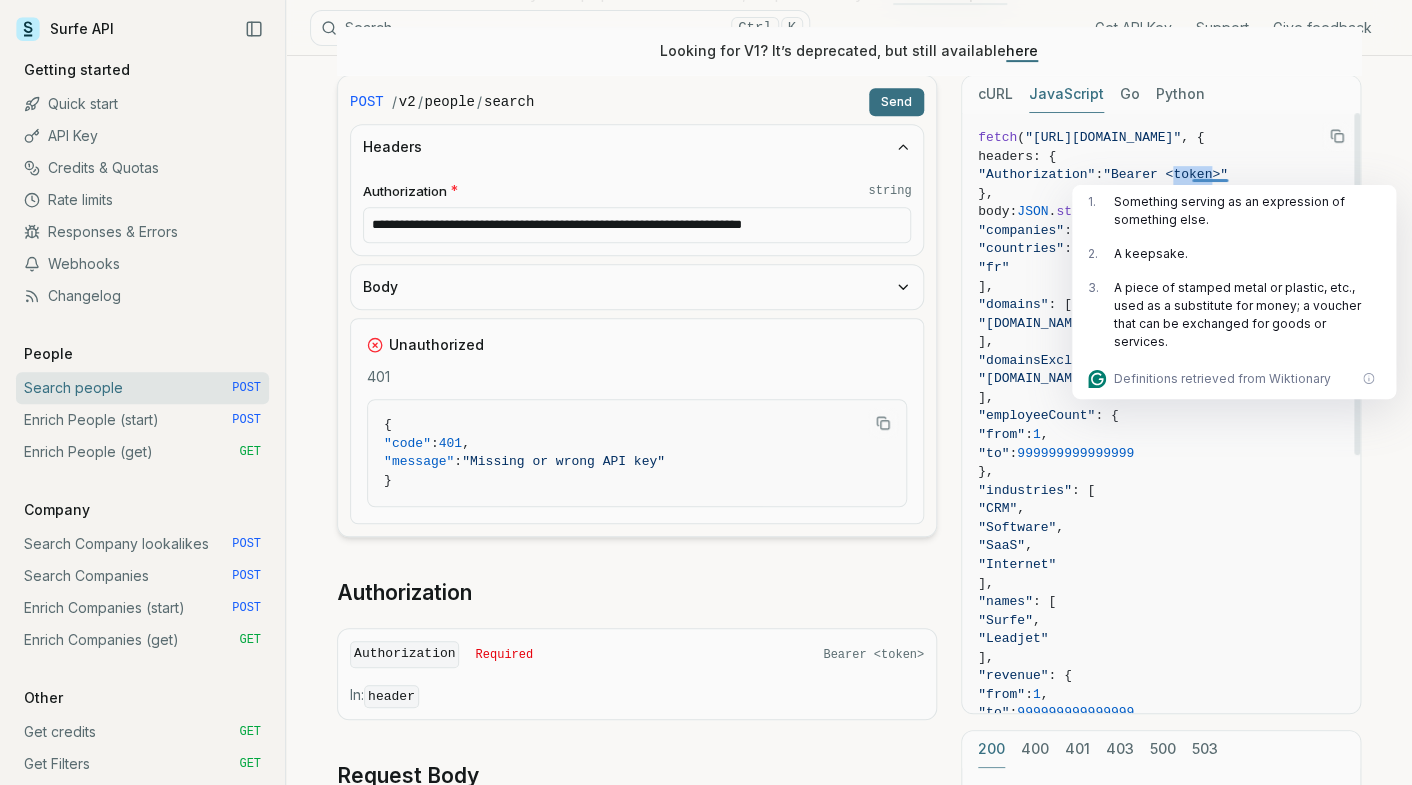 click on "cURL" at bounding box center (995, 94) 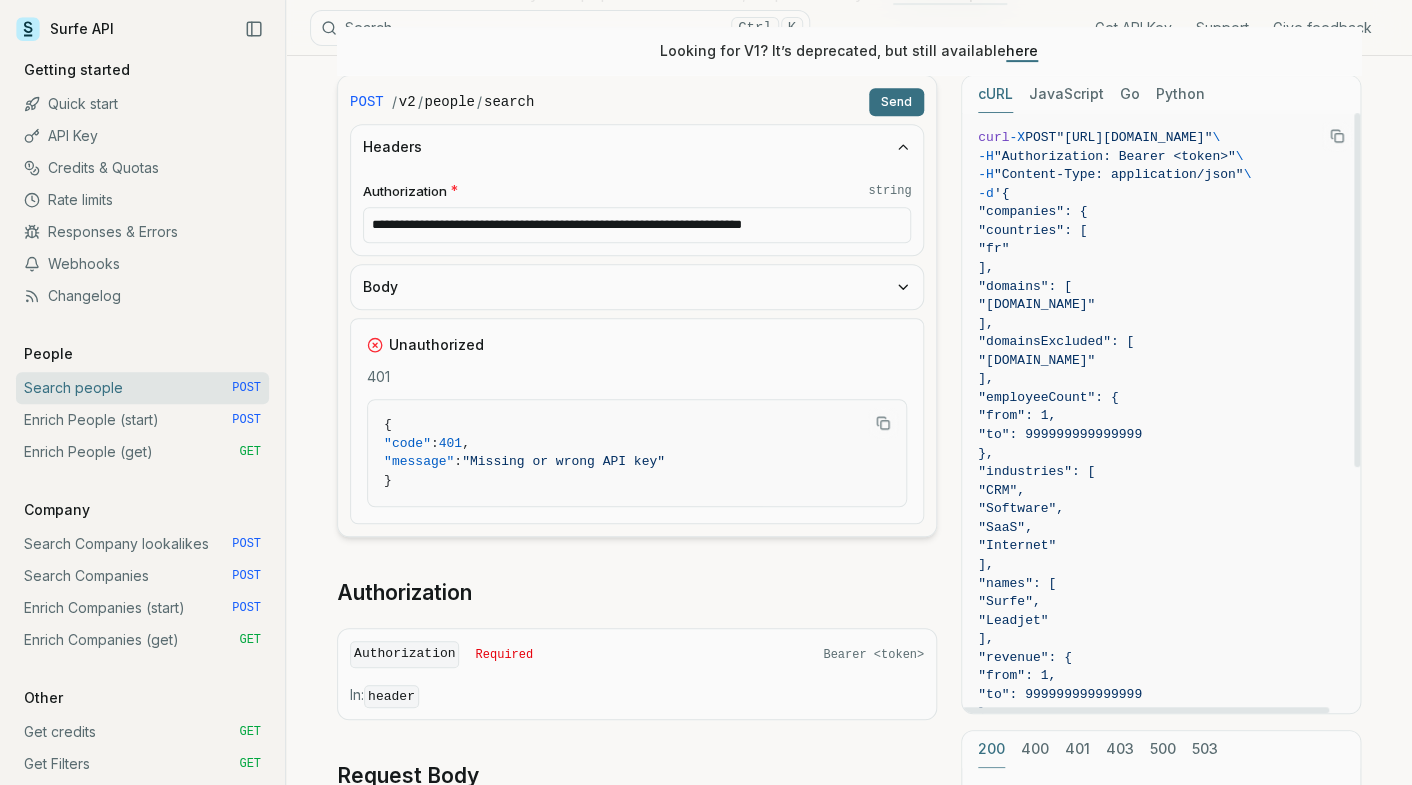 click 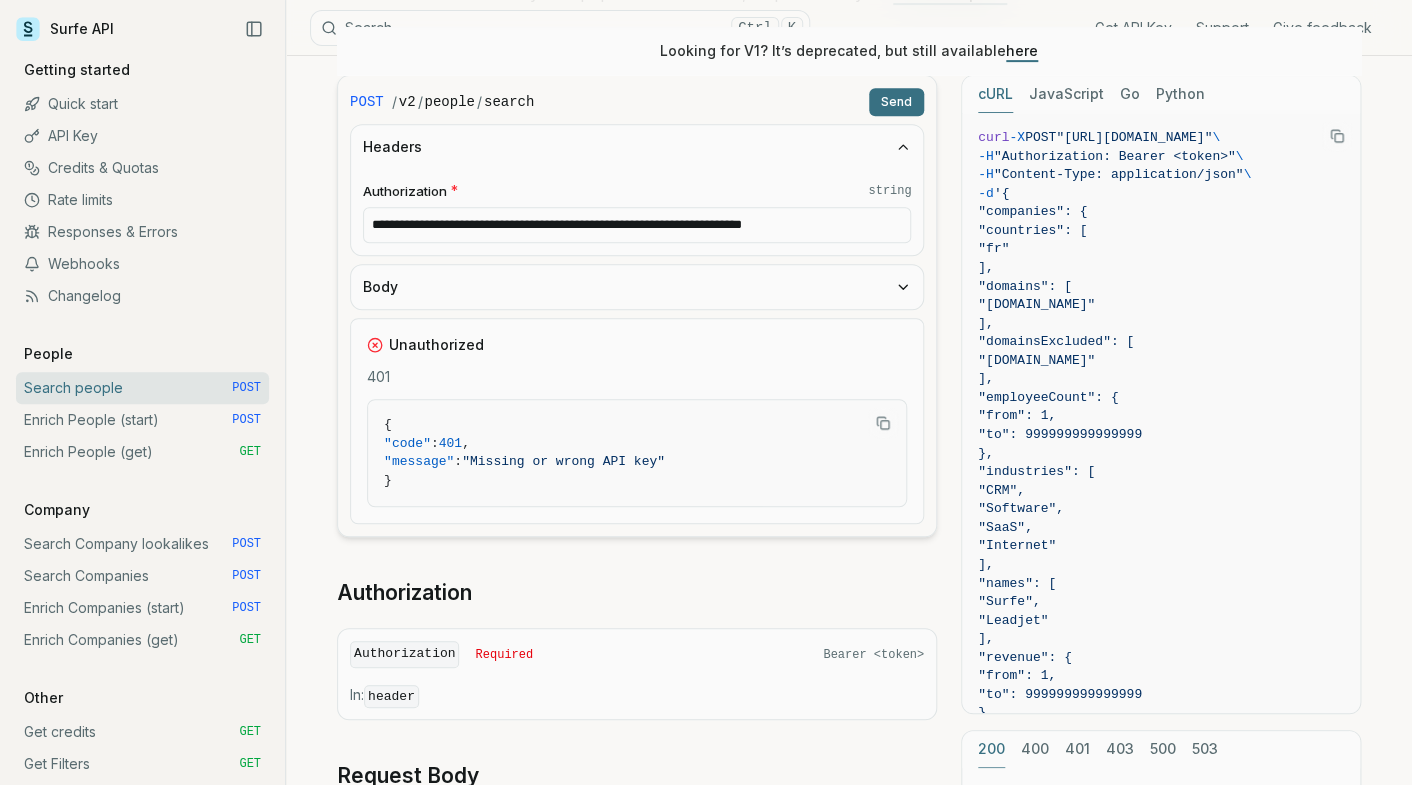 click on "**********" at bounding box center (637, 225) 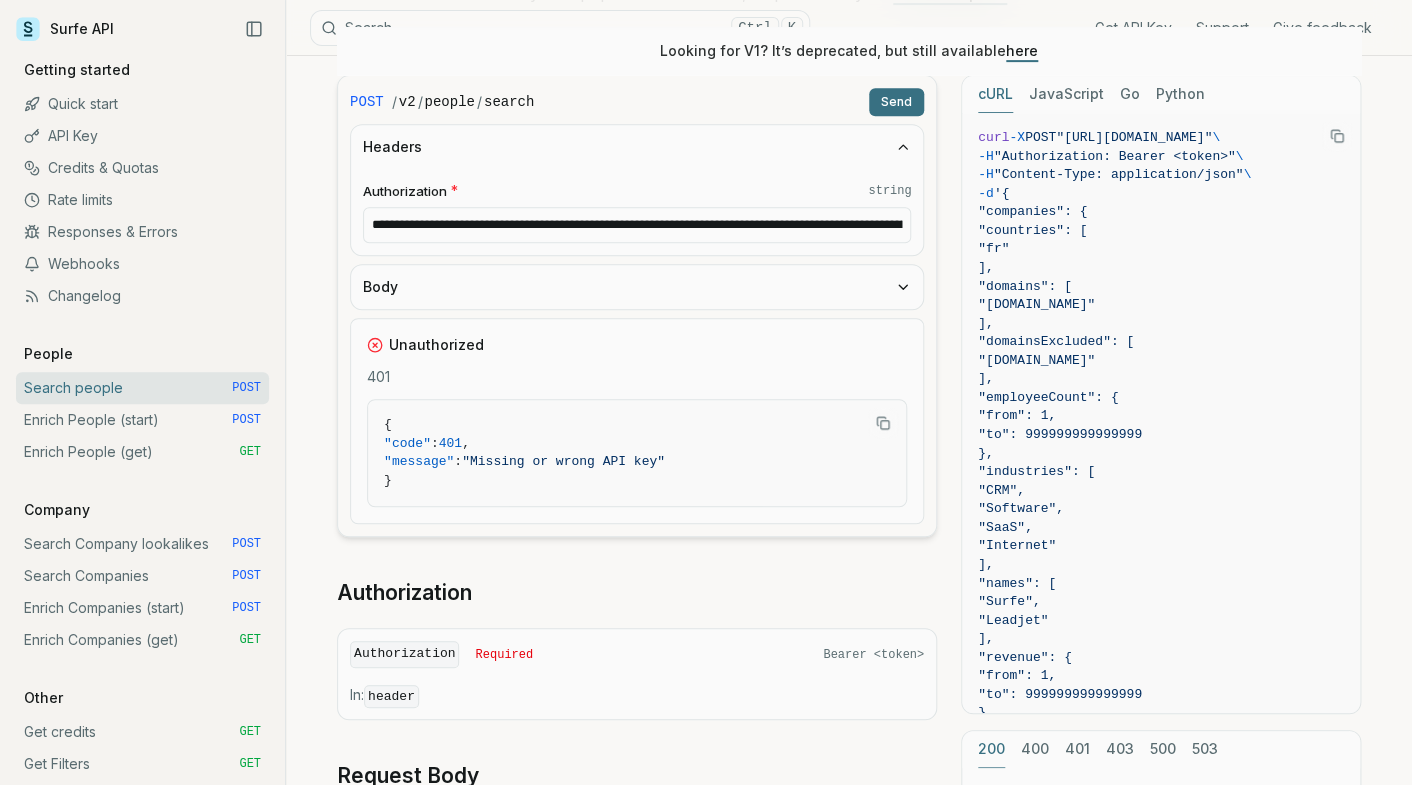 scroll, scrollTop: 0, scrollLeft: 4462, axis: horizontal 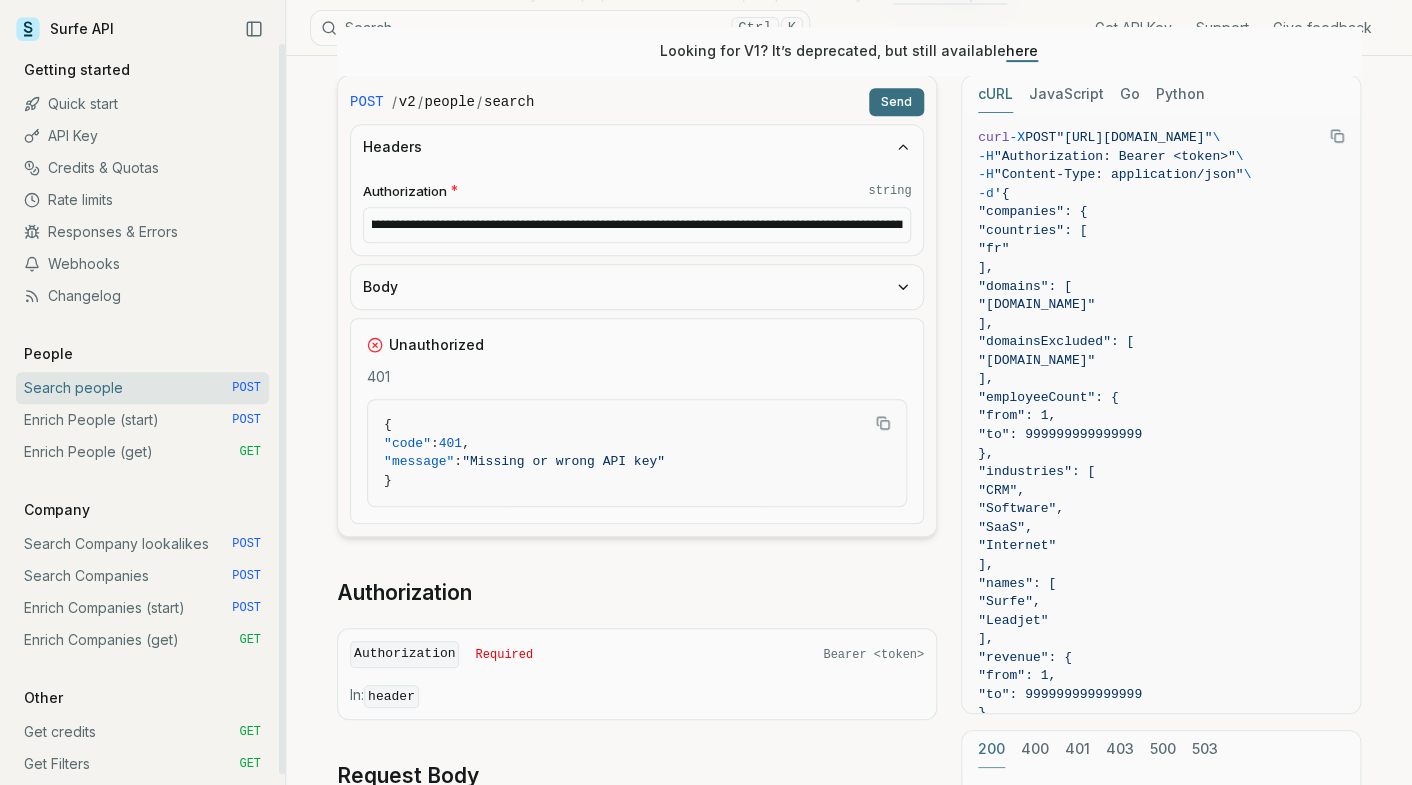 drag, startPoint x: 574, startPoint y: 226, endPoint x: 277, endPoint y: 232, distance: 297.0606 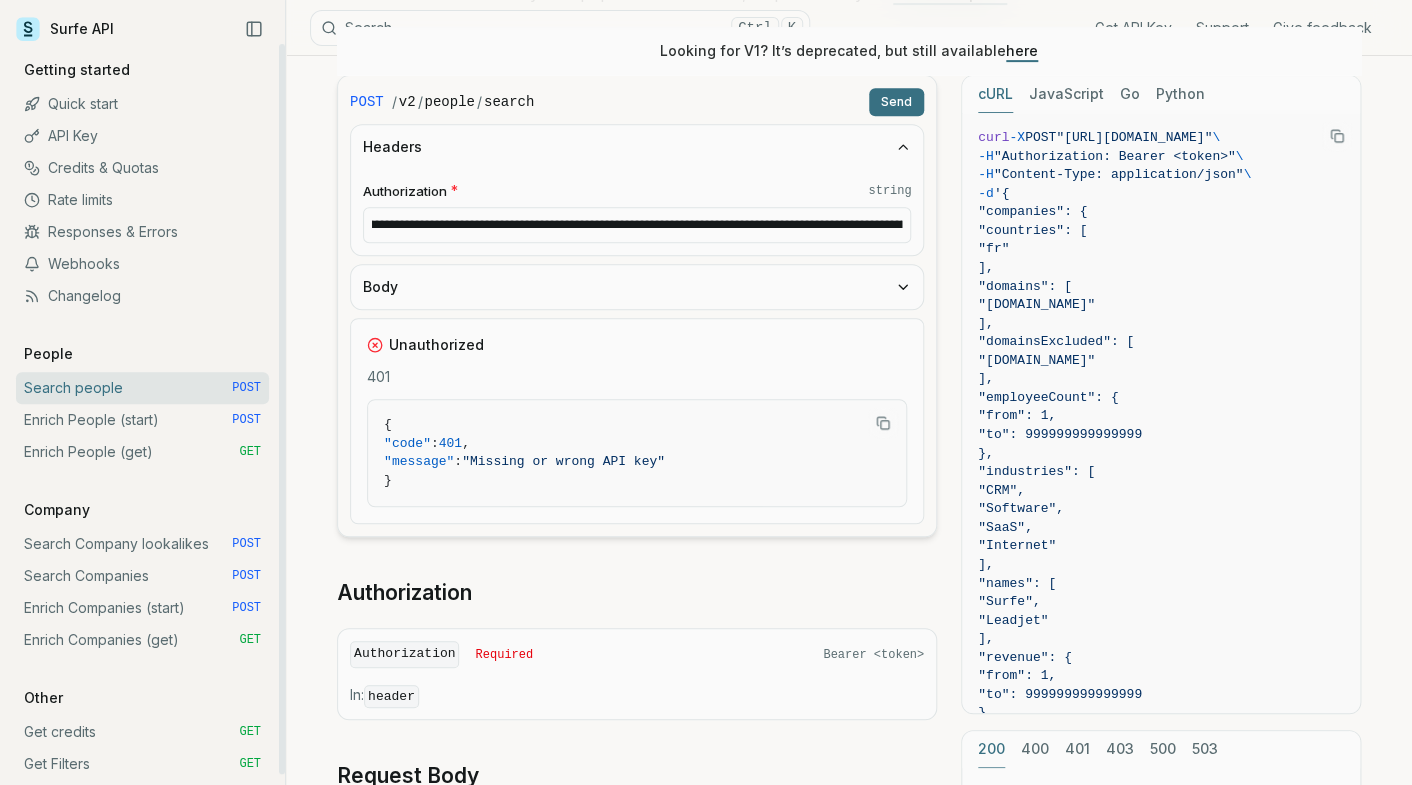 scroll, scrollTop: 0, scrollLeft: 264, axis: horizontal 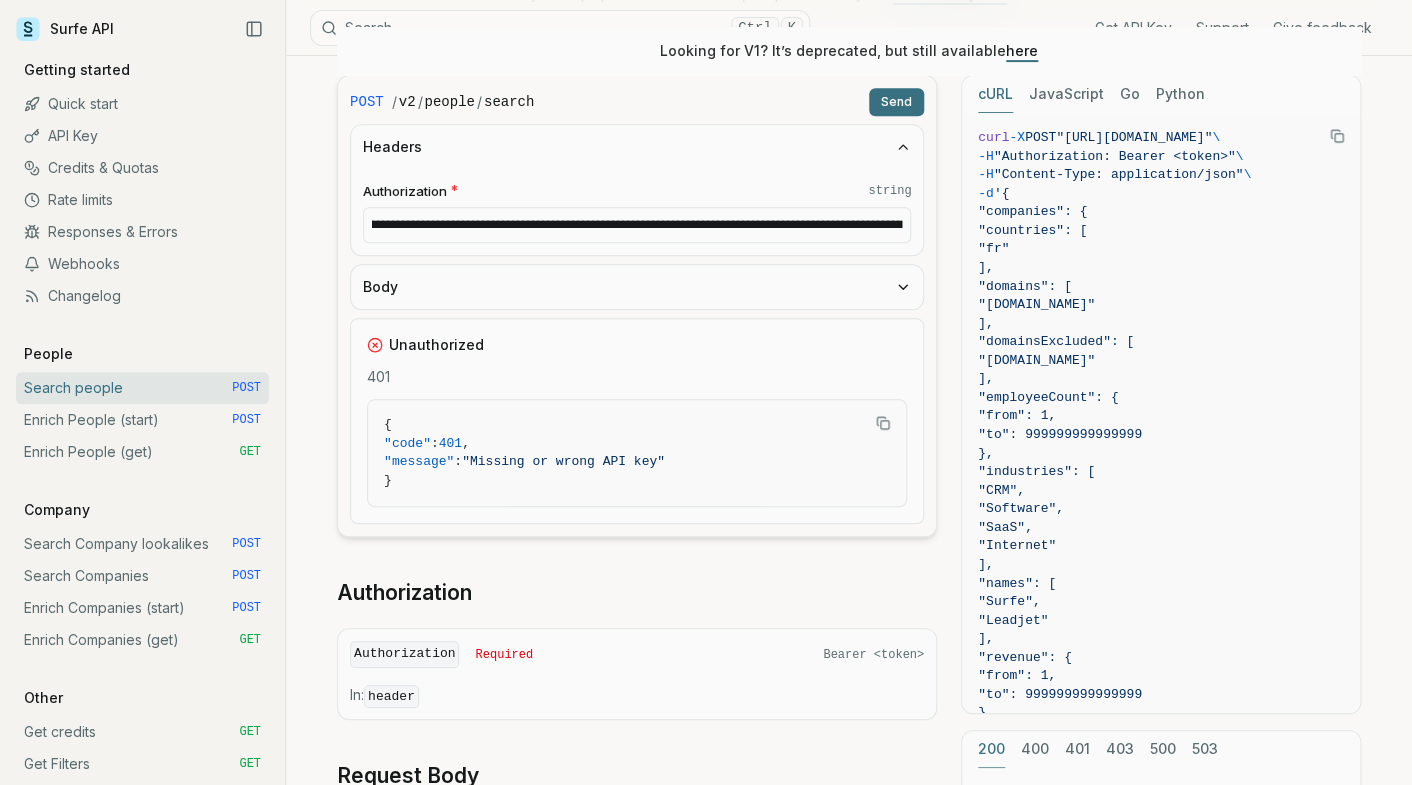 click on "**********" at bounding box center [637, 225] 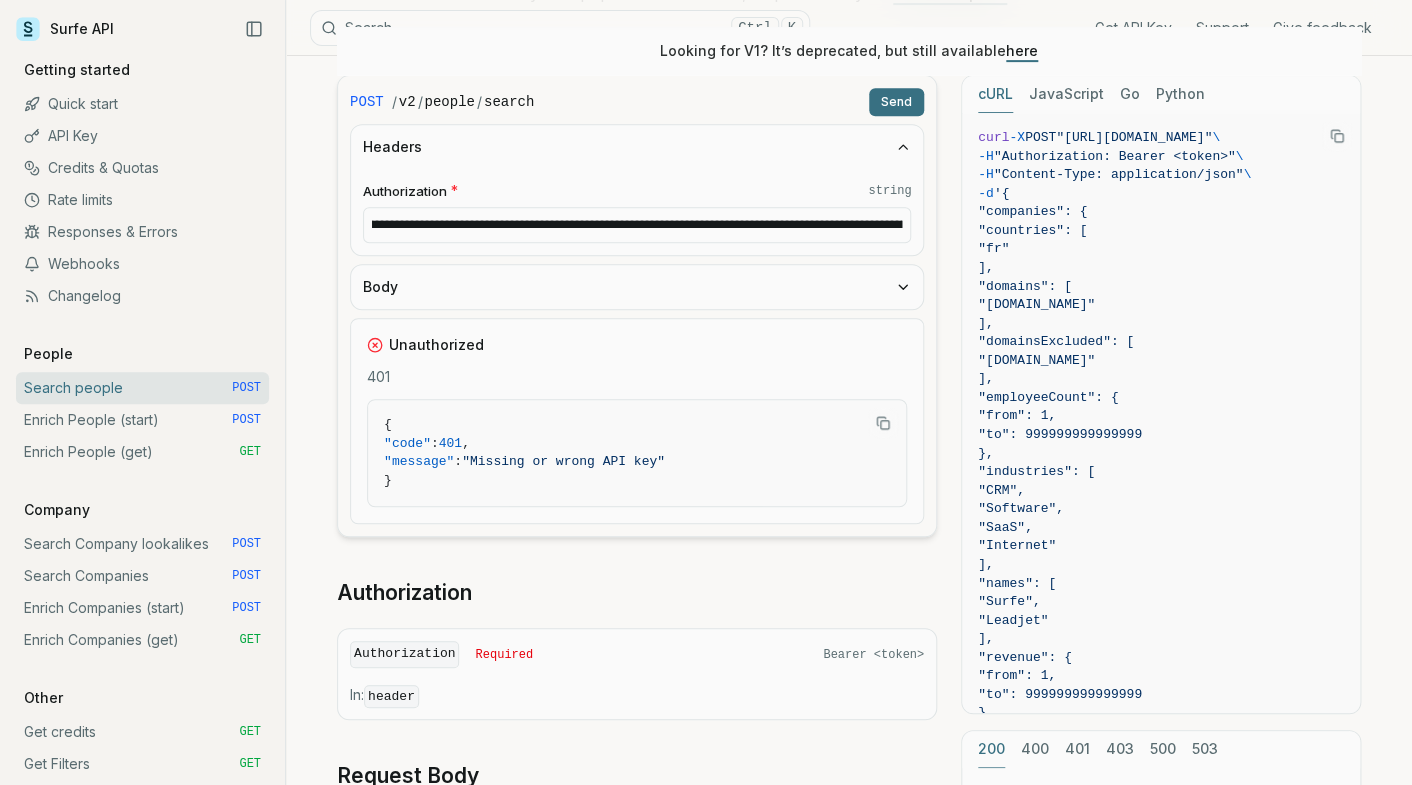 scroll, scrollTop: 0, scrollLeft: 0, axis: both 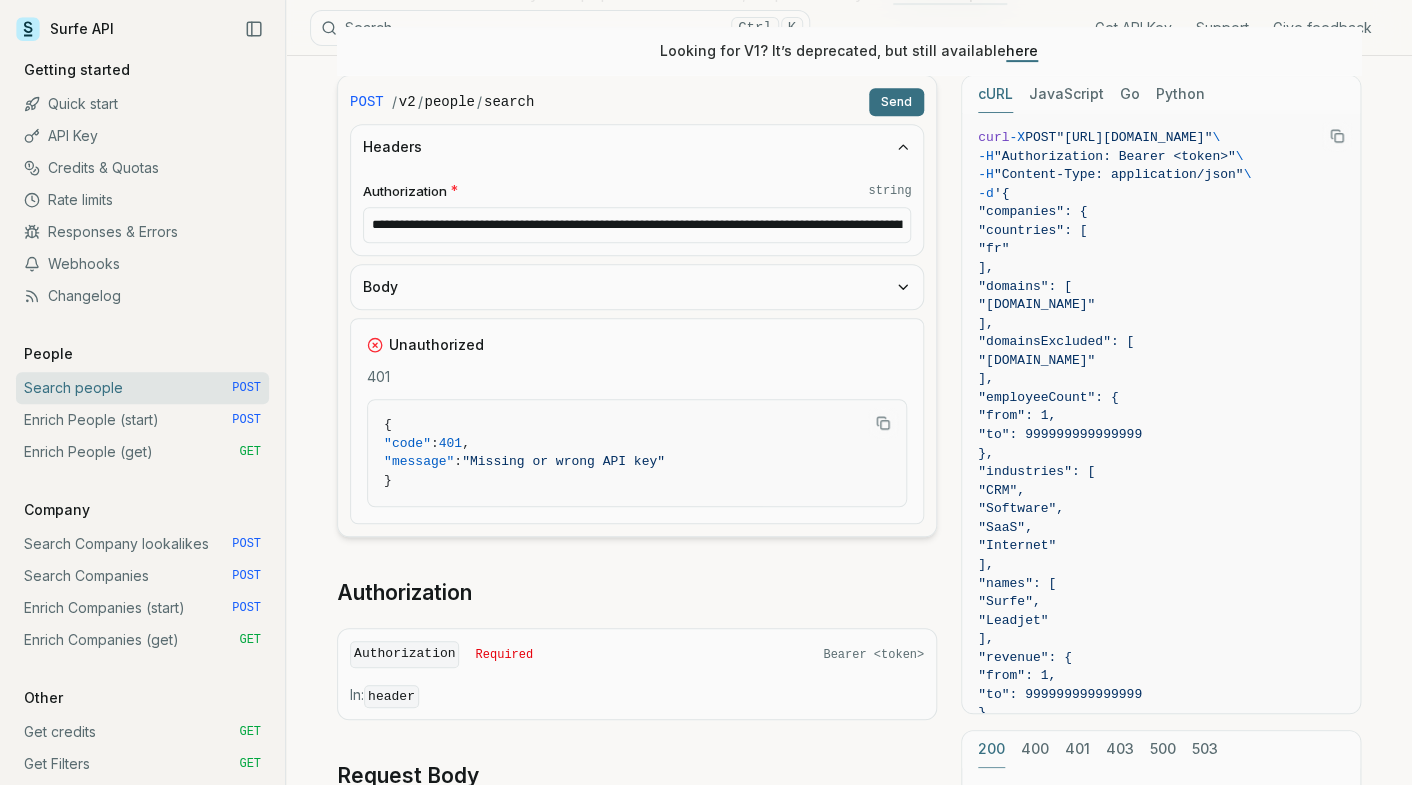 click on "Send" at bounding box center (896, 102) 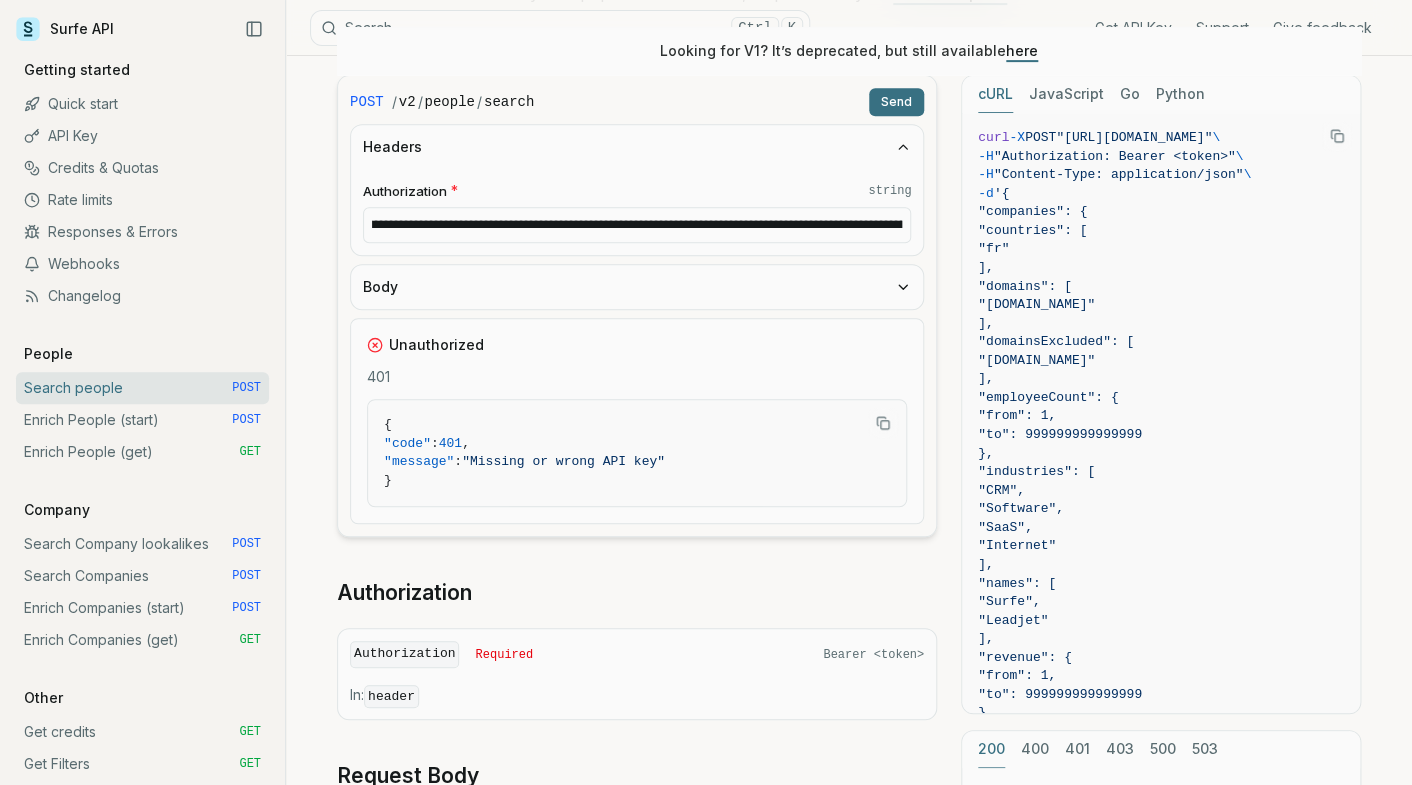 scroll, scrollTop: 0, scrollLeft: 108, axis: horizontal 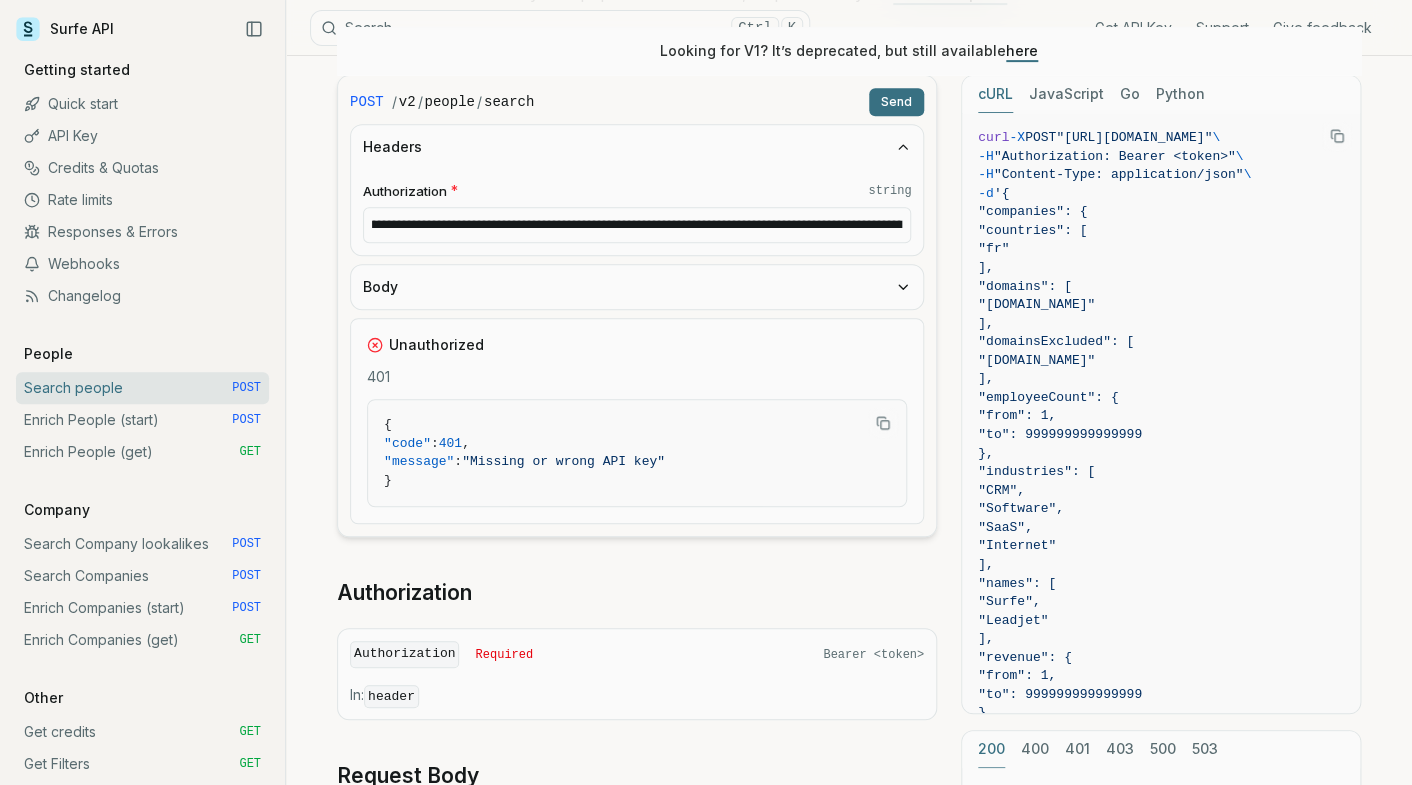 click on "**********" at bounding box center (637, 225) 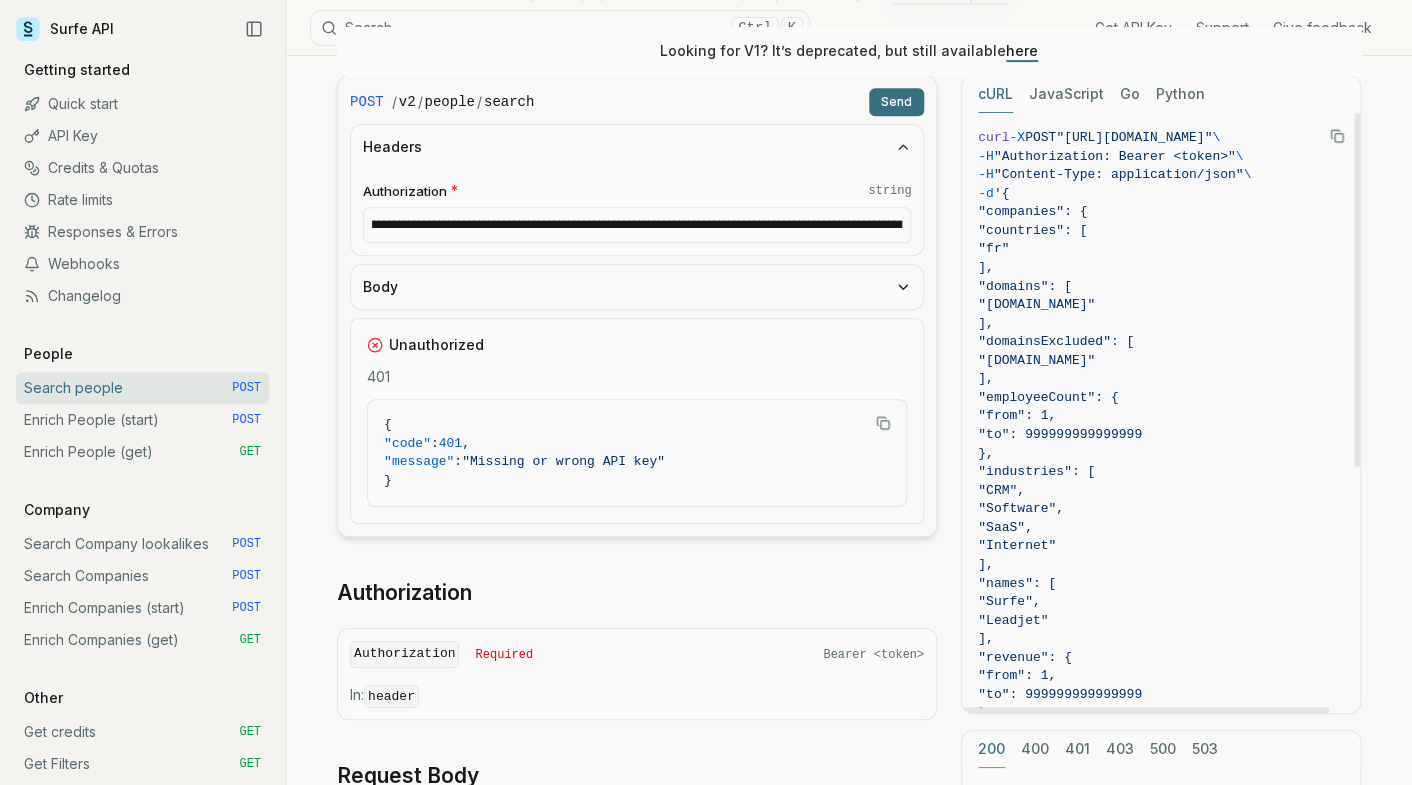scroll, scrollTop: 0, scrollLeft: 0, axis: both 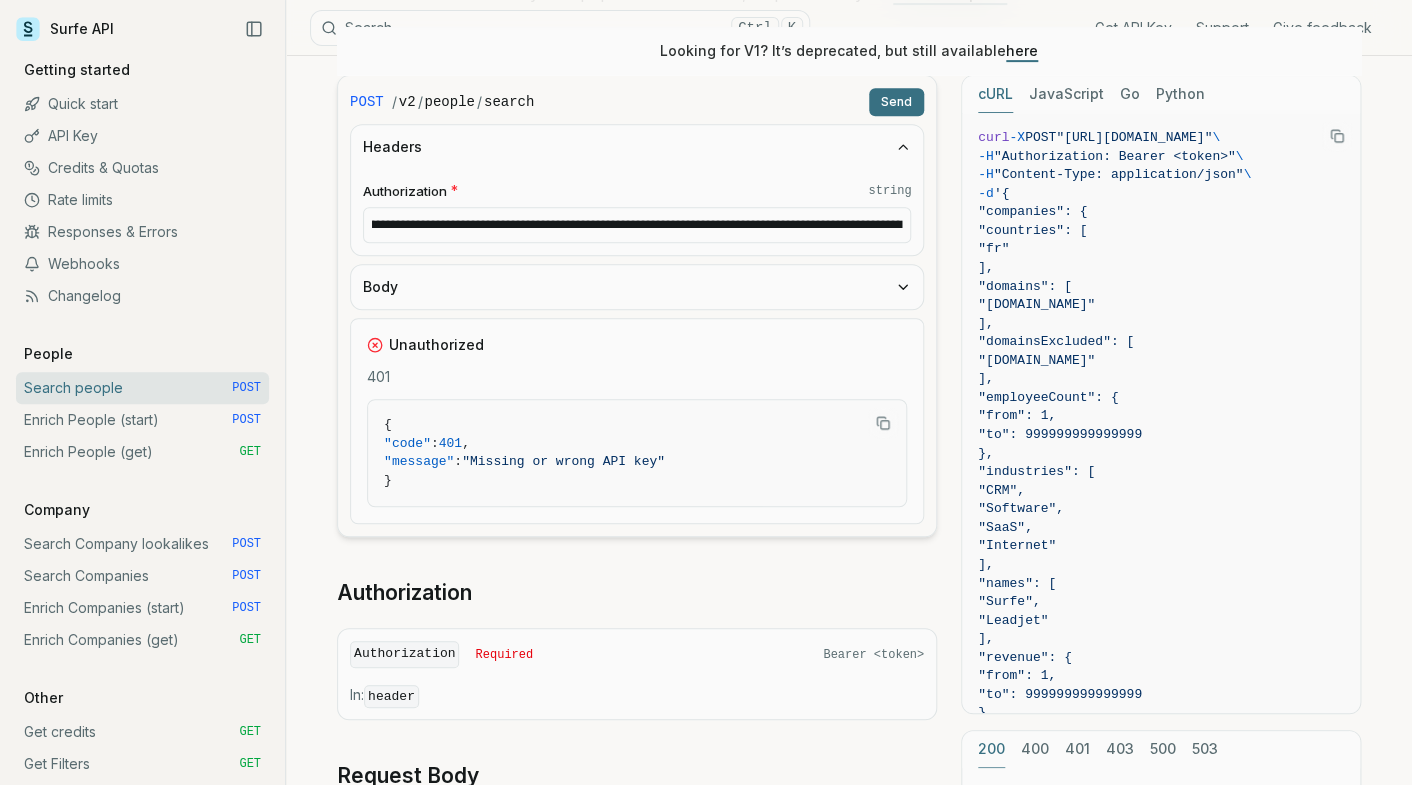 click on "**********" at bounding box center [637, 225] 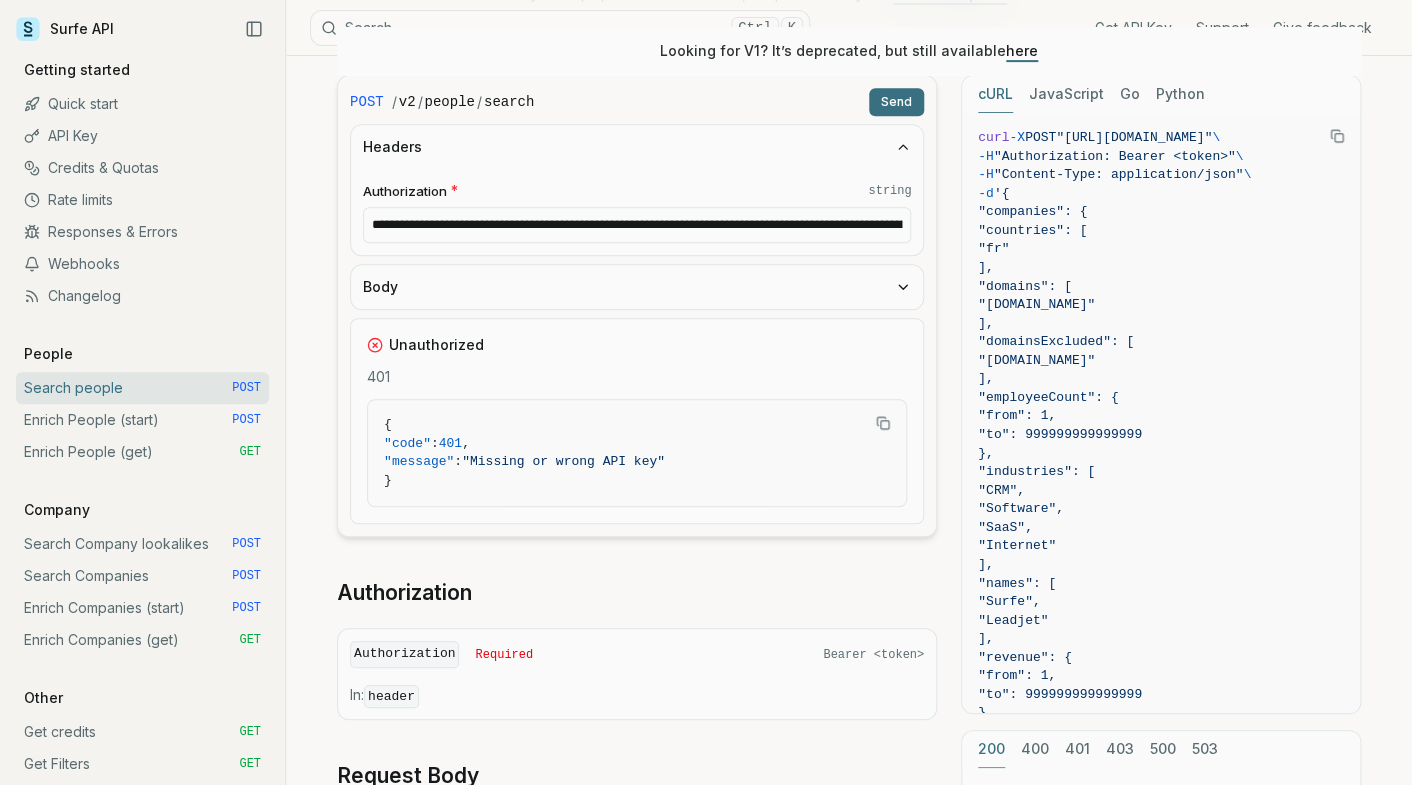 click on "Send" at bounding box center [896, 102] 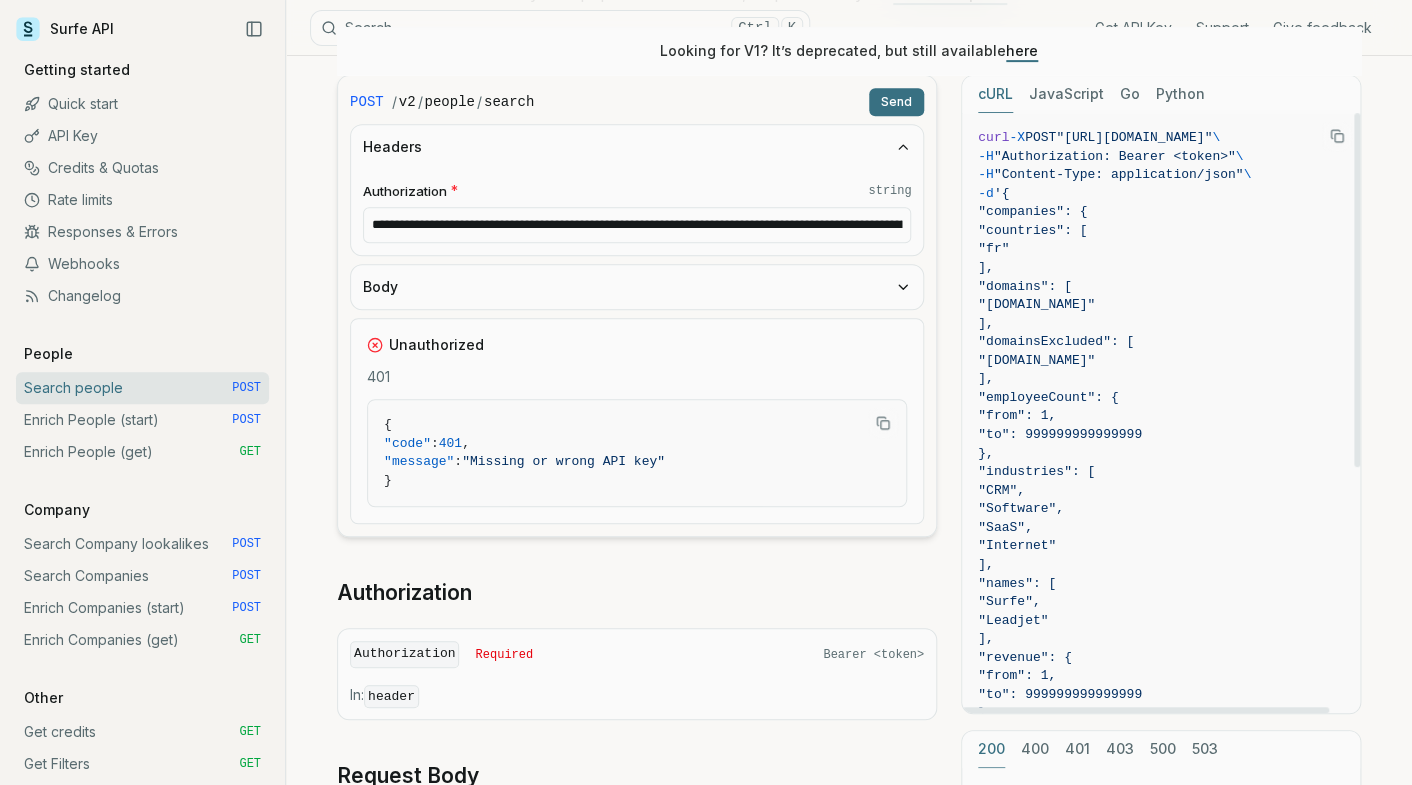 click on "Send" at bounding box center (896, 102) 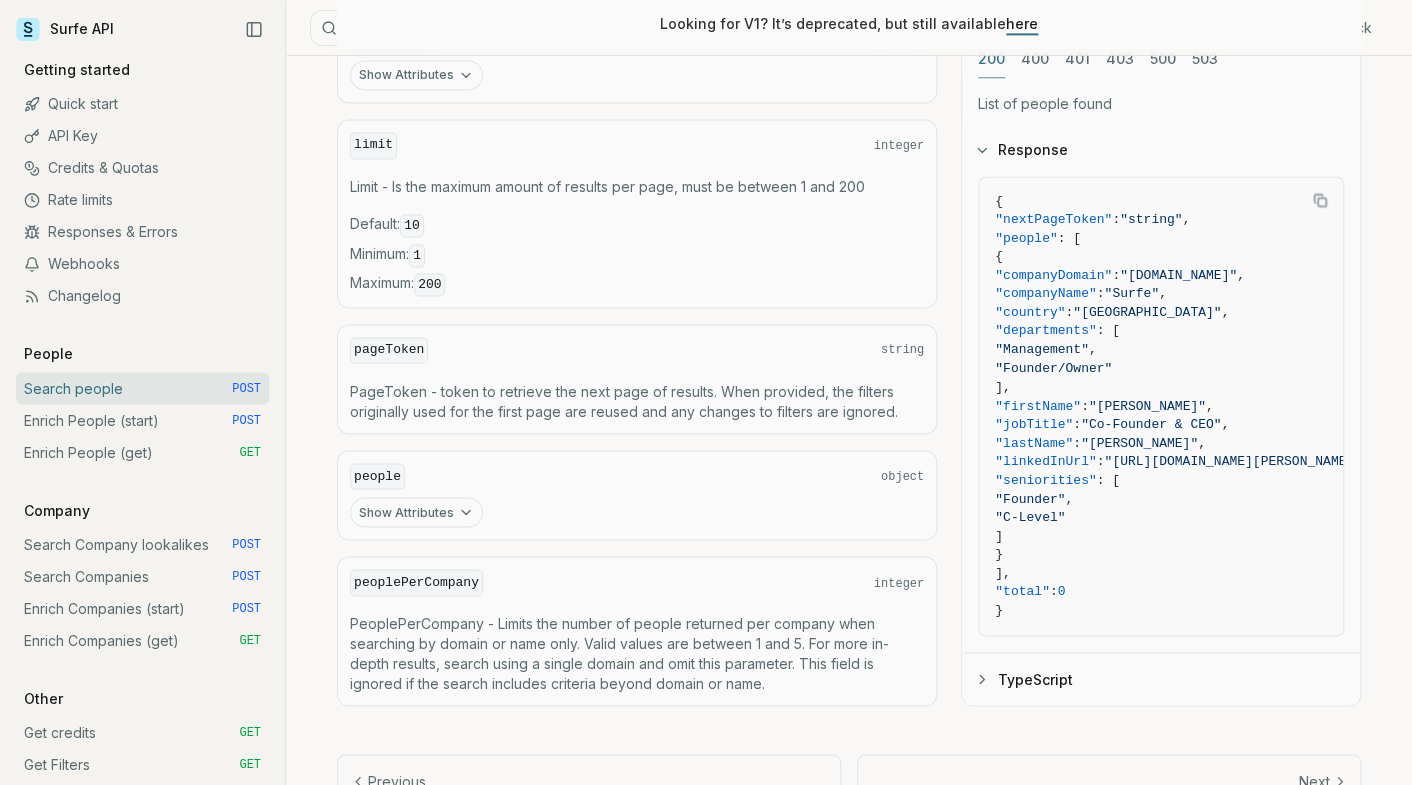 scroll, scrollTop: 1202, scrollLeft: 0, axis: vertical 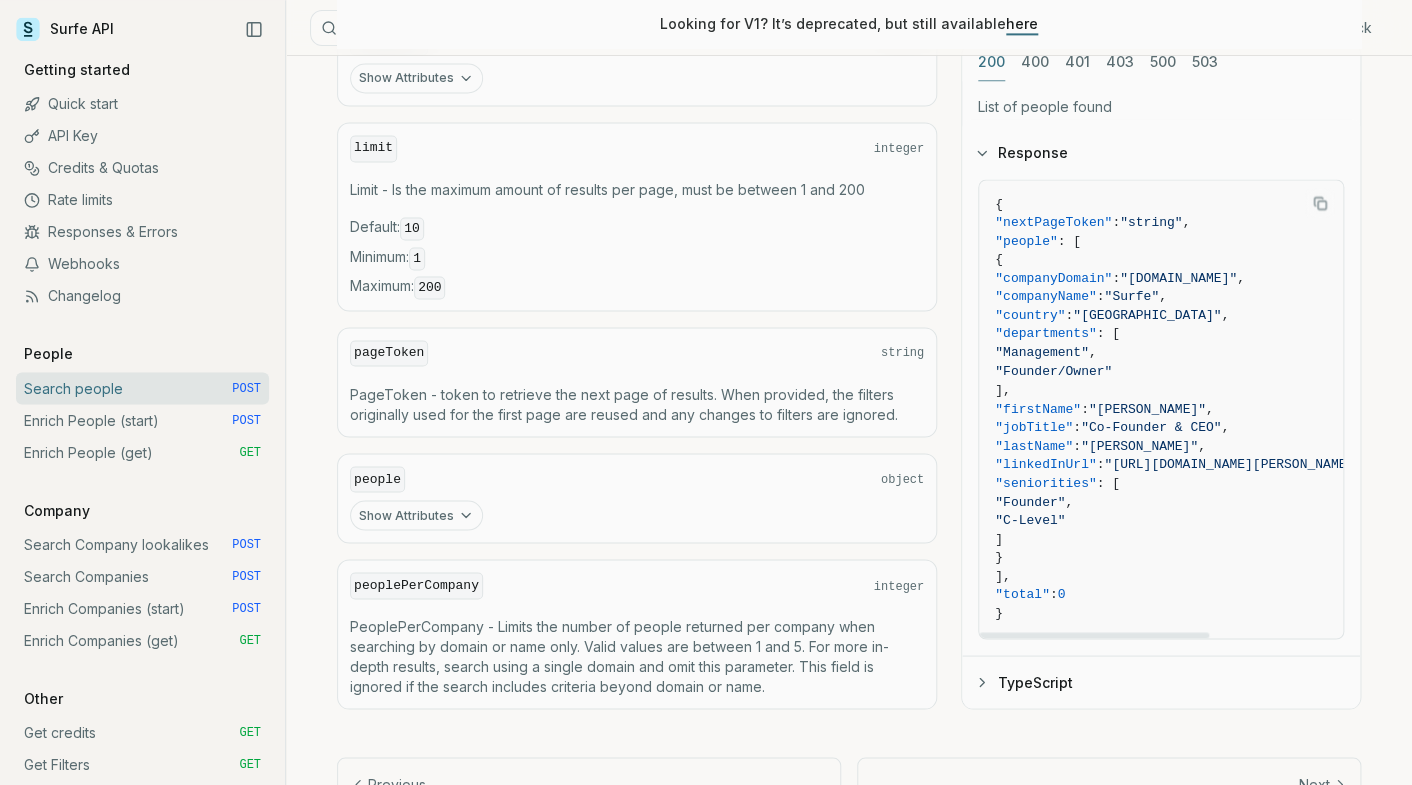 click on "PageToken - token to retrieve the next page of results. When provided, the filters originally used for the first page are reused and any changes to filters are ignored." at bounding box center (637, 404) 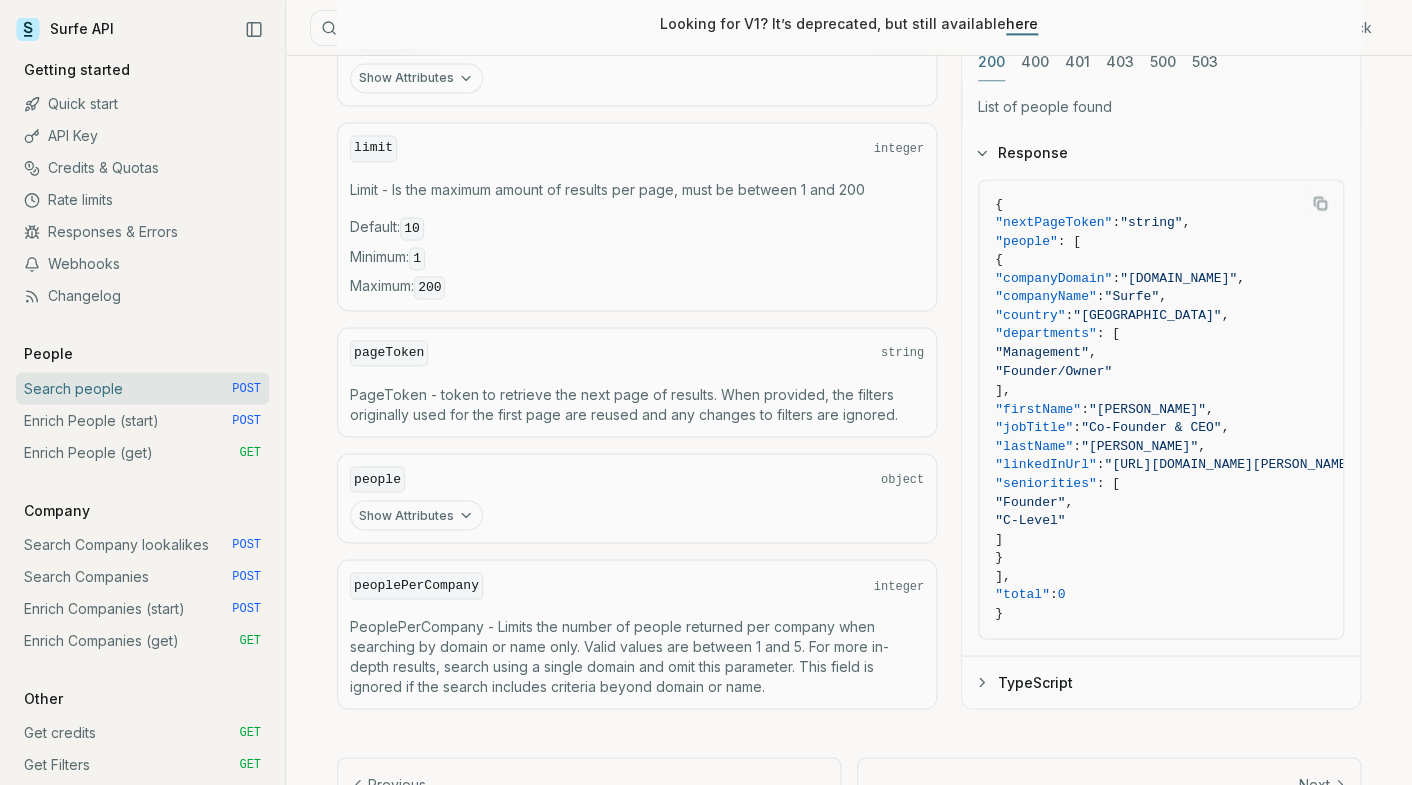 scroll, scrollTop: 1272, scrollLeft: 0, axis: vertical 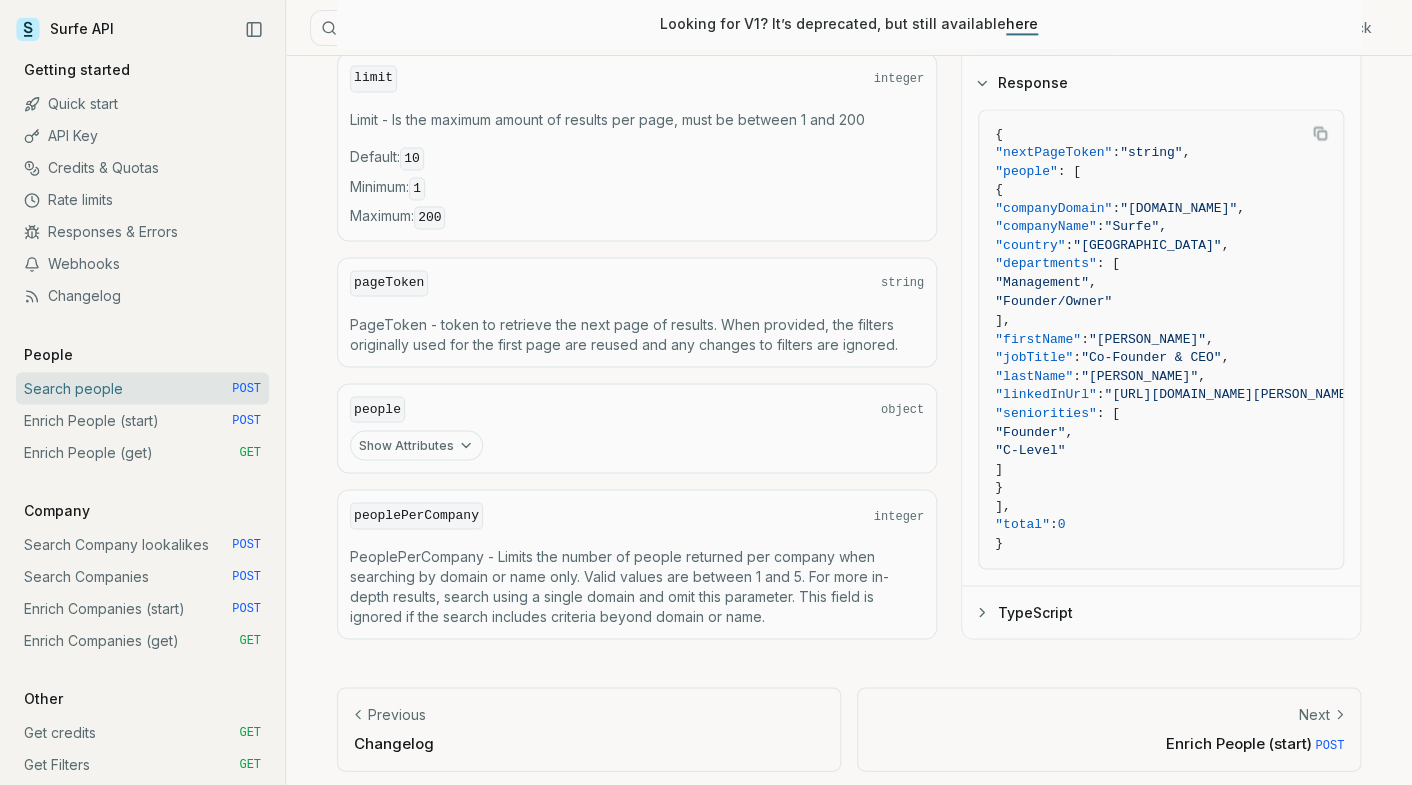 click on "Previous" at bounding box center (589, 714) 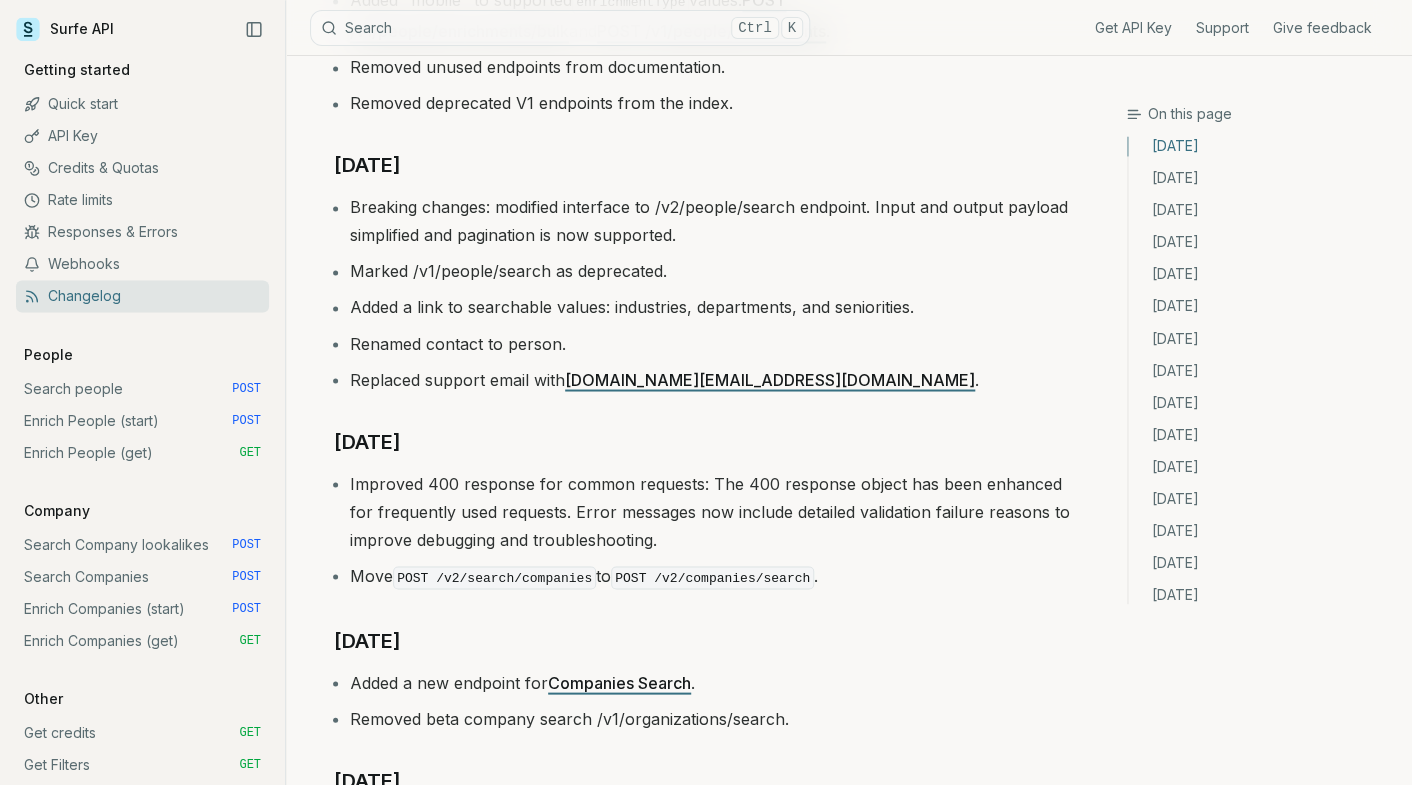 scroll, scrollTop: 0, scrollLeft: 0, axis: both 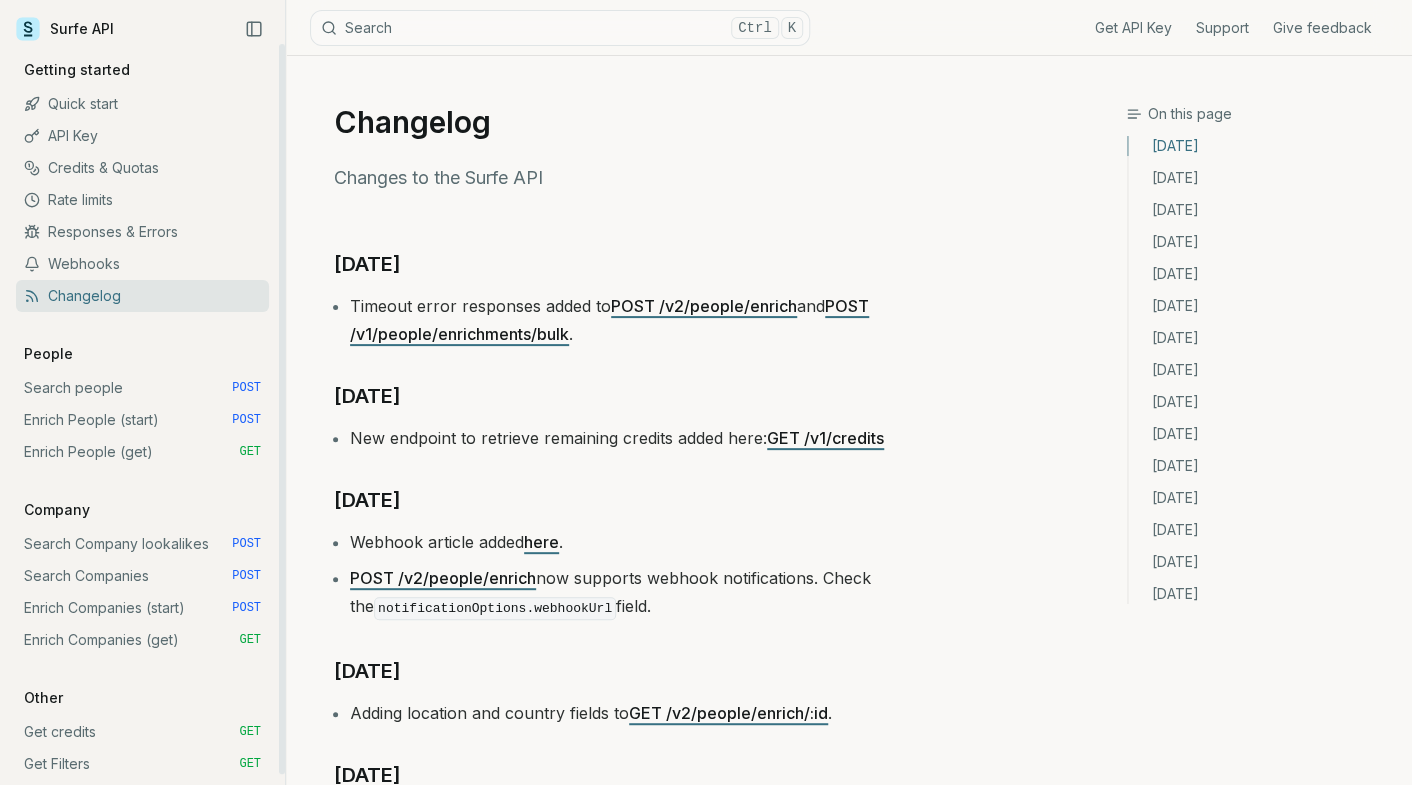 click on "API Key" at bounding box center [142, 136] 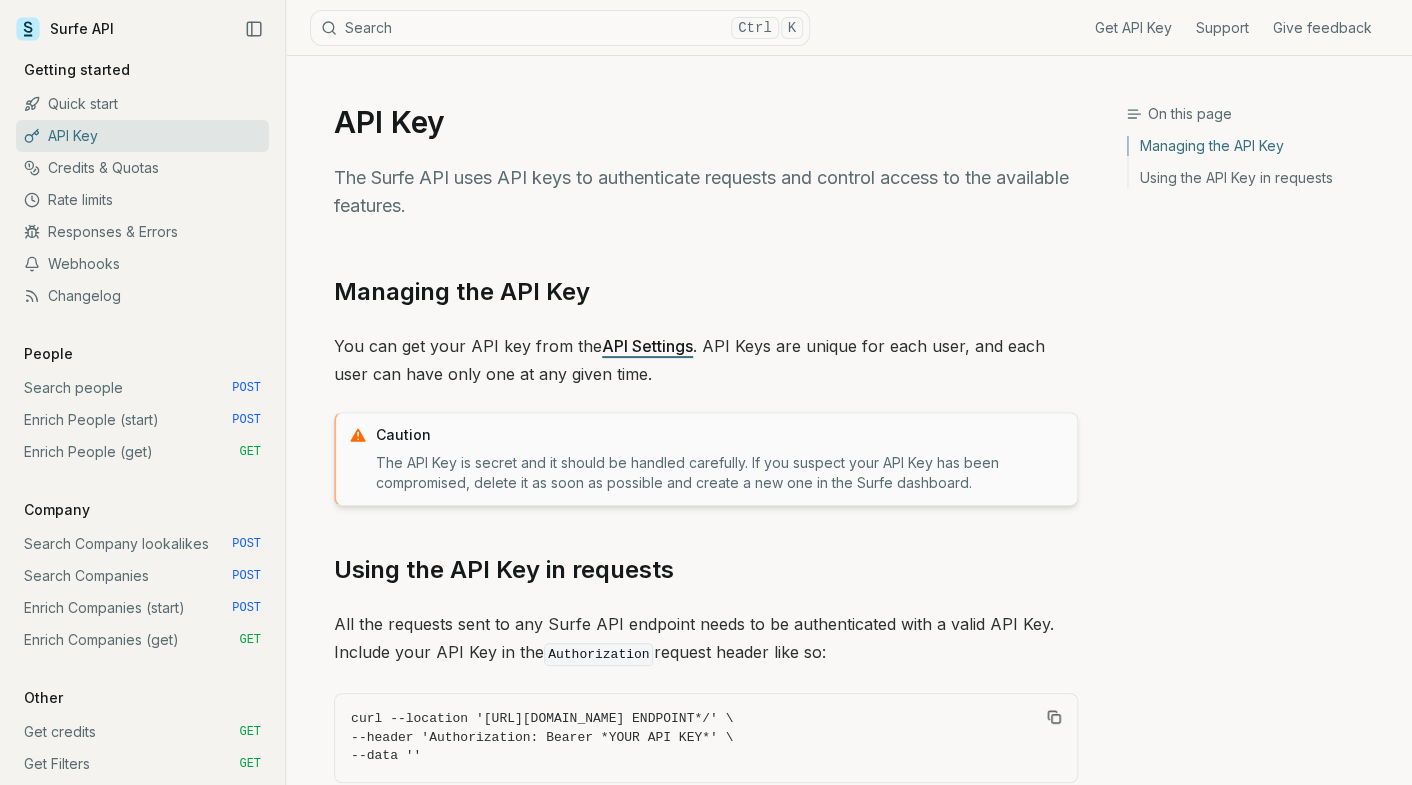 click on "curl --location '[URL][DOMAIN_NAME] ENDPOINT*/' \
--header 'Authorization: Bearer *YOUR API KEY*' \
--data ''" at bounding box center (706, 738) 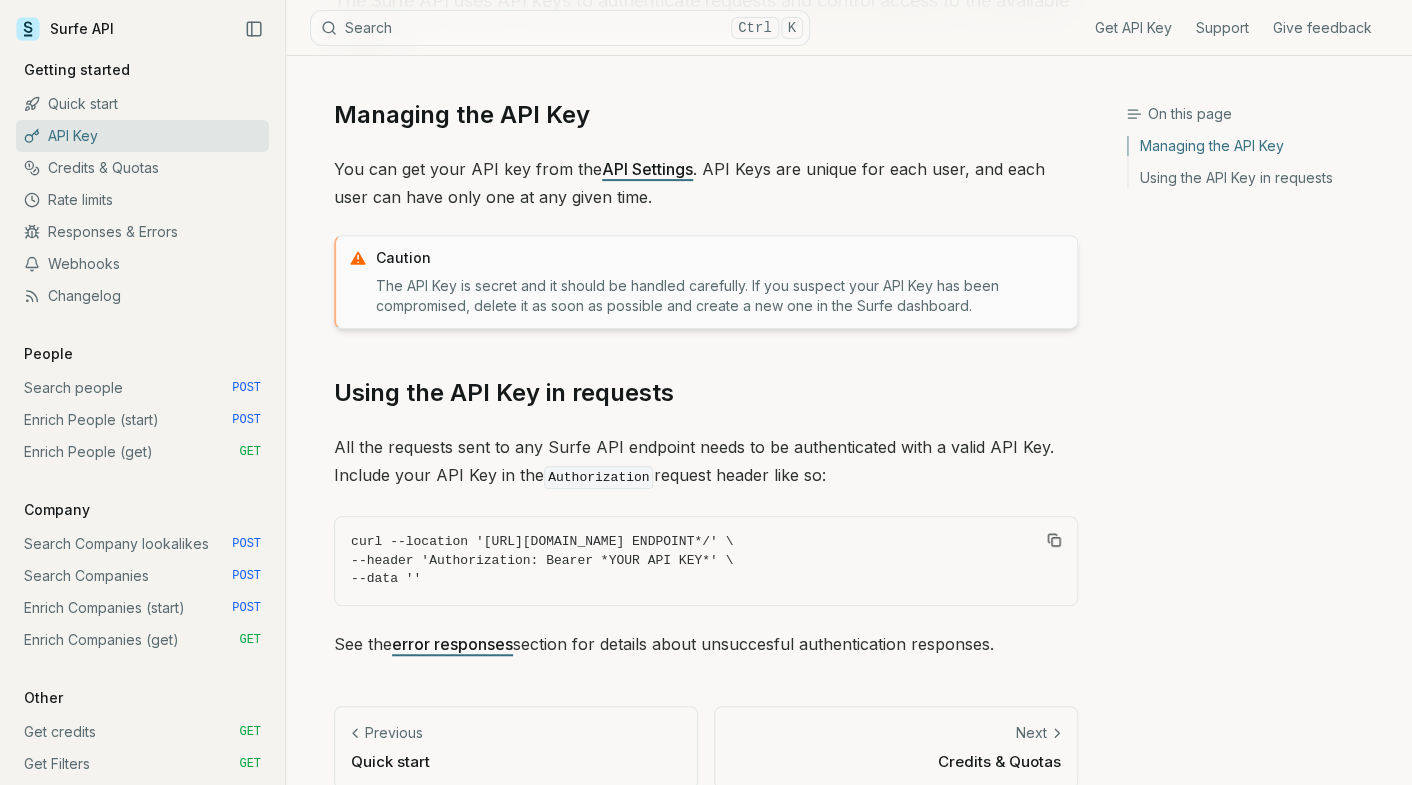 scroll, scrollTop: 203, scrollLeft: 0, axis: vertical 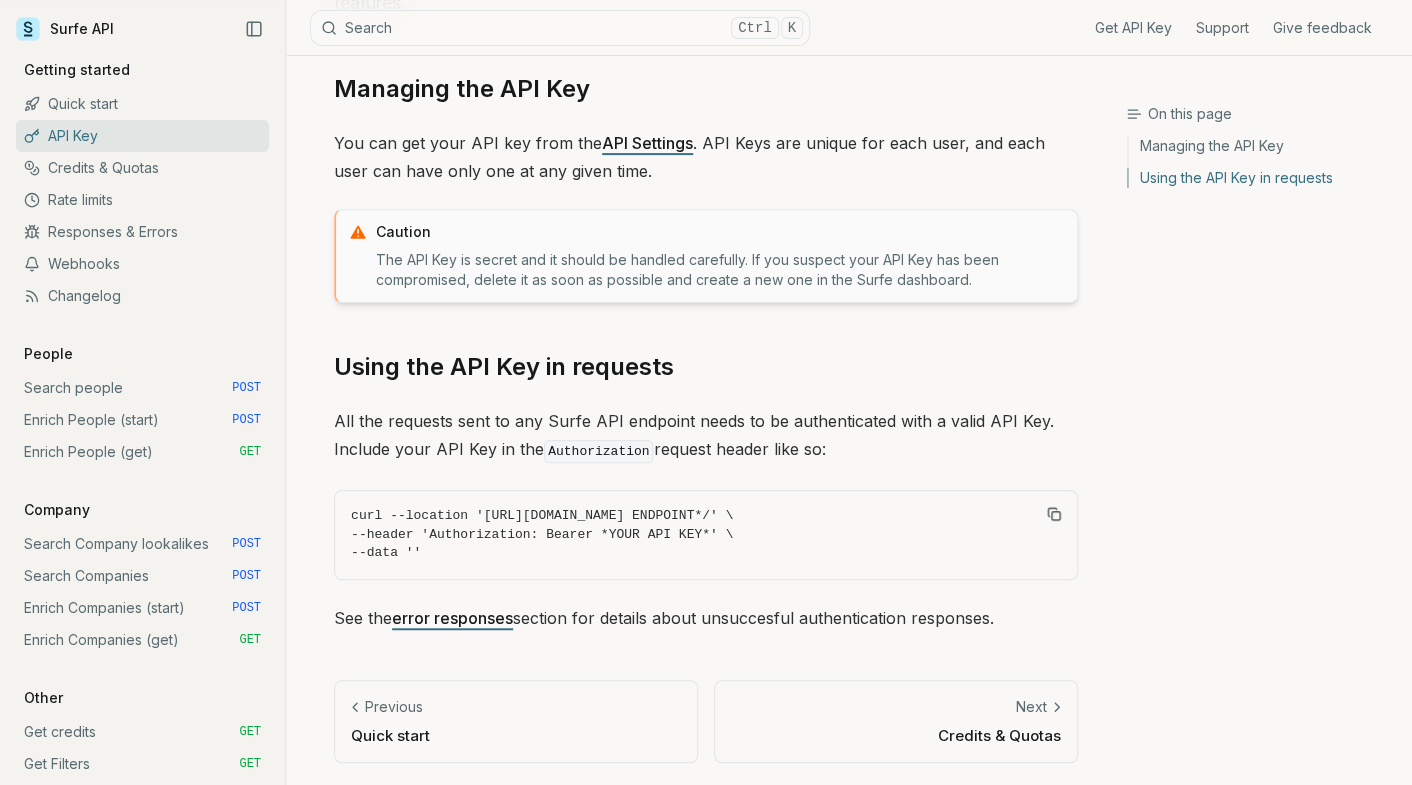 click on "curl --location '[URL][DOMAIN_NAME] ENDPOINT*/' \
--header 'Authorization: Bearer *YOUR API KEY*' \
--data ''" at bounding box center (706, 535) 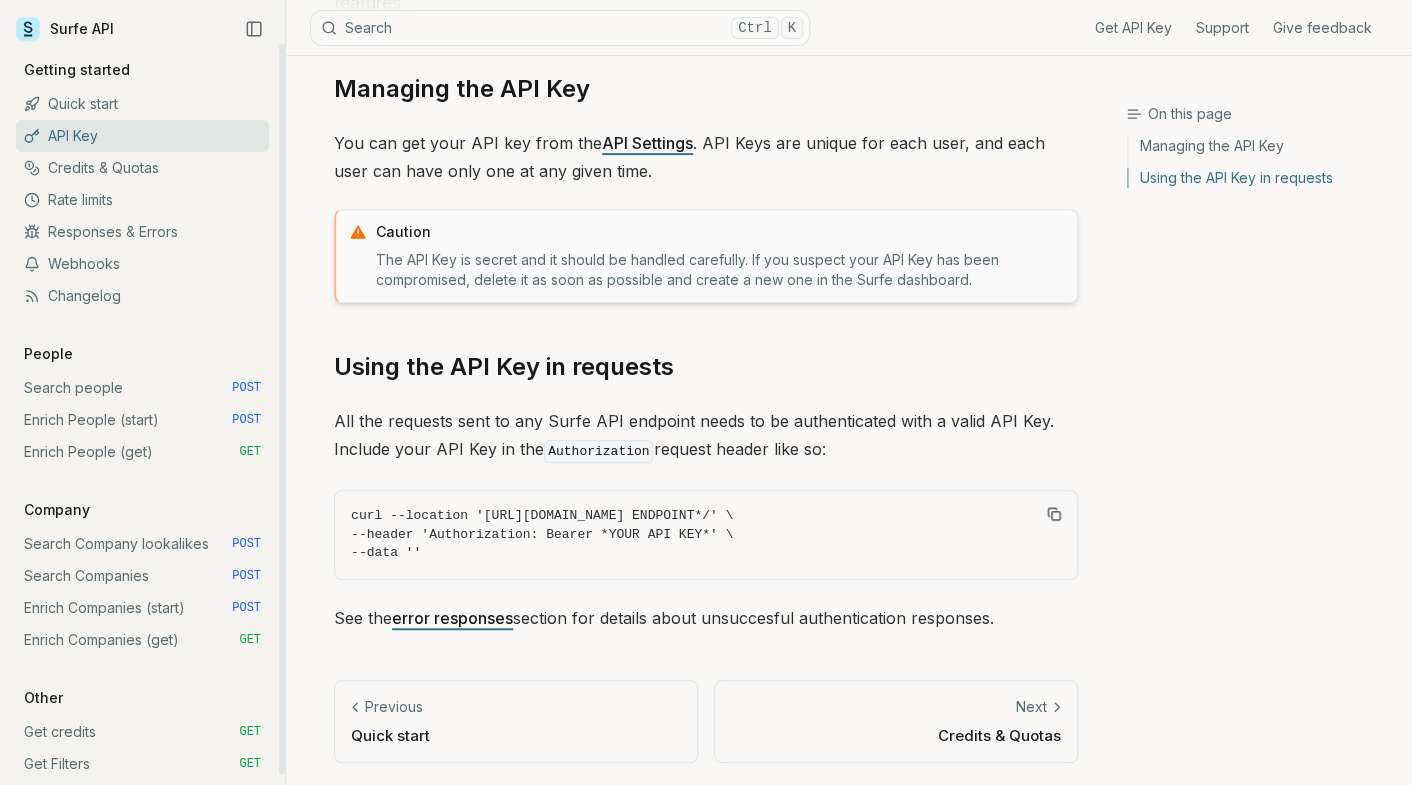 click on "Search people   POST" at bounding box center [142, 388] 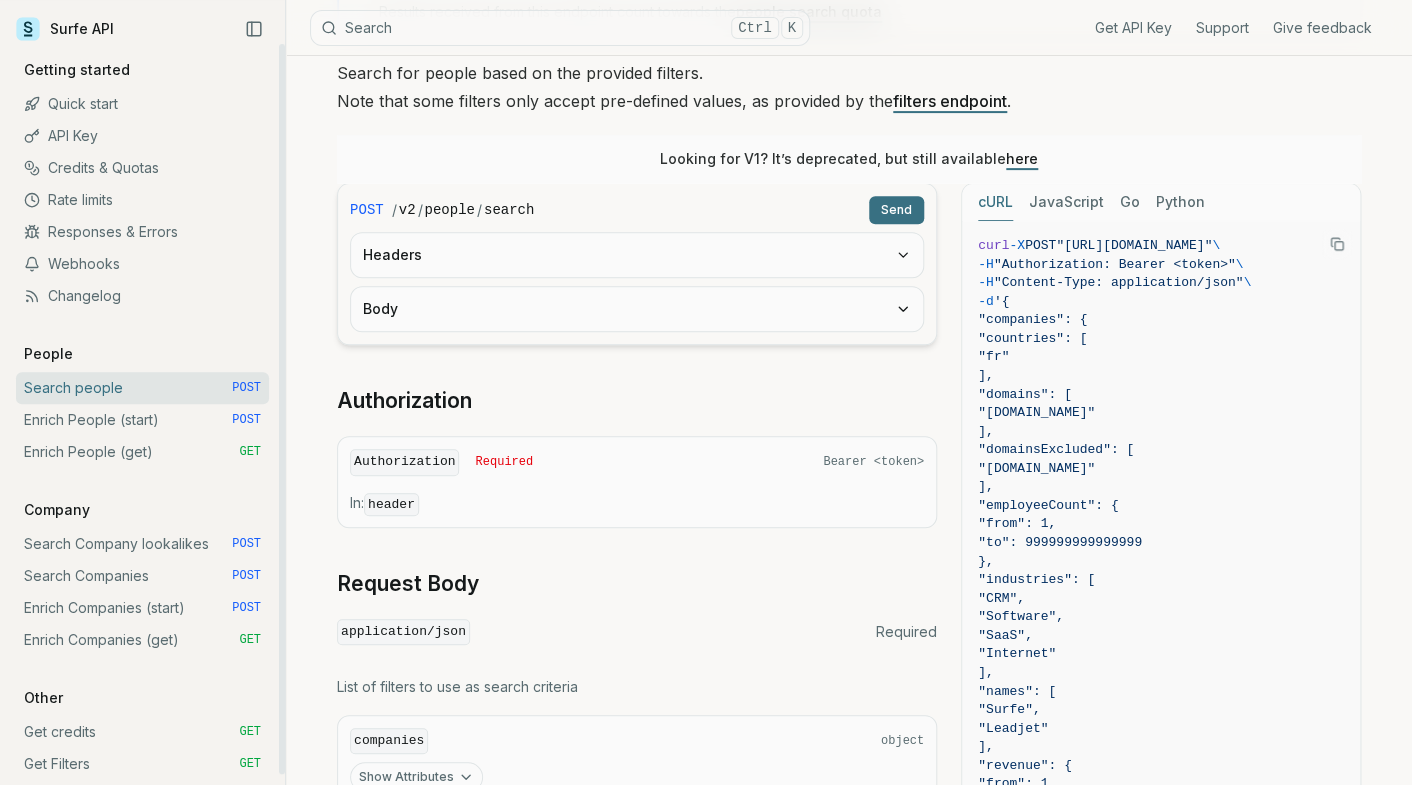 scroll, scrollTop: 0, scrollLeft: 0, axis: both 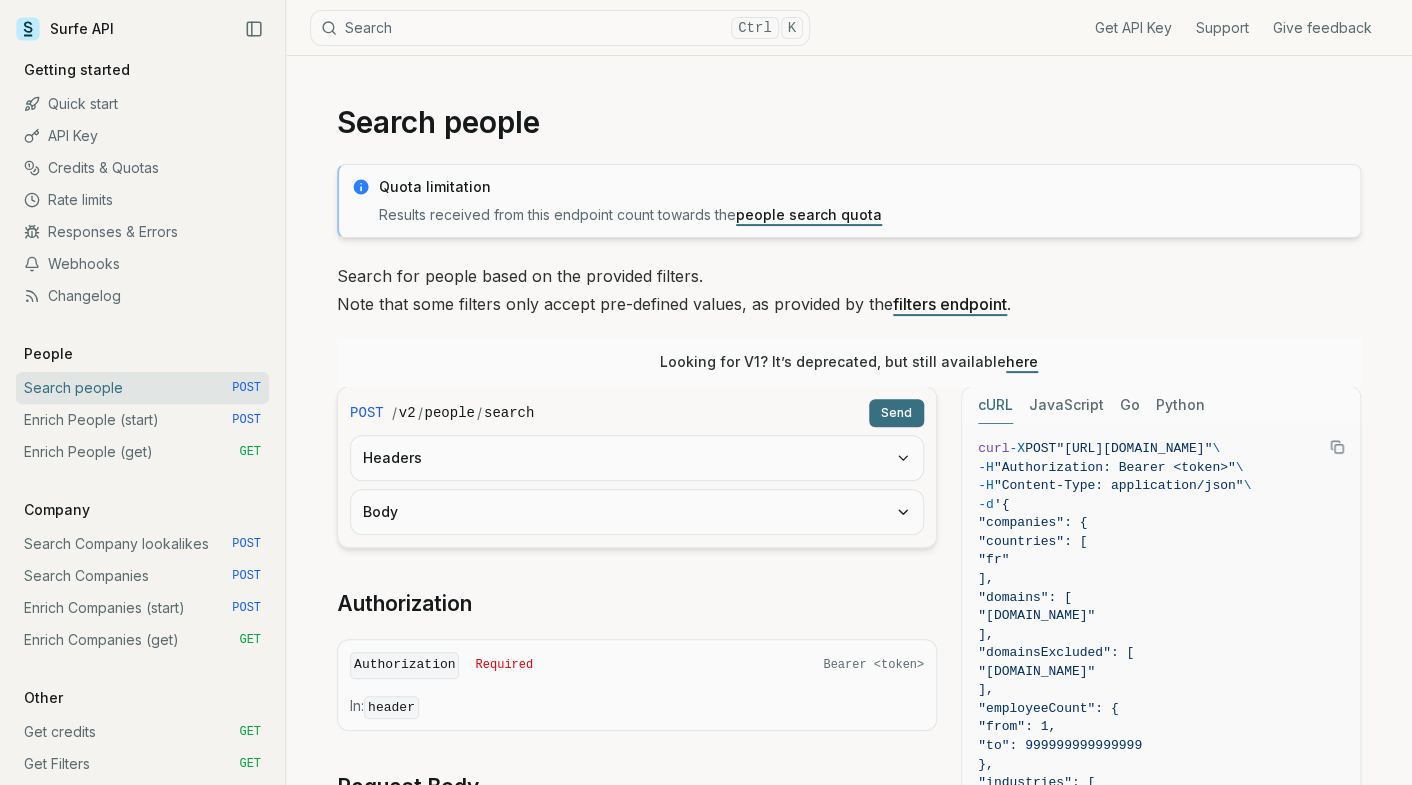 click on "Headers" at bounding box center (637, 458) 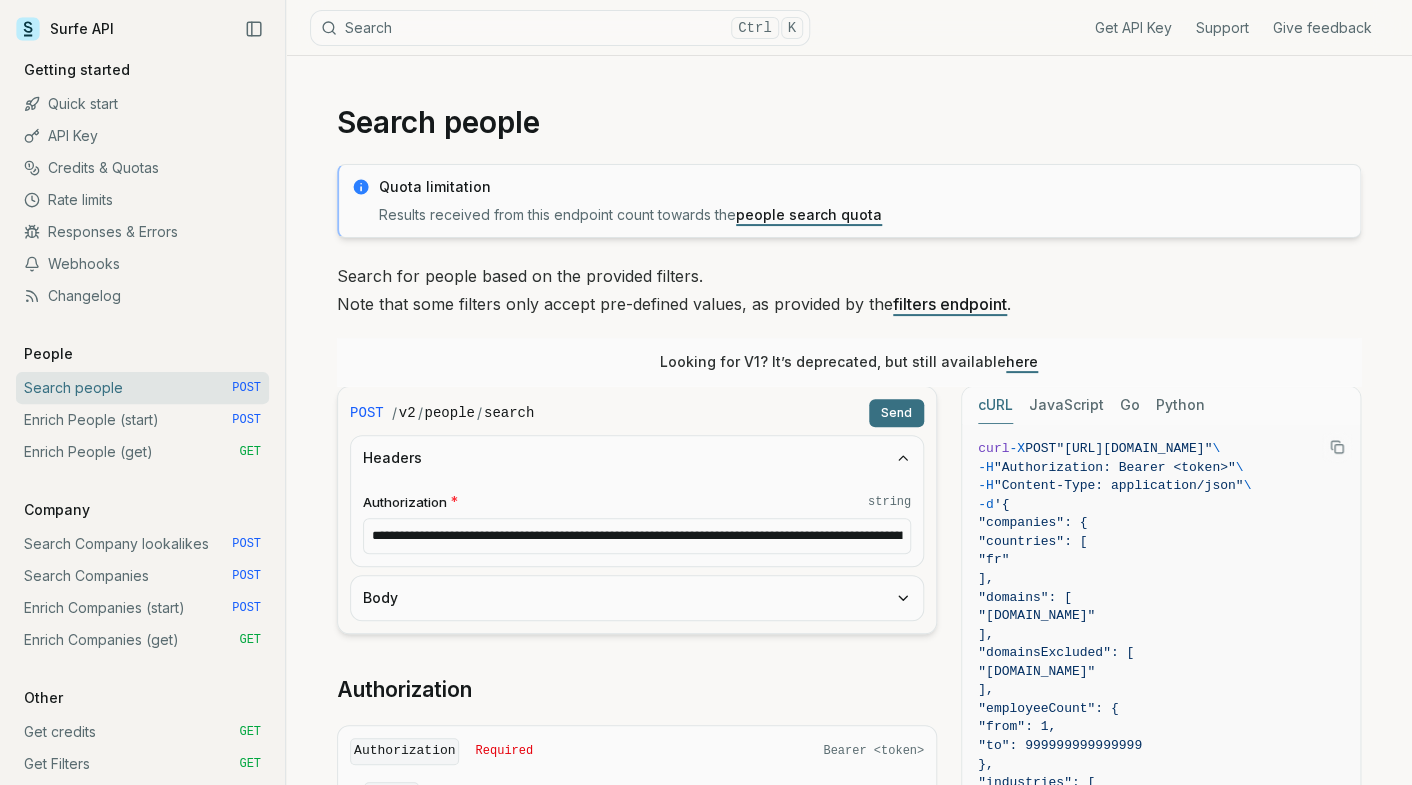 click on "**********" at bounding box center [637, 536] 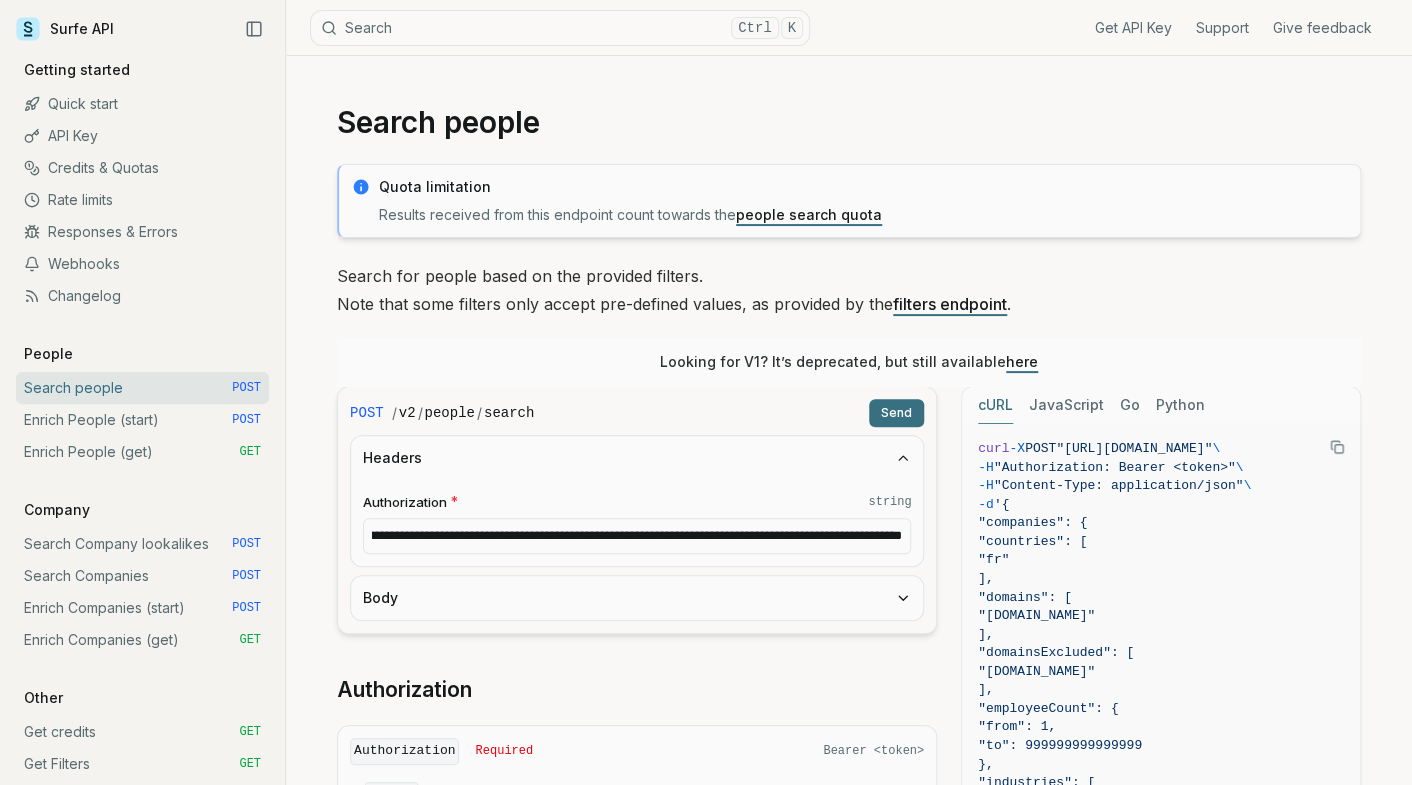 click on "**********" at bounding box center [637, 536] 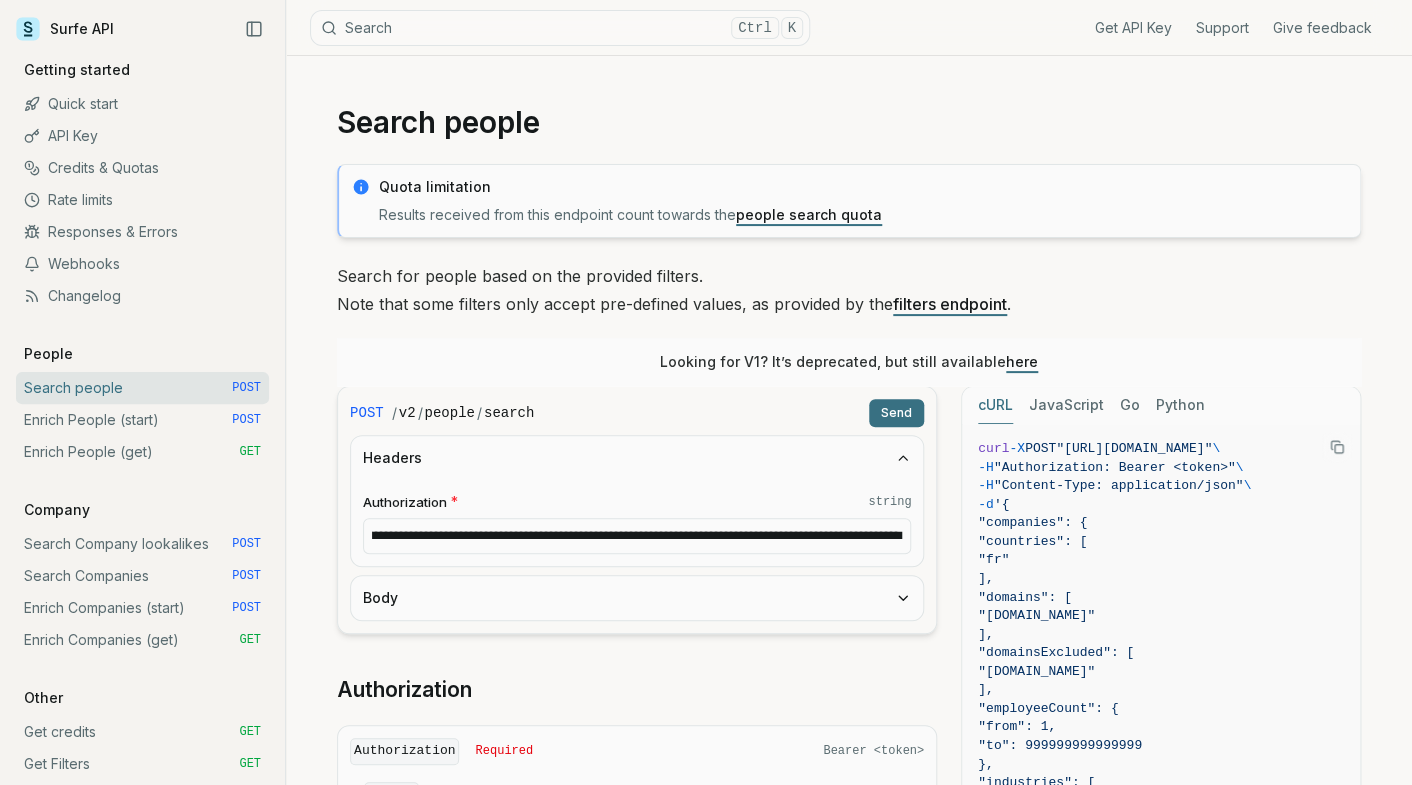 scroll, scrollTop: 0, scrollLeft: 411, axis: horizontal 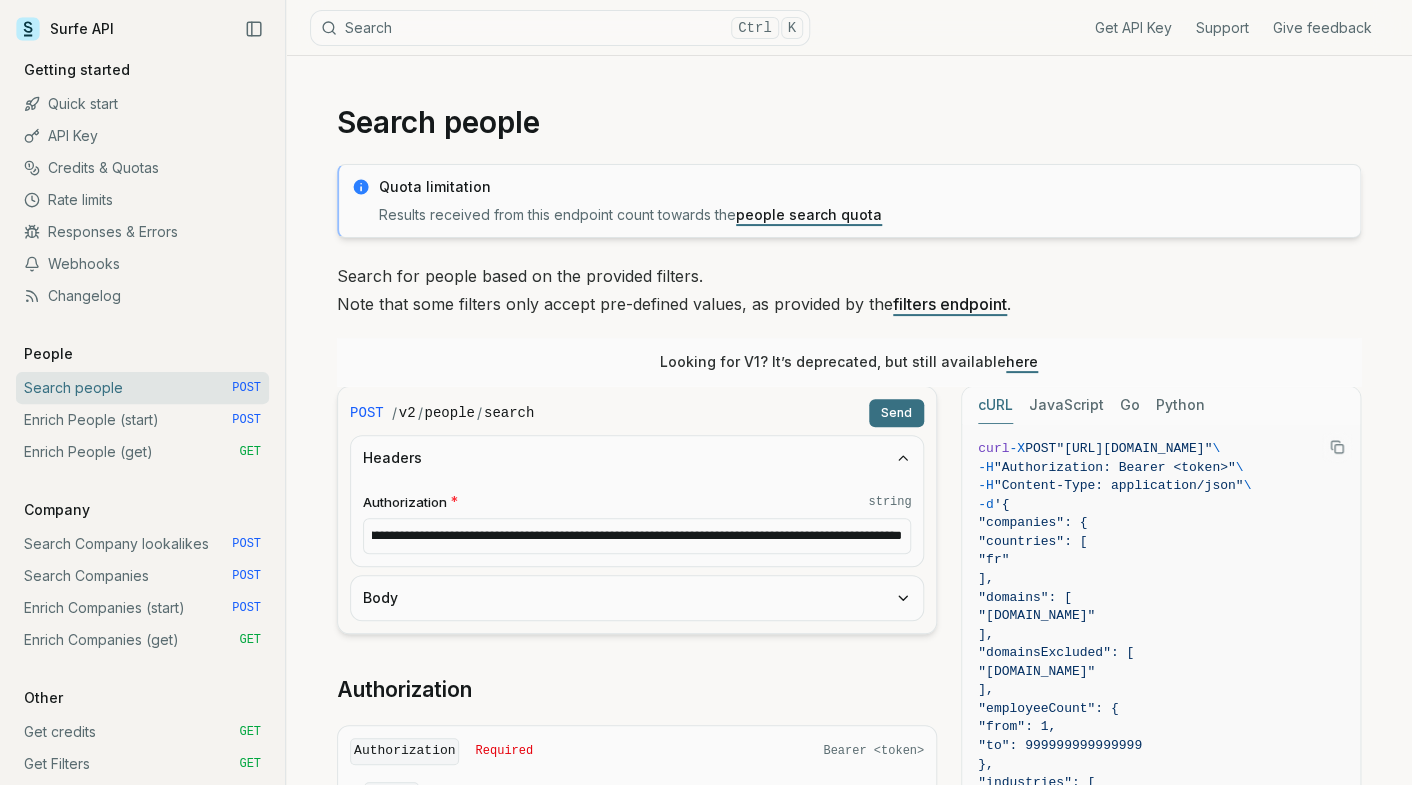 type on "**********" 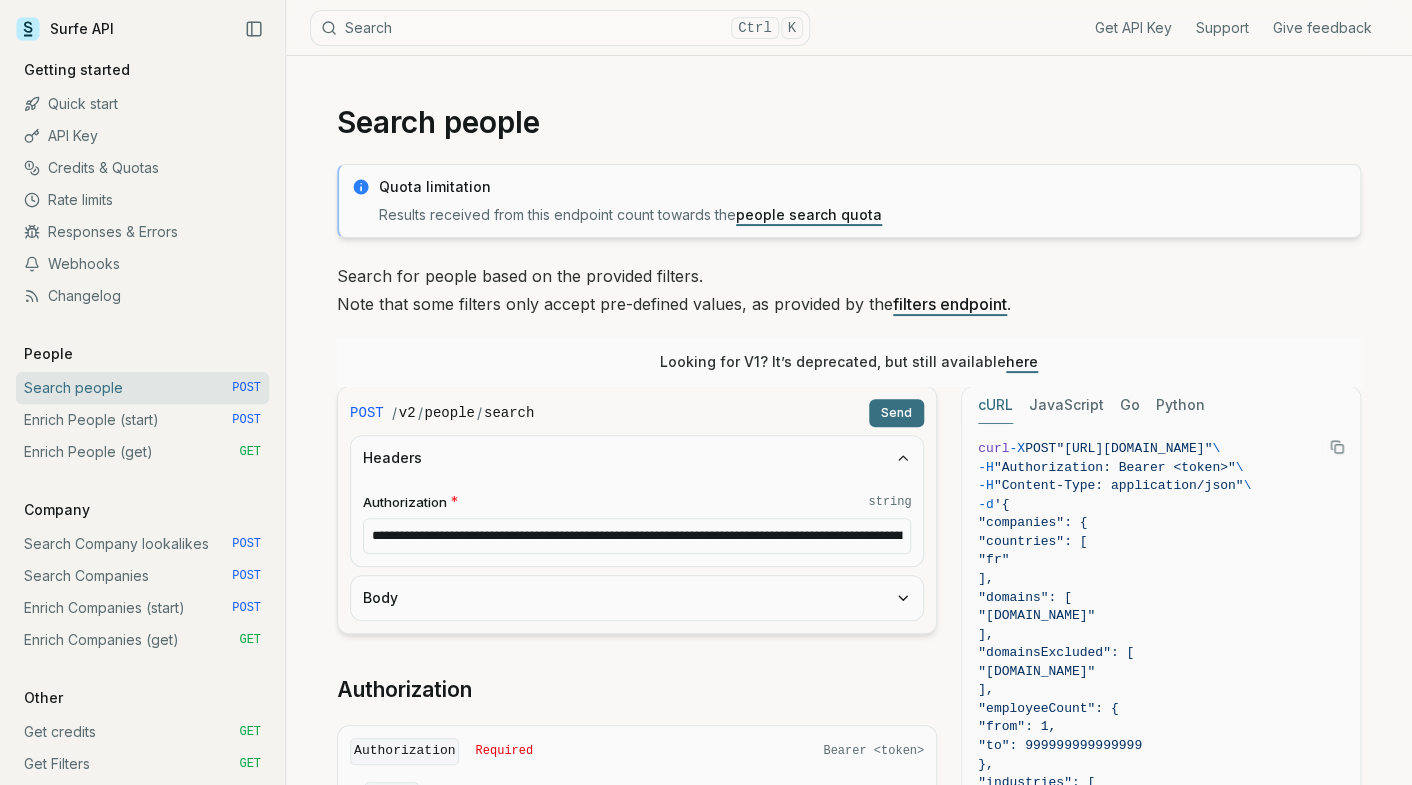 click on "Body" at bounding box center [637, 598] 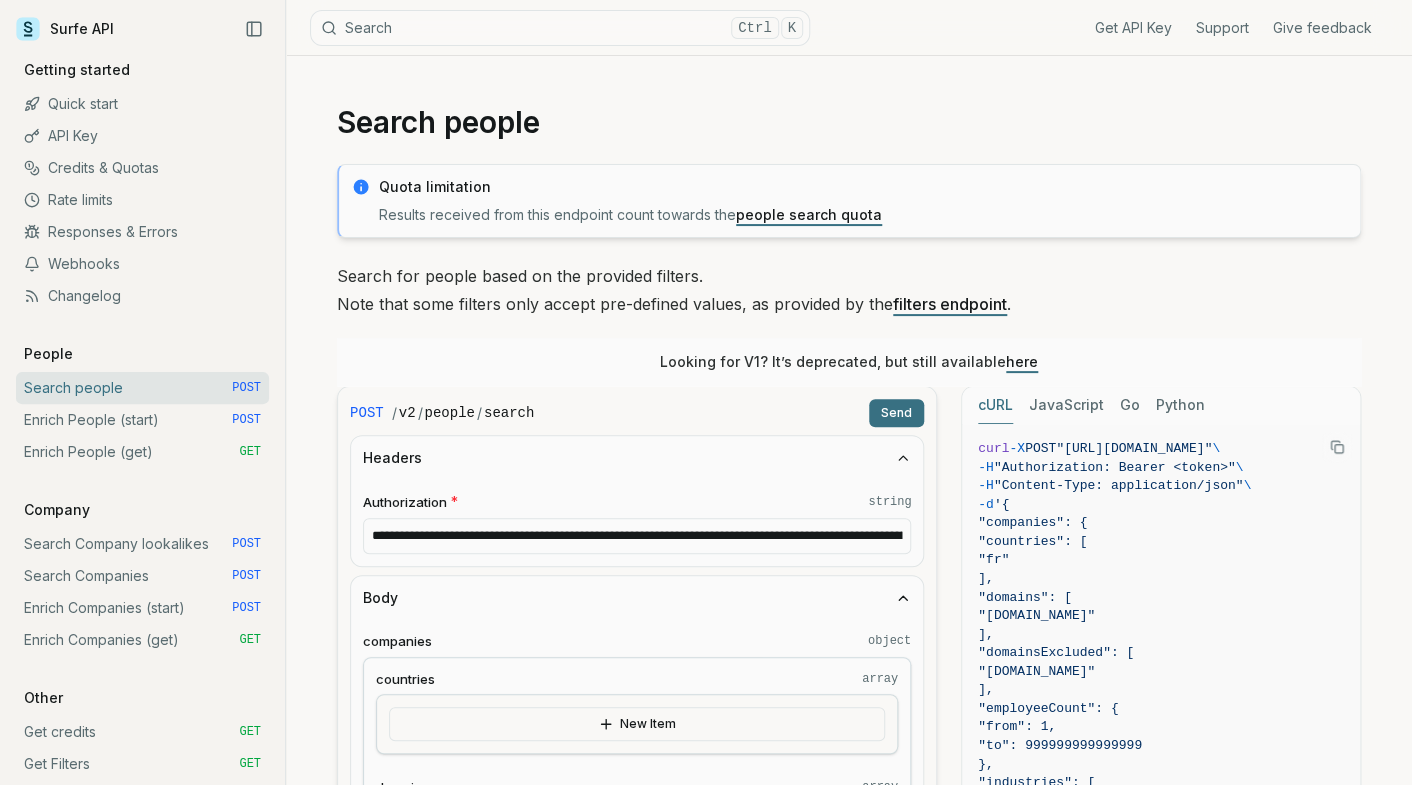 type 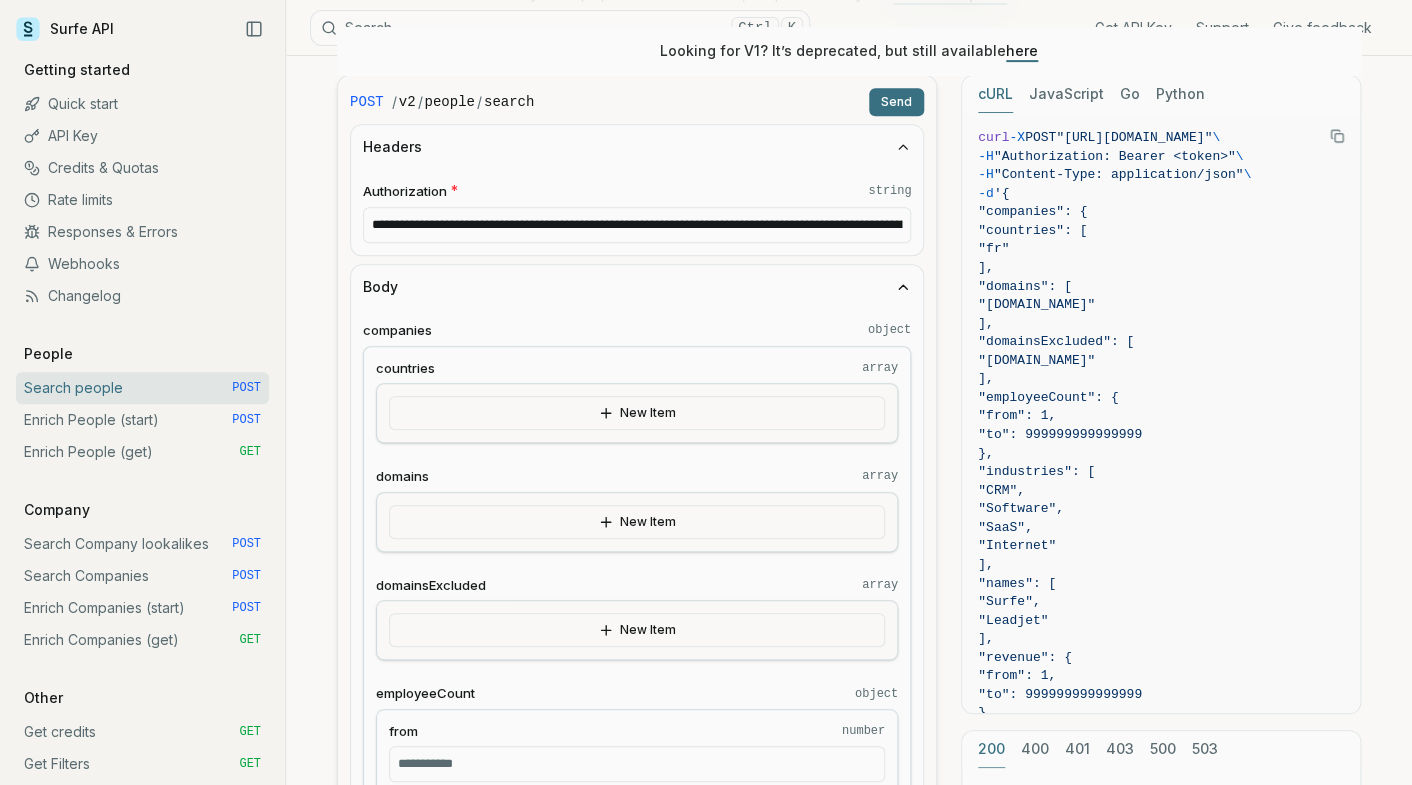 scroll, scrollTop: 355, scrollLeft: 0, axis: vertical 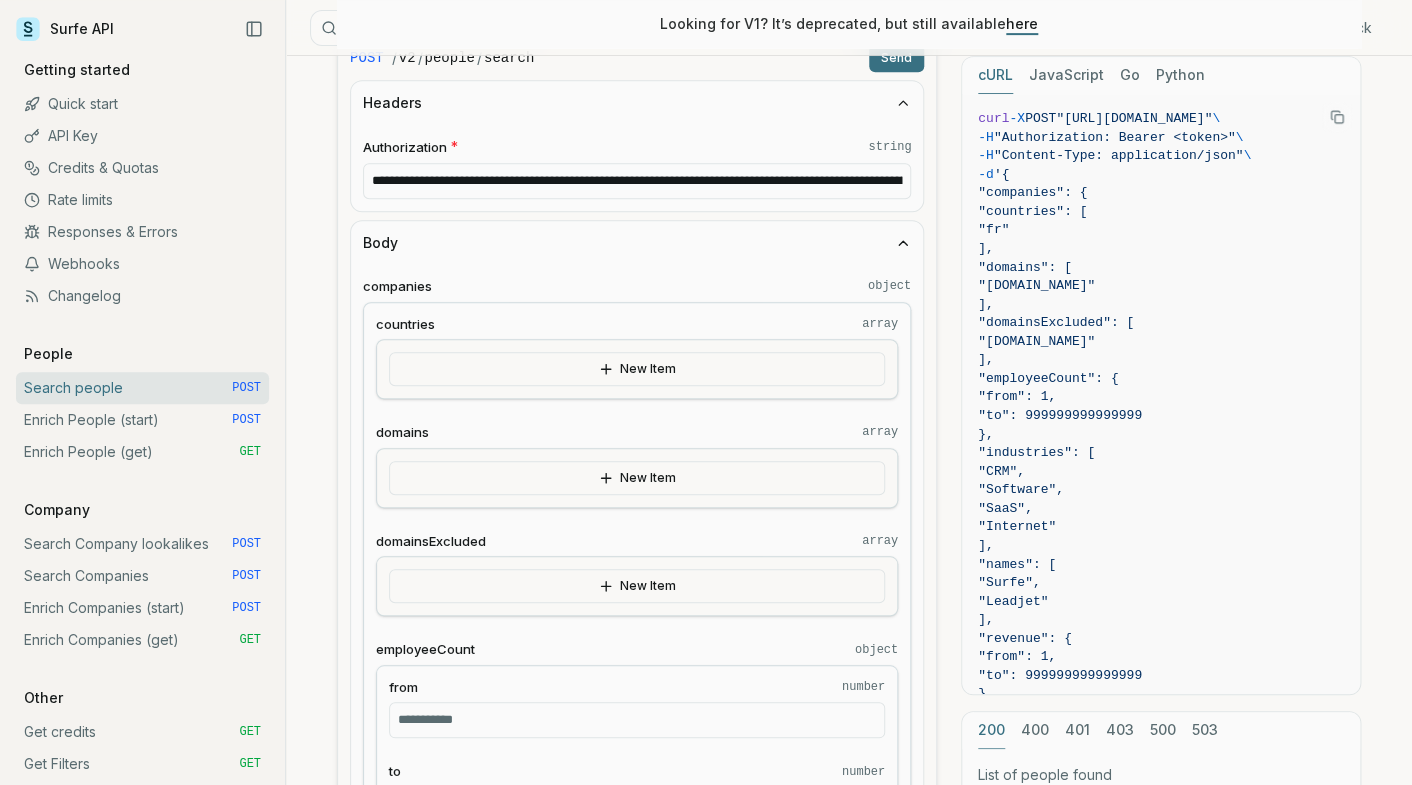click on "Send" at bounding box center (896, 58) 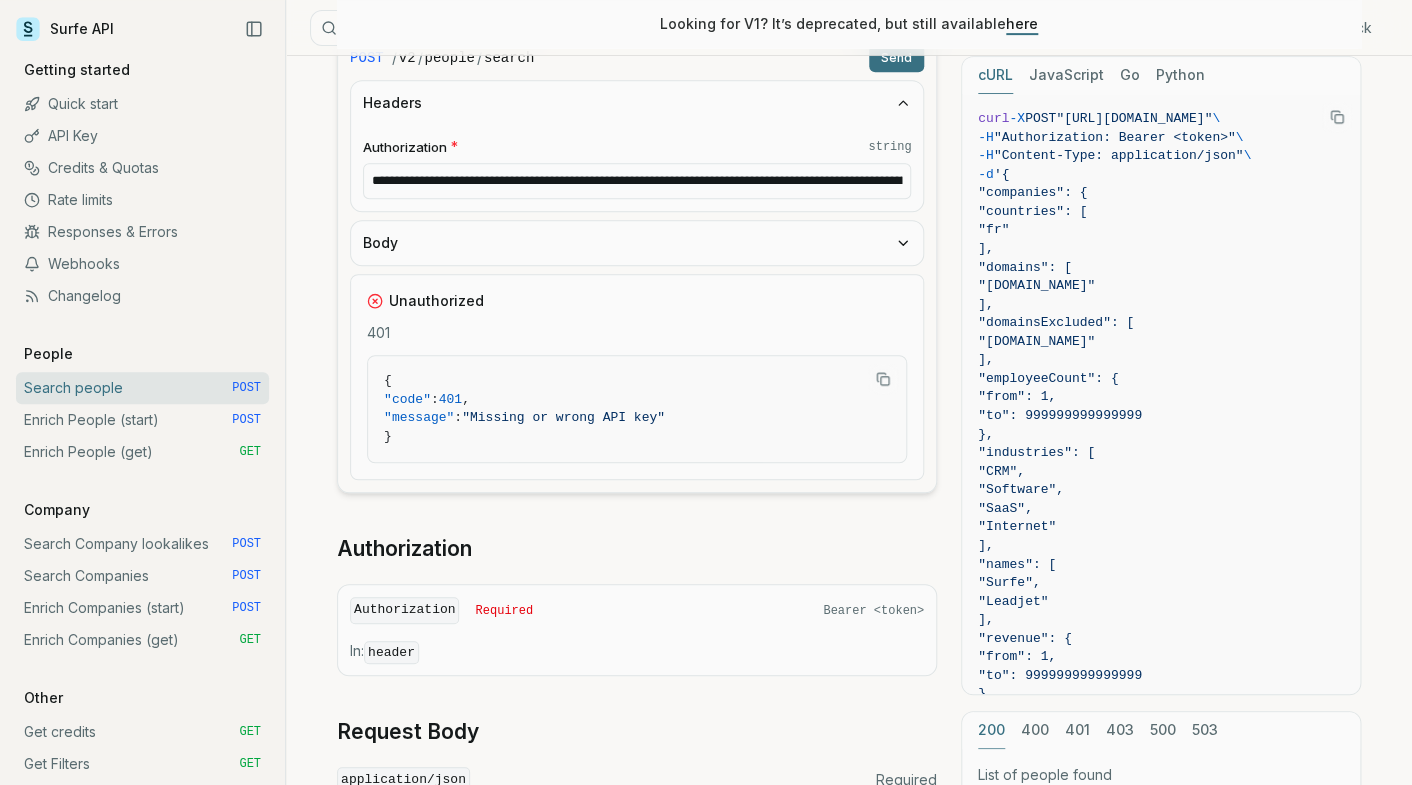 click on "Bearer <token>" at bounding box center (873, 611) 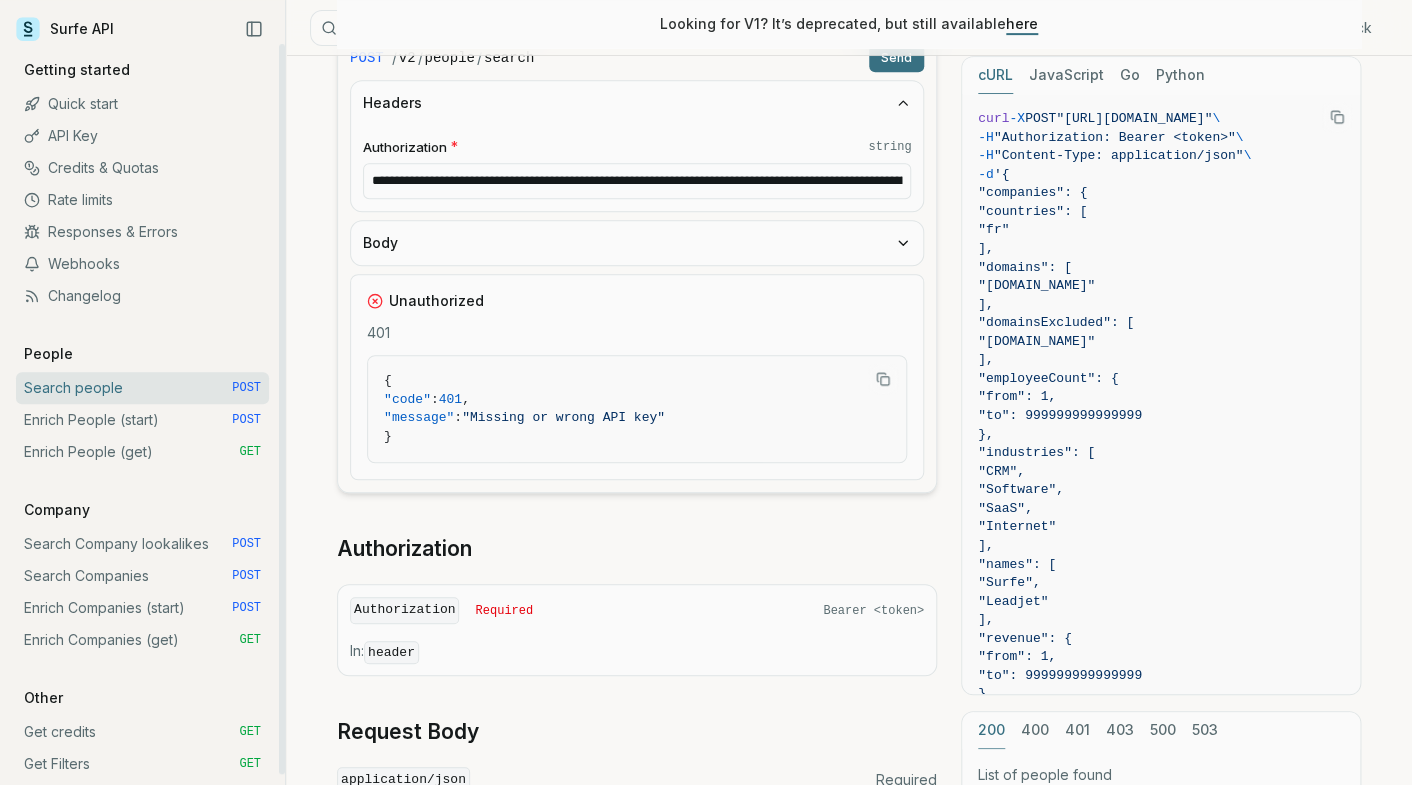 drag, startPoint x: 680, startPoint y: 178, endPoint x: 168, endPoint y: 223, distance: 513.97375 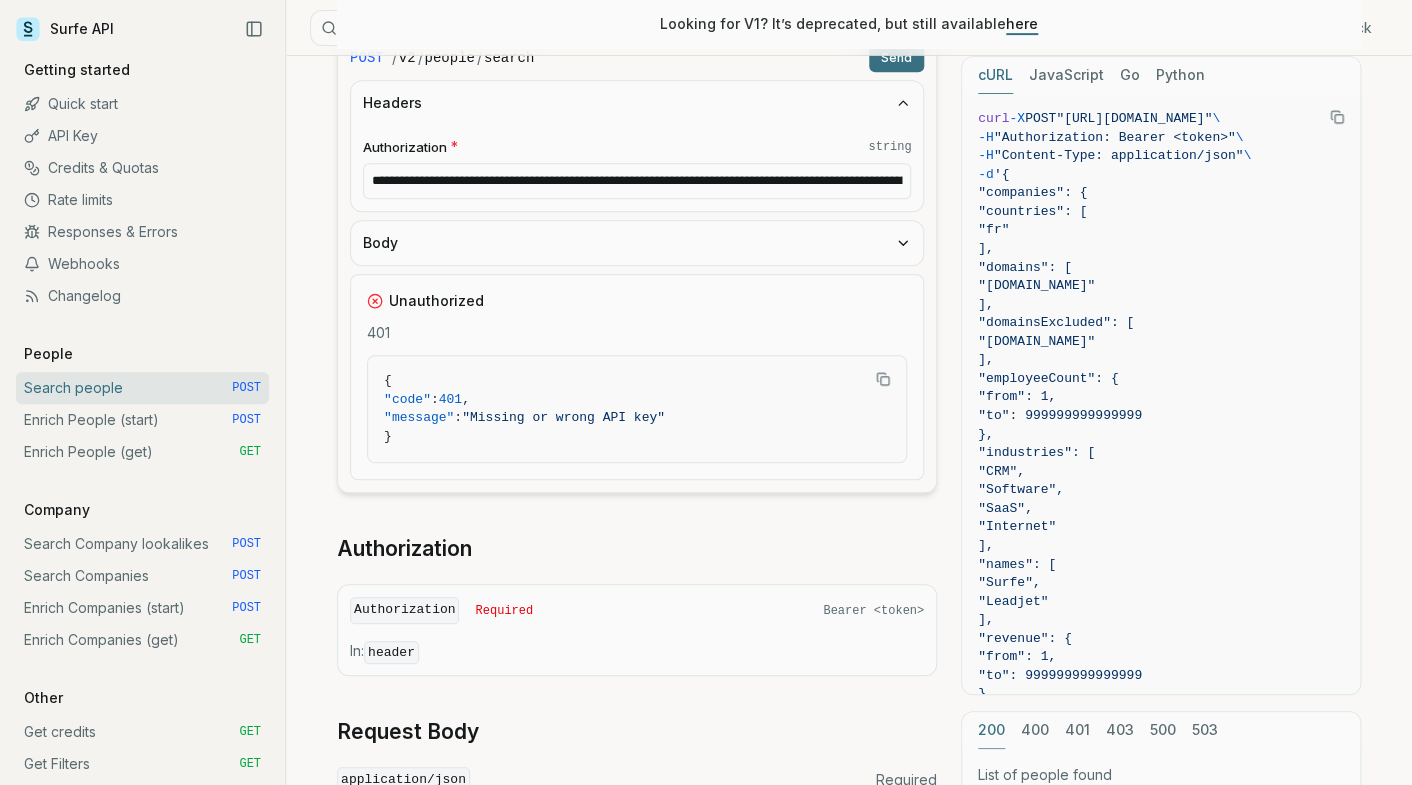 click on "**********" at bounding box center [637, 181] 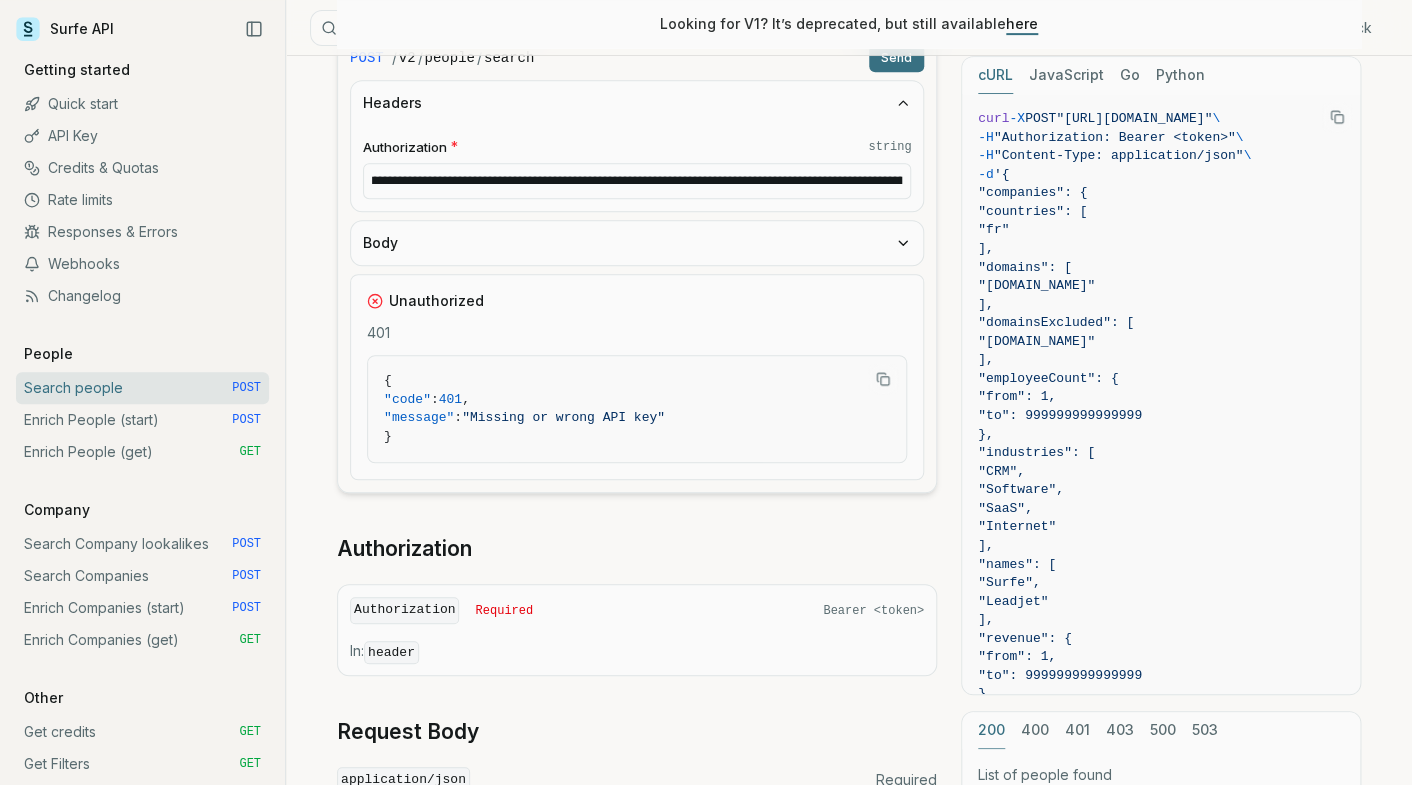 scroll, scrollTop: 0, scrollLeft: 0, axis: both 